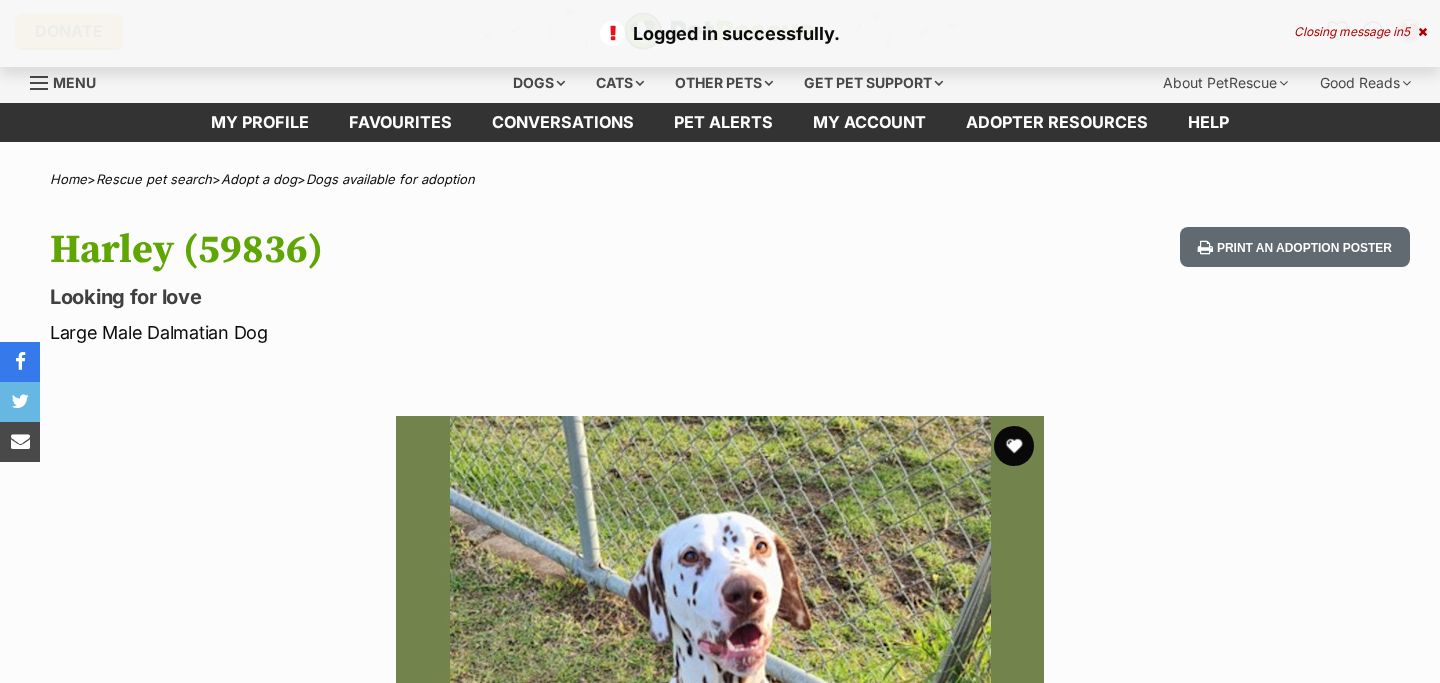 scroll, scrollTop: 0, scrollLeft: 0, axis: both 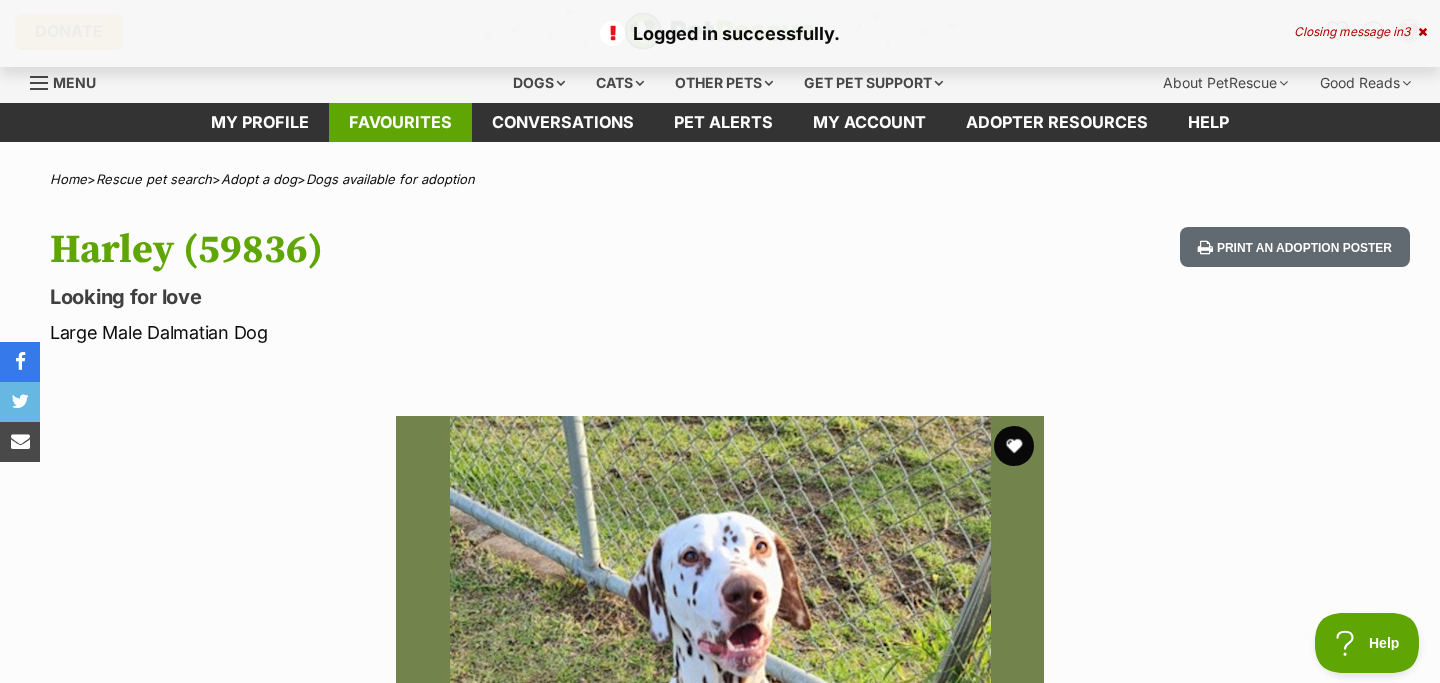 click on "Favourites" at bounding box center [400, 122] 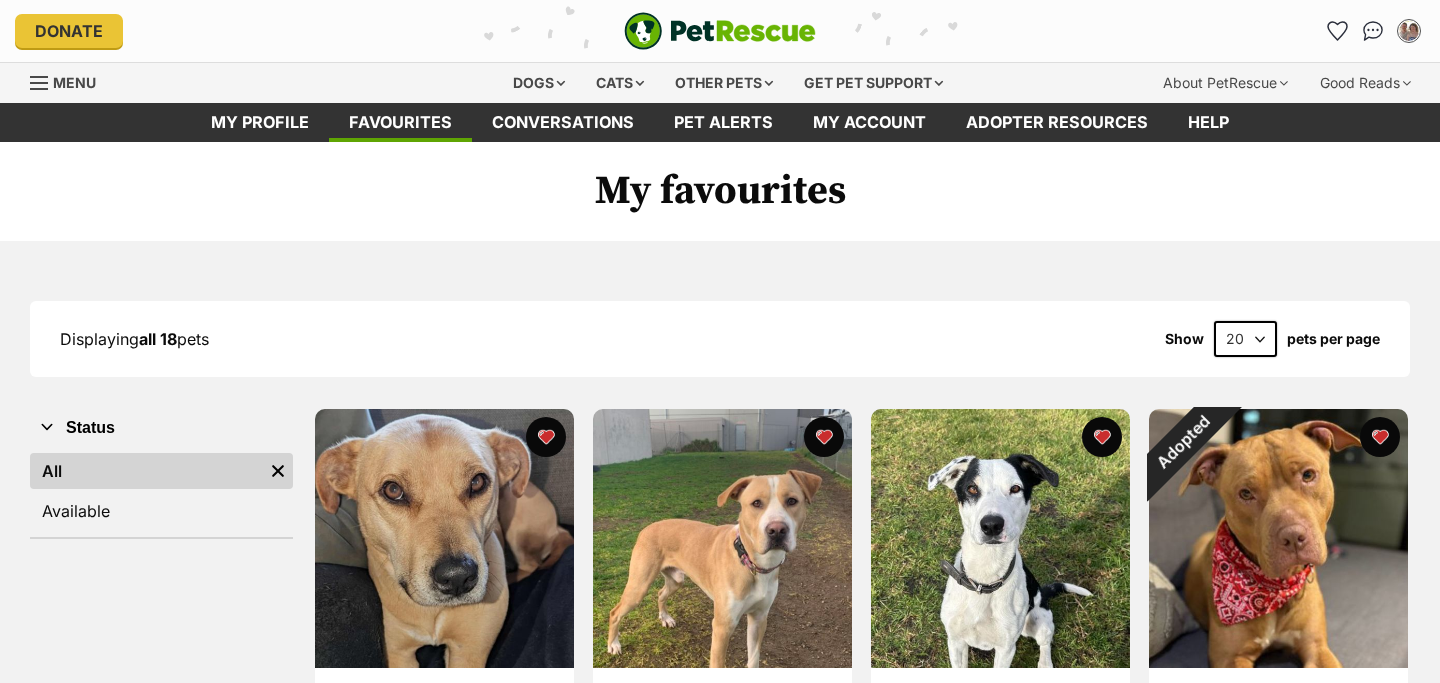 scroll, scrollTop: 105, scrollLeft: 0, axis: vertical 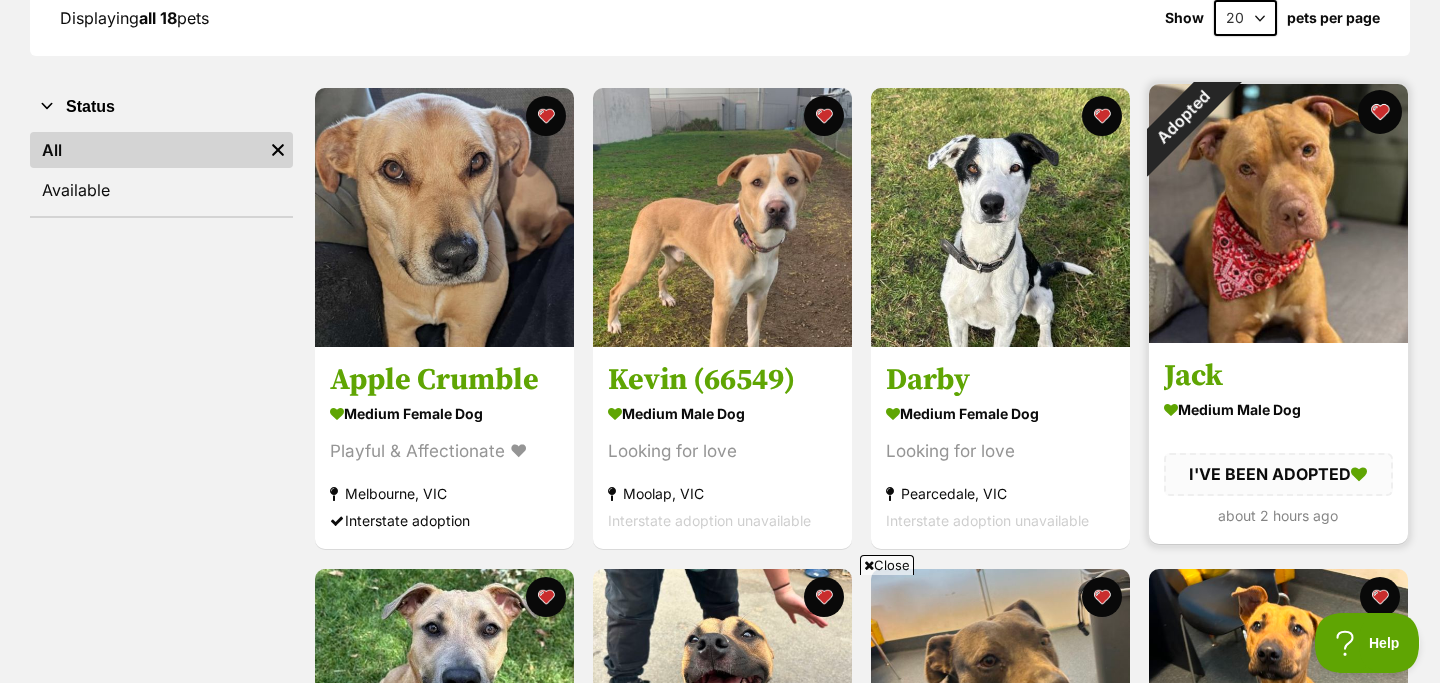 click at bounding box center [1380, 112] 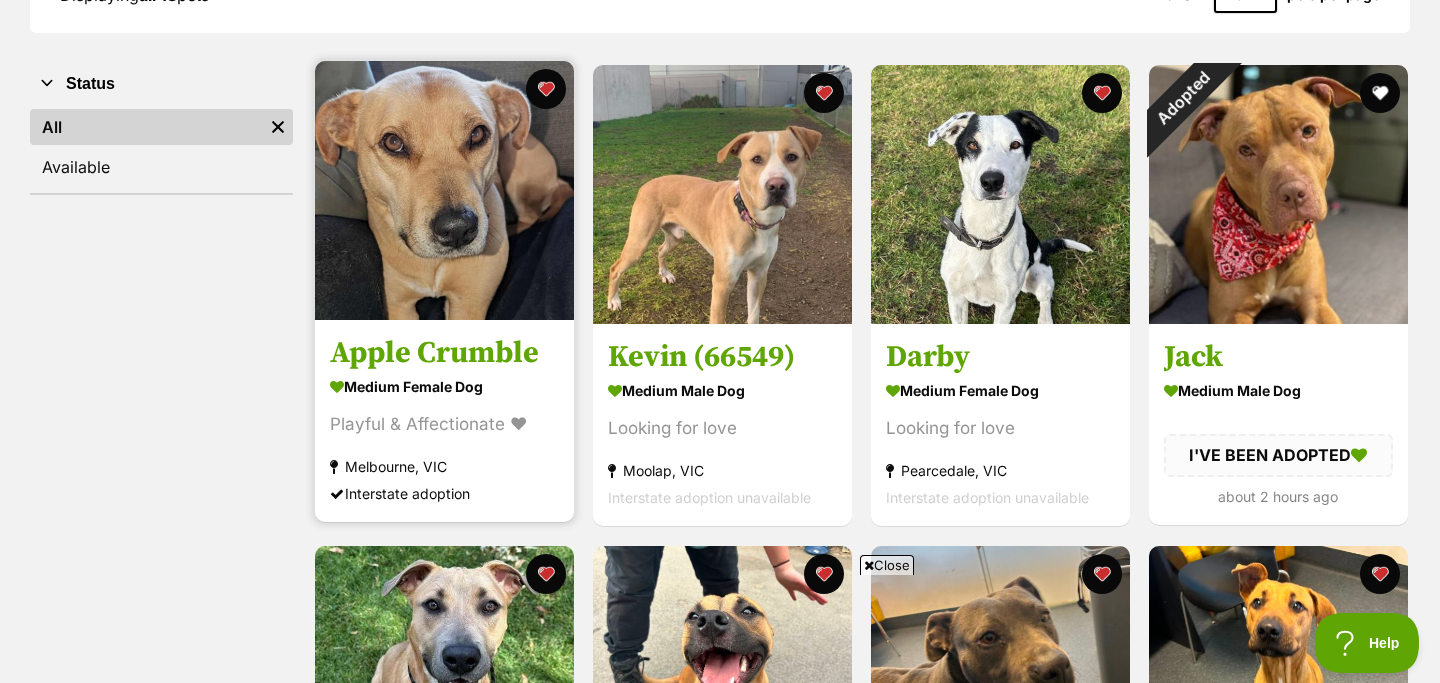 scroll, scrollTop: 311, scrollLeft: 0, axis: vertical 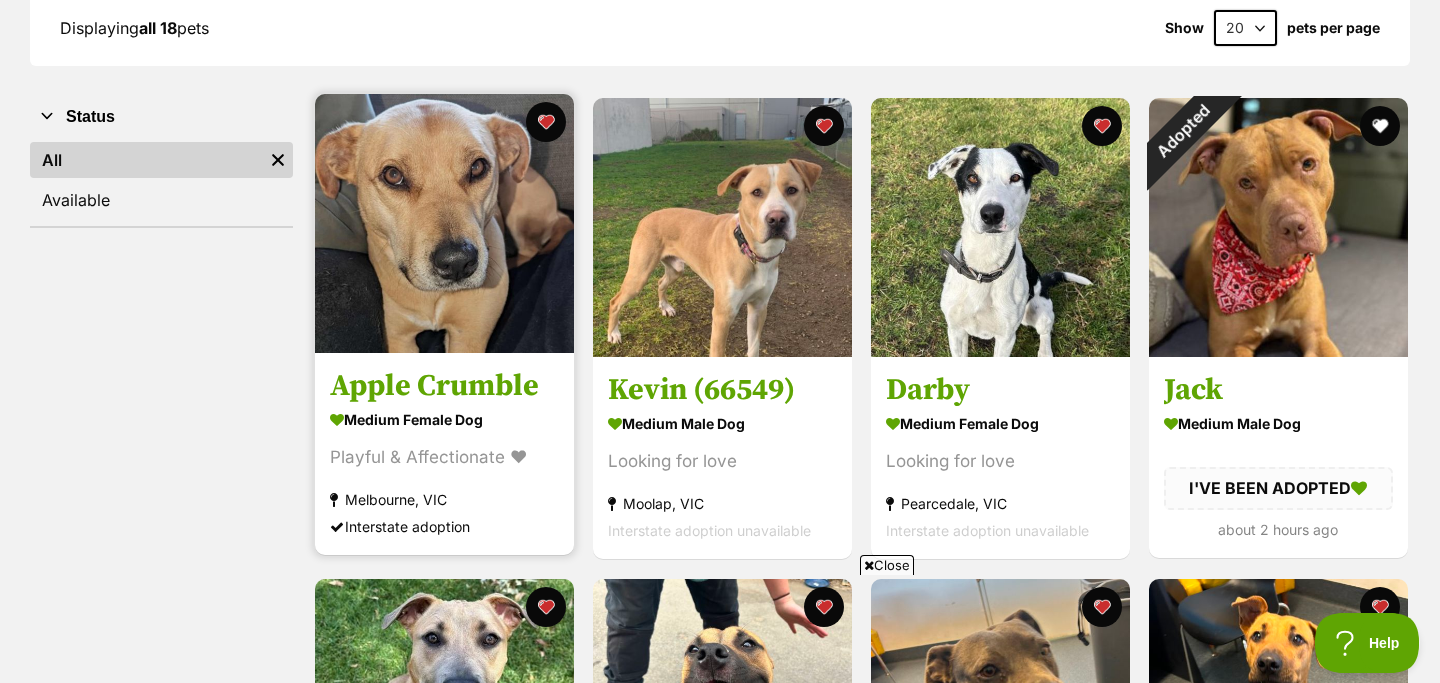 click on "Apple Crumble" at bounding box center (444, 387) 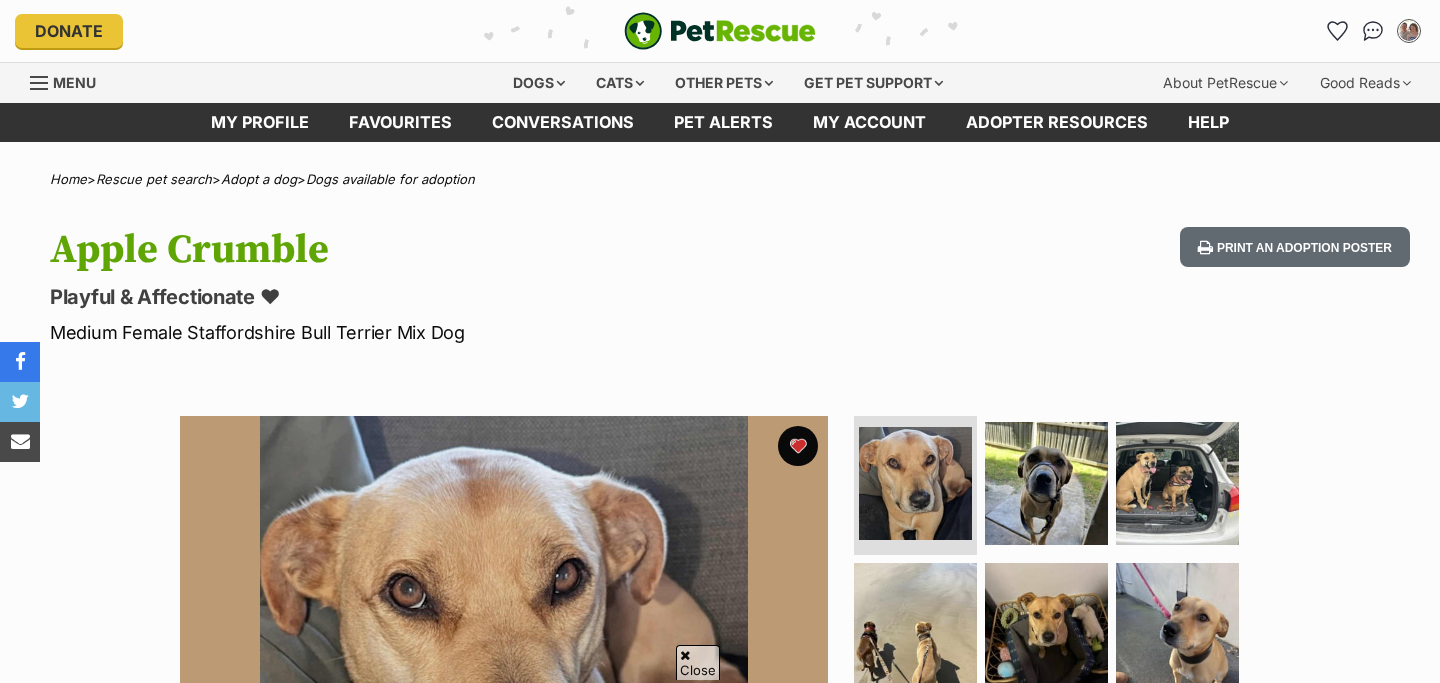 scroll, scrollTop: 475, scrollLeft: 0, axis: vertical 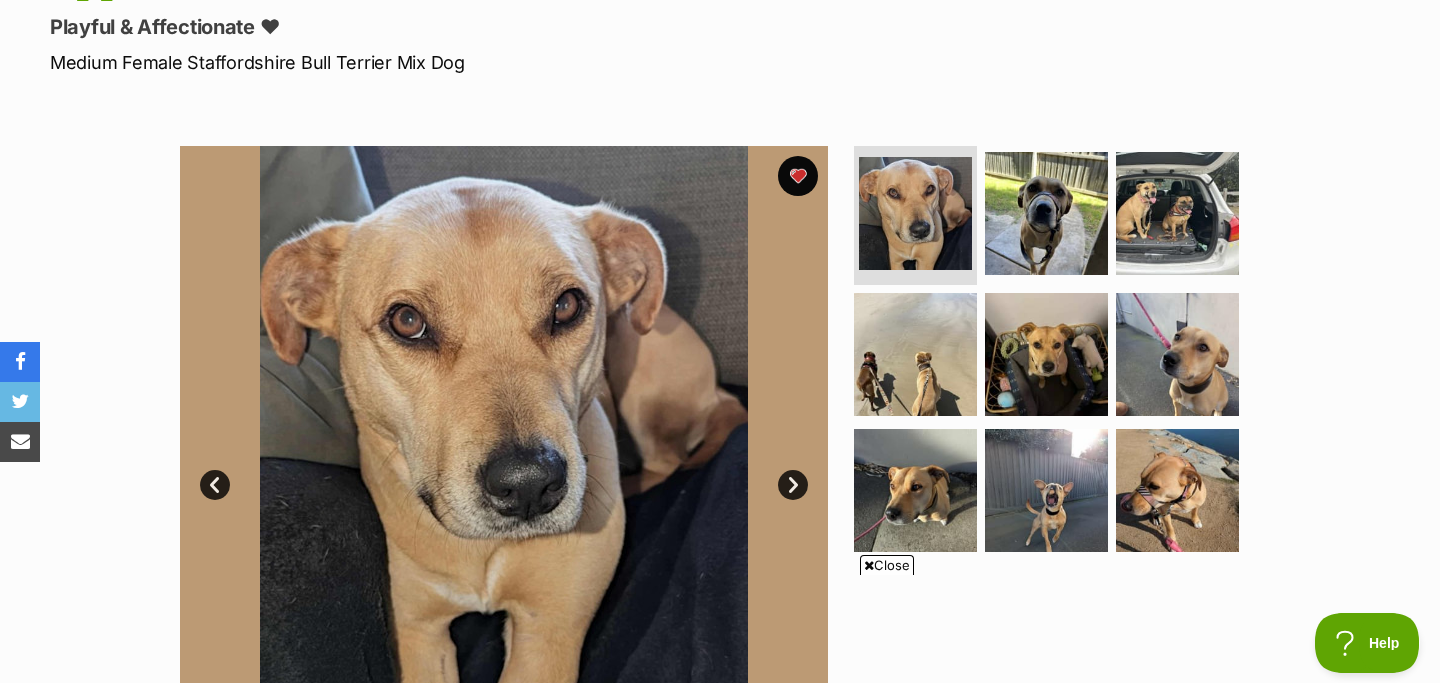 click on "Next" at bounding box center [793, 485] 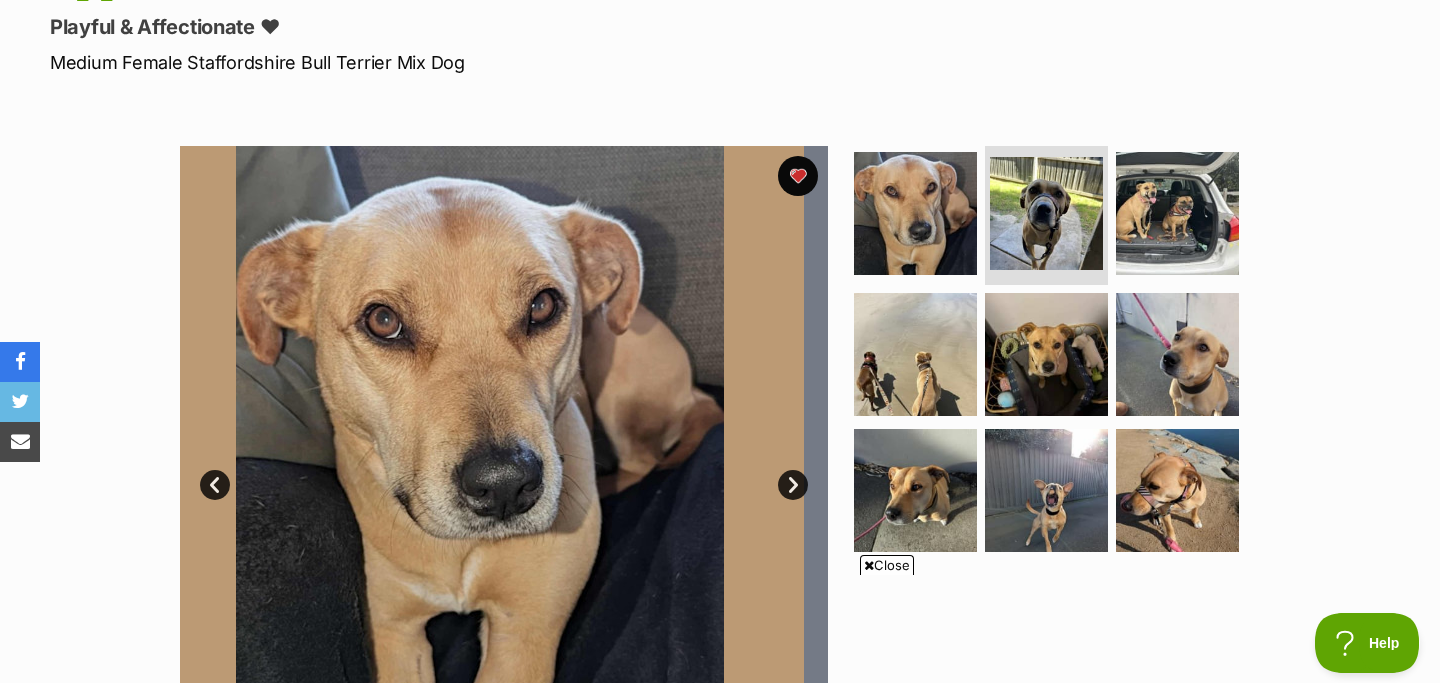 scroll, scrollTop: 0, scrollLeft: 0, axis: both 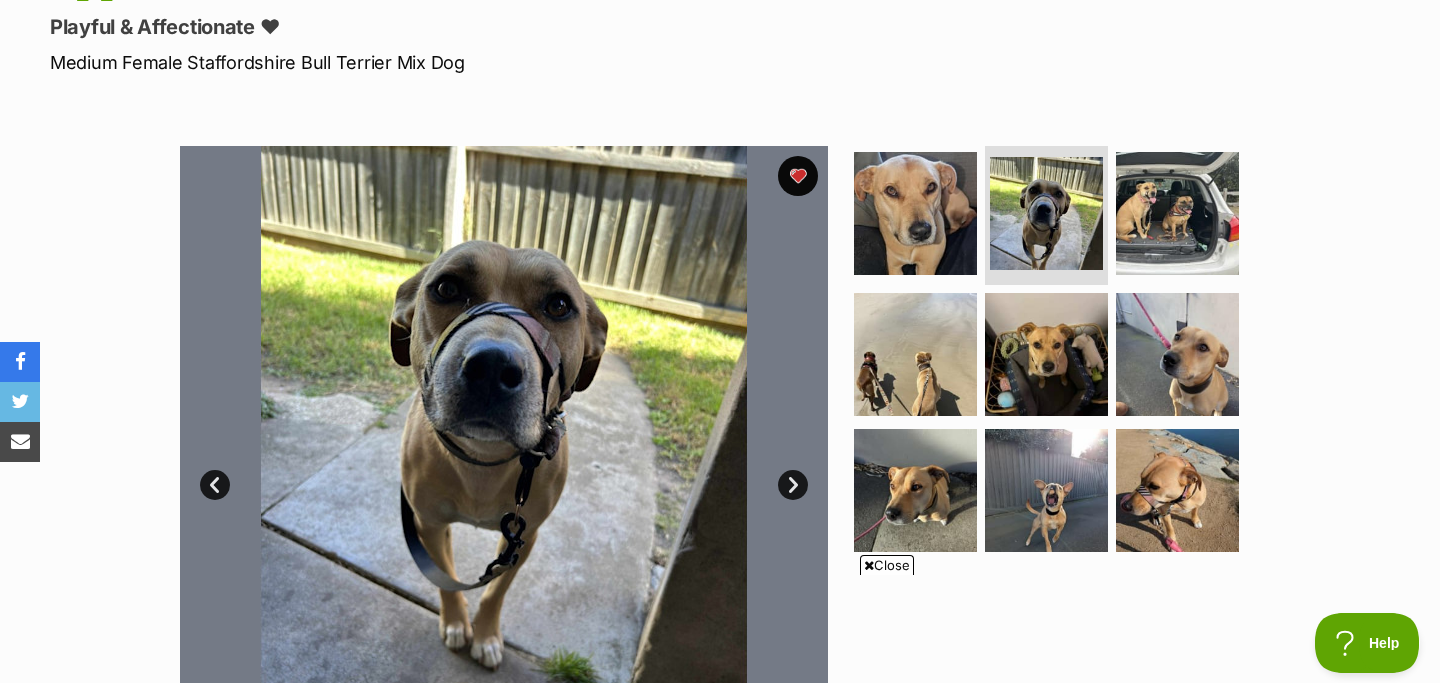 click on "Next" at bounding box center [793, 485] 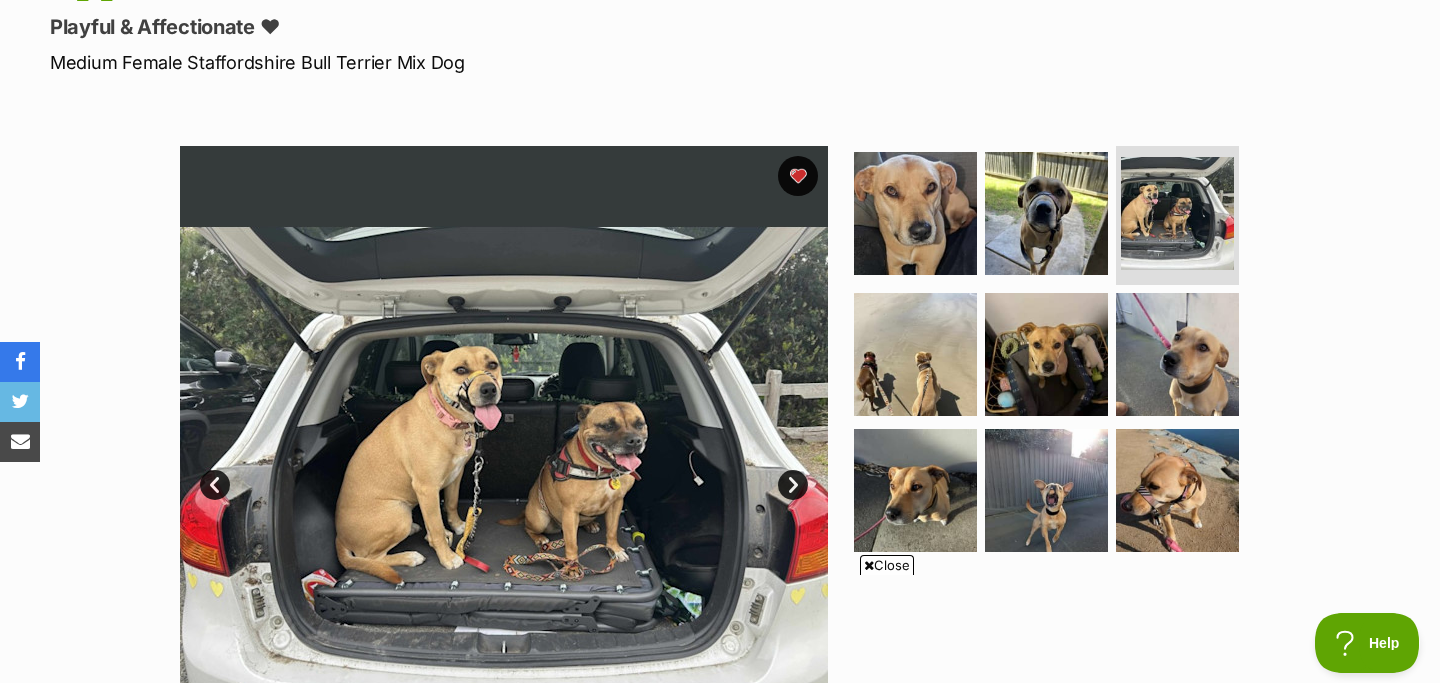 click on "Next" at bounding box center (793, 485) 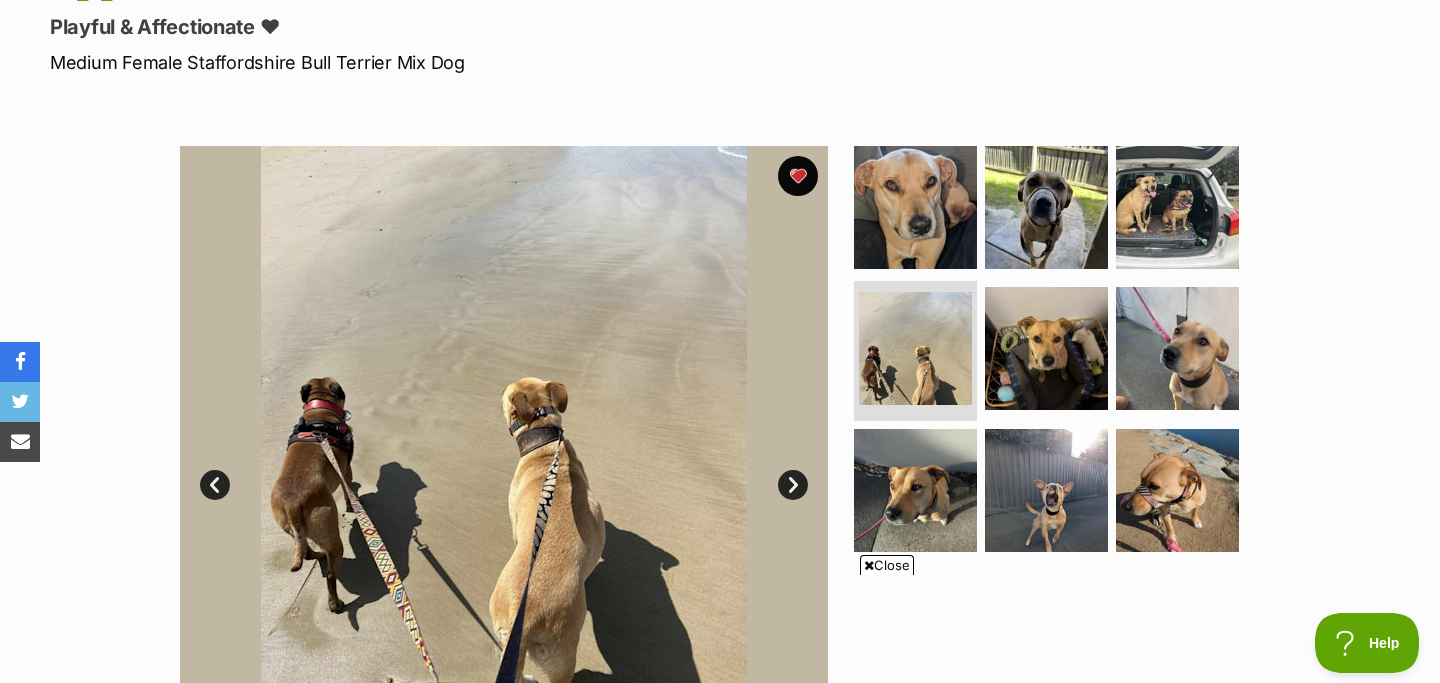 scroll 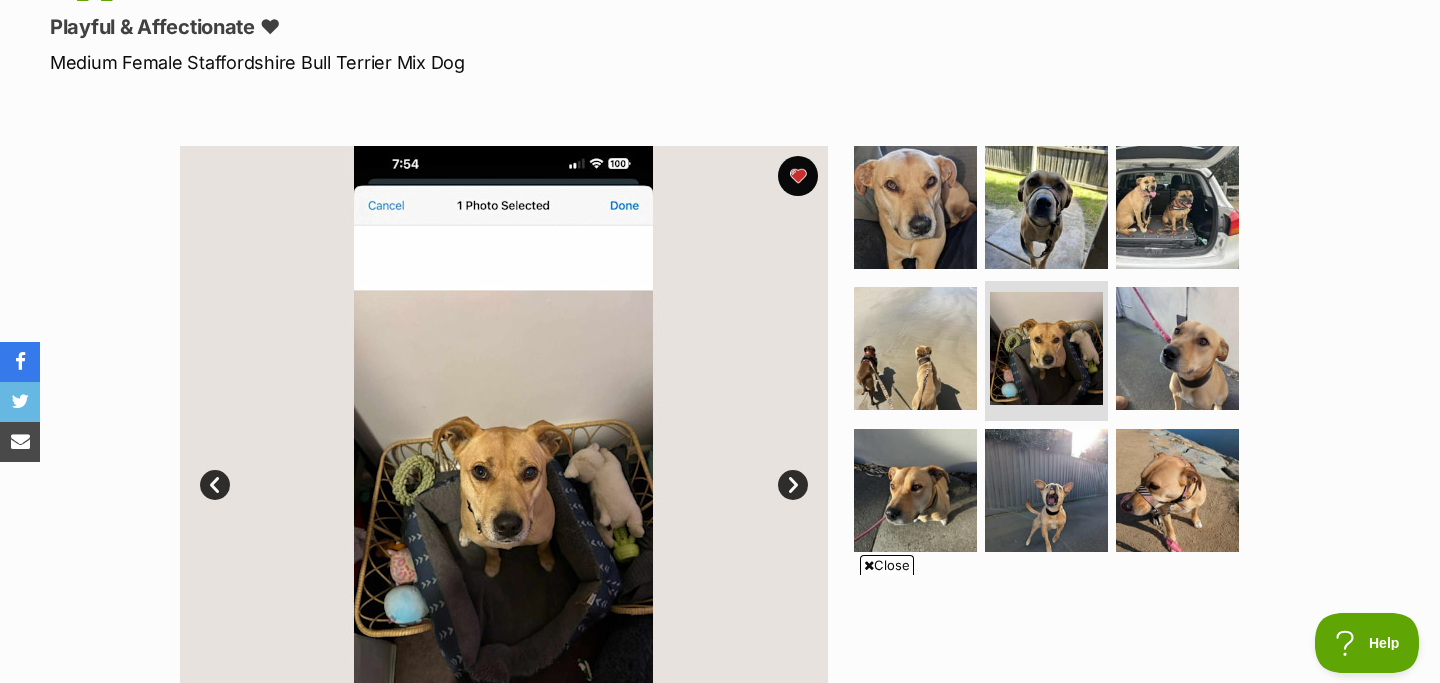 click on "Next" at bounding box center (793, 485) 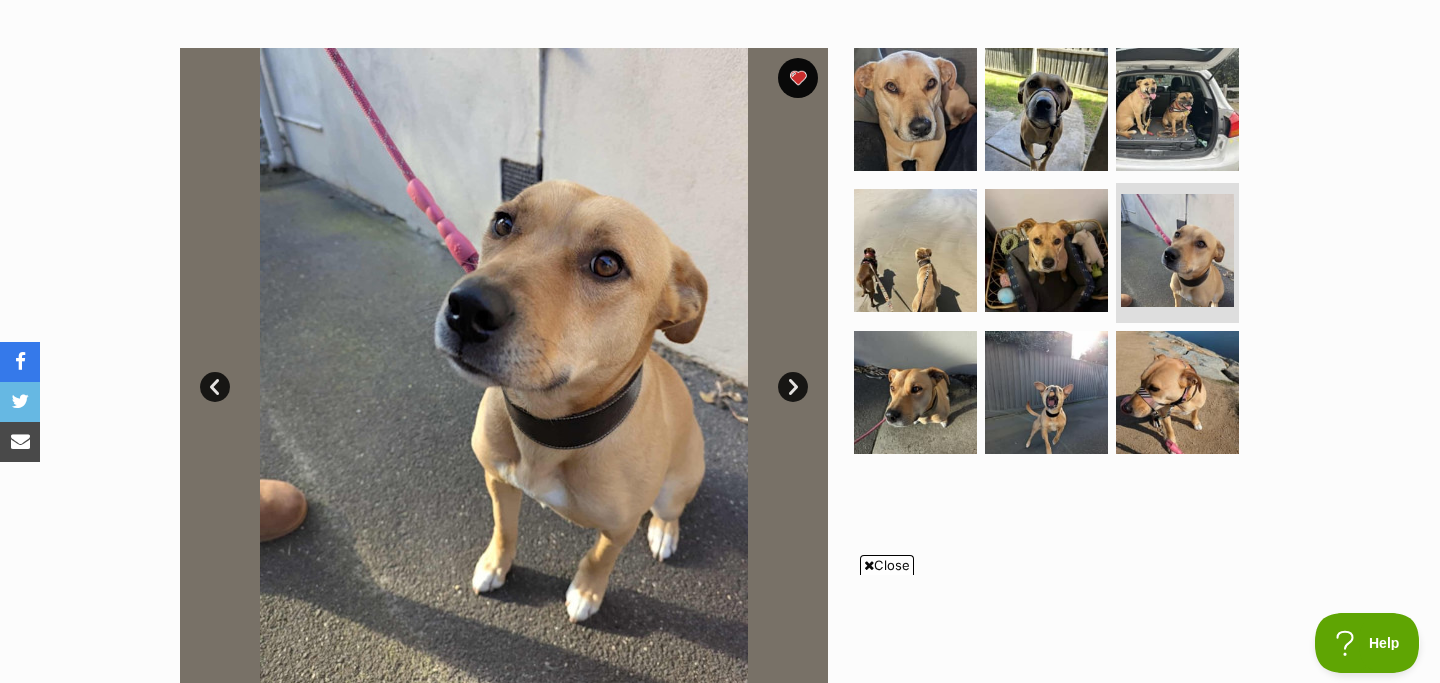 click on "Next" at bounding box center [793, 387] 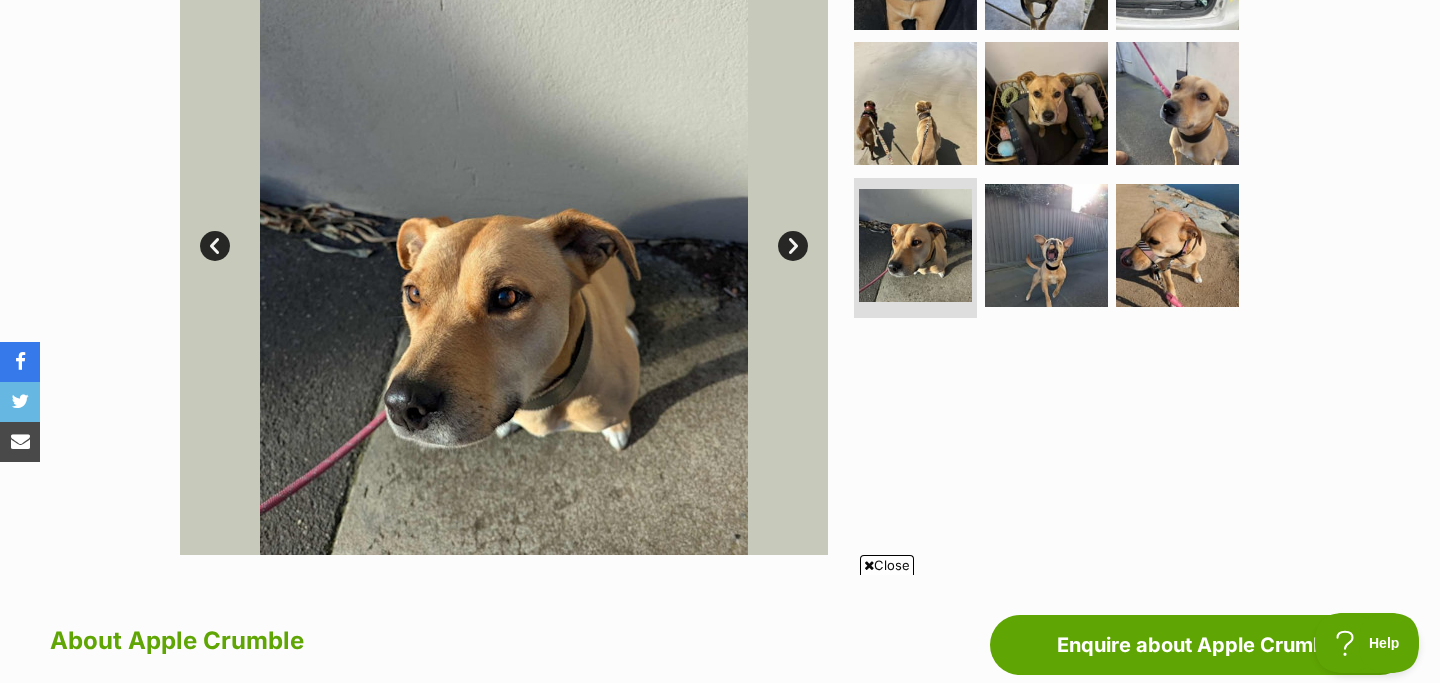 click on "Next" at bounding box center [793, 246] 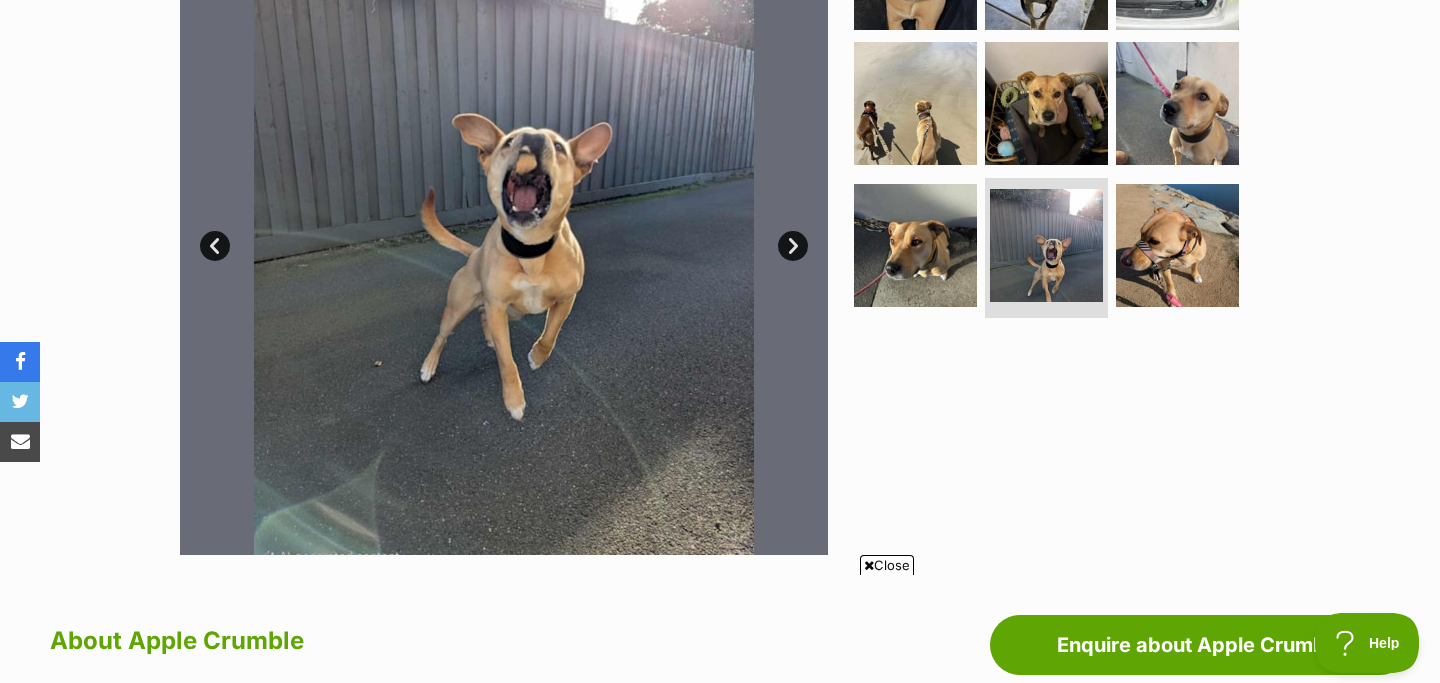 click on "Next" at bounding box center (793, 246) 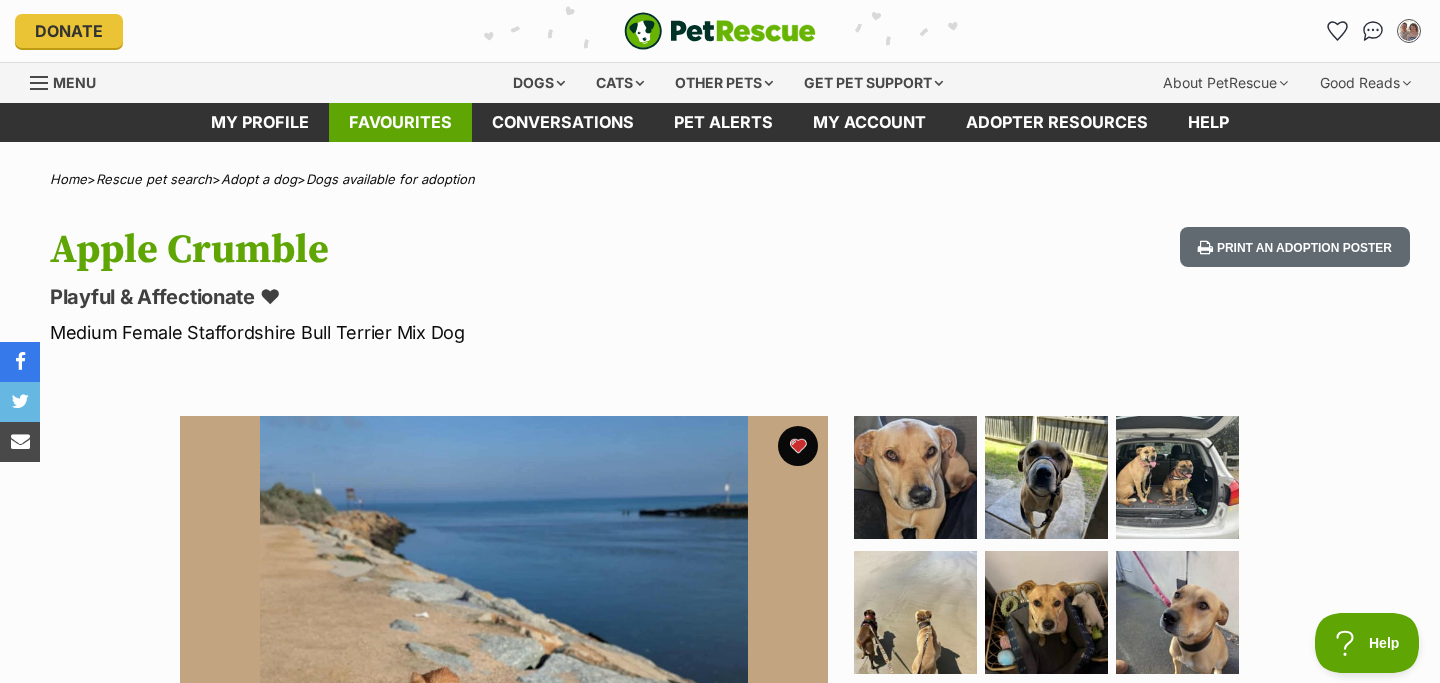 click on "Favourites" at bounding box center [400, 122] 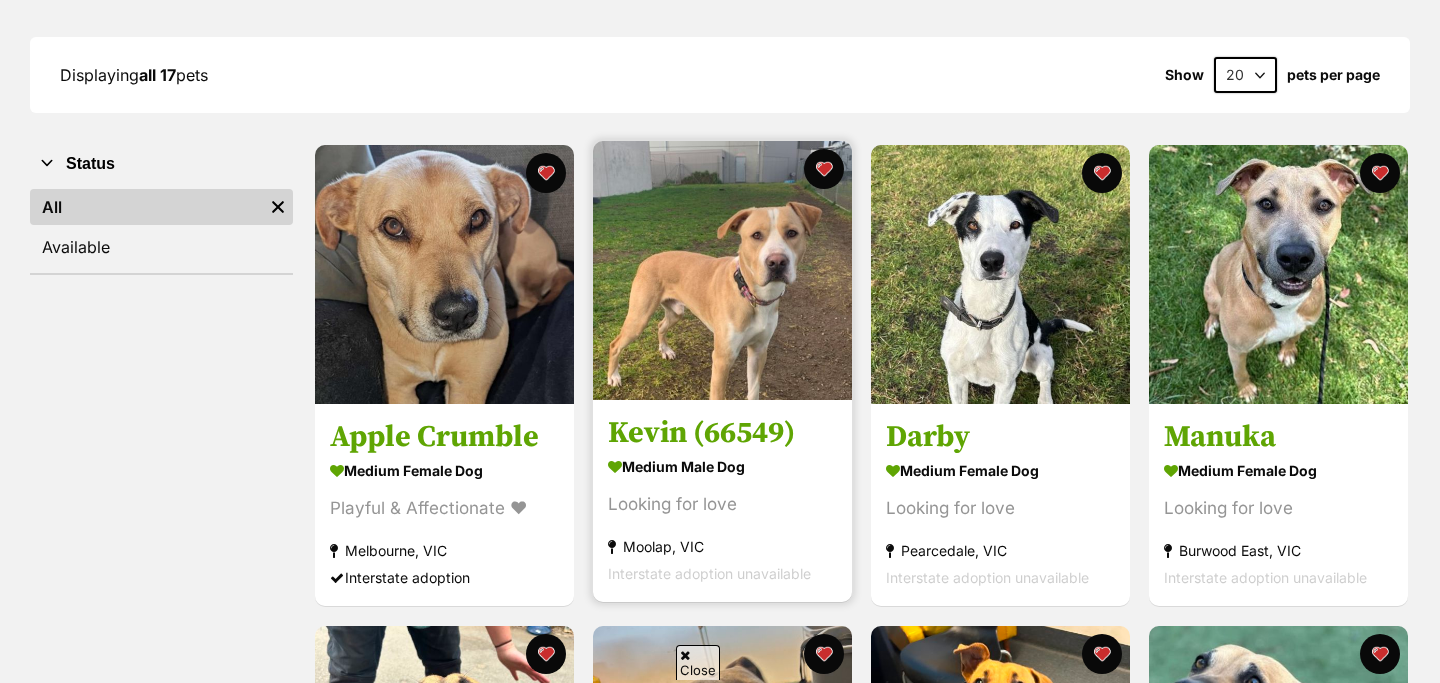 scroll, scrollTop: 264, scrollLeft: 0, axis: vertical 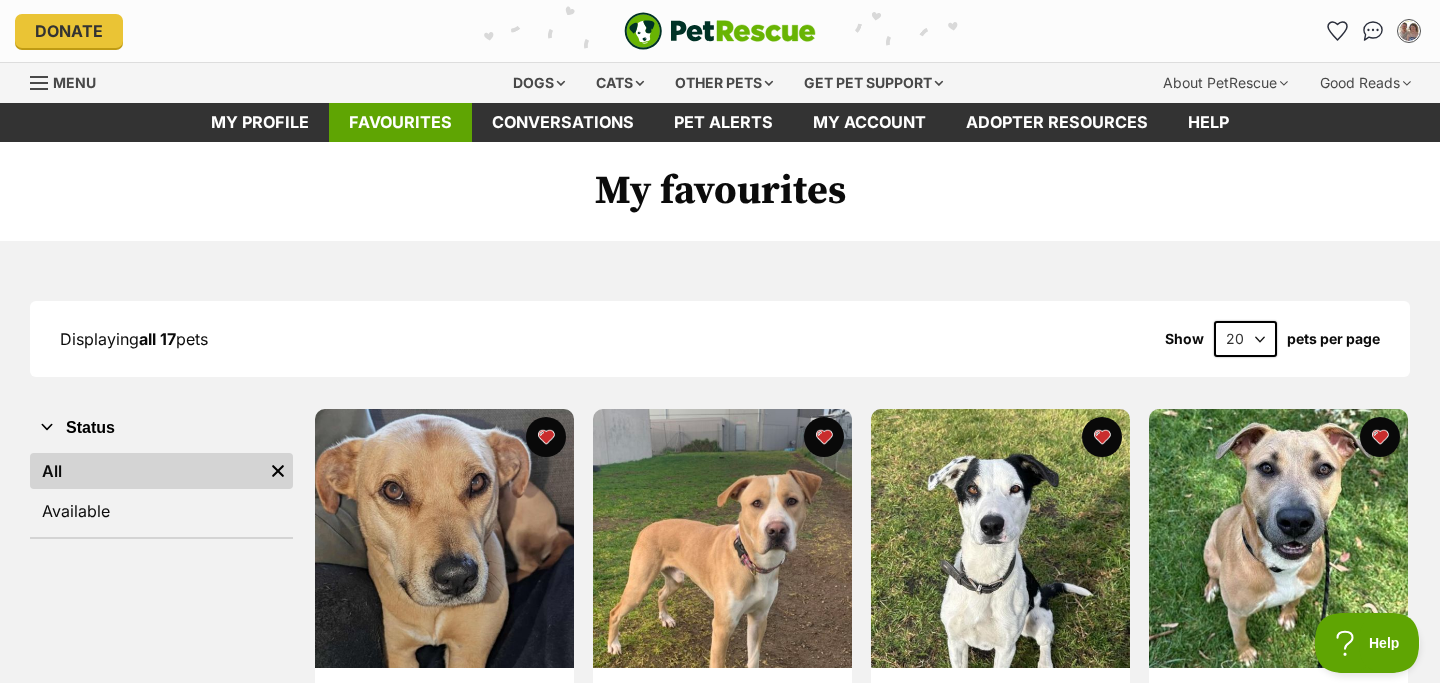 click on "Favourites" at bounding box center [400, 122] 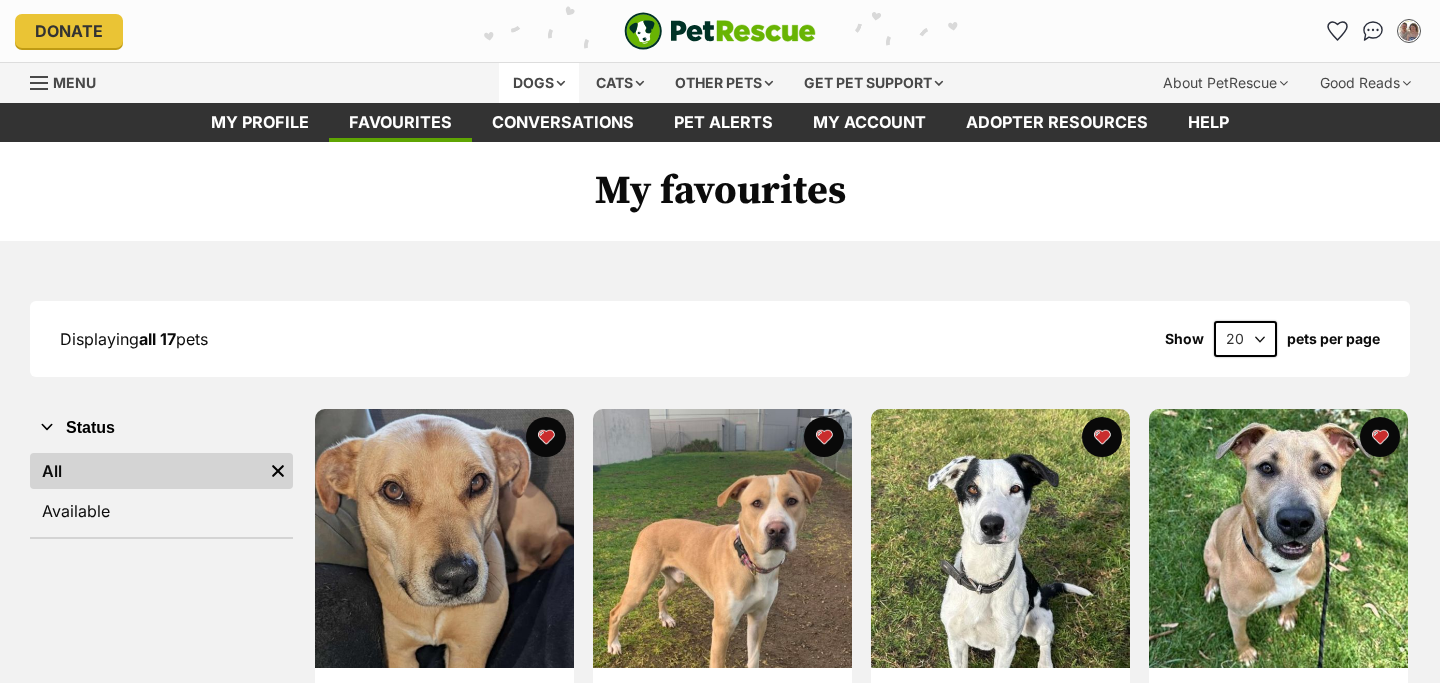 scroll, scrollTop: 0, scrollLeft: 0, axis: both 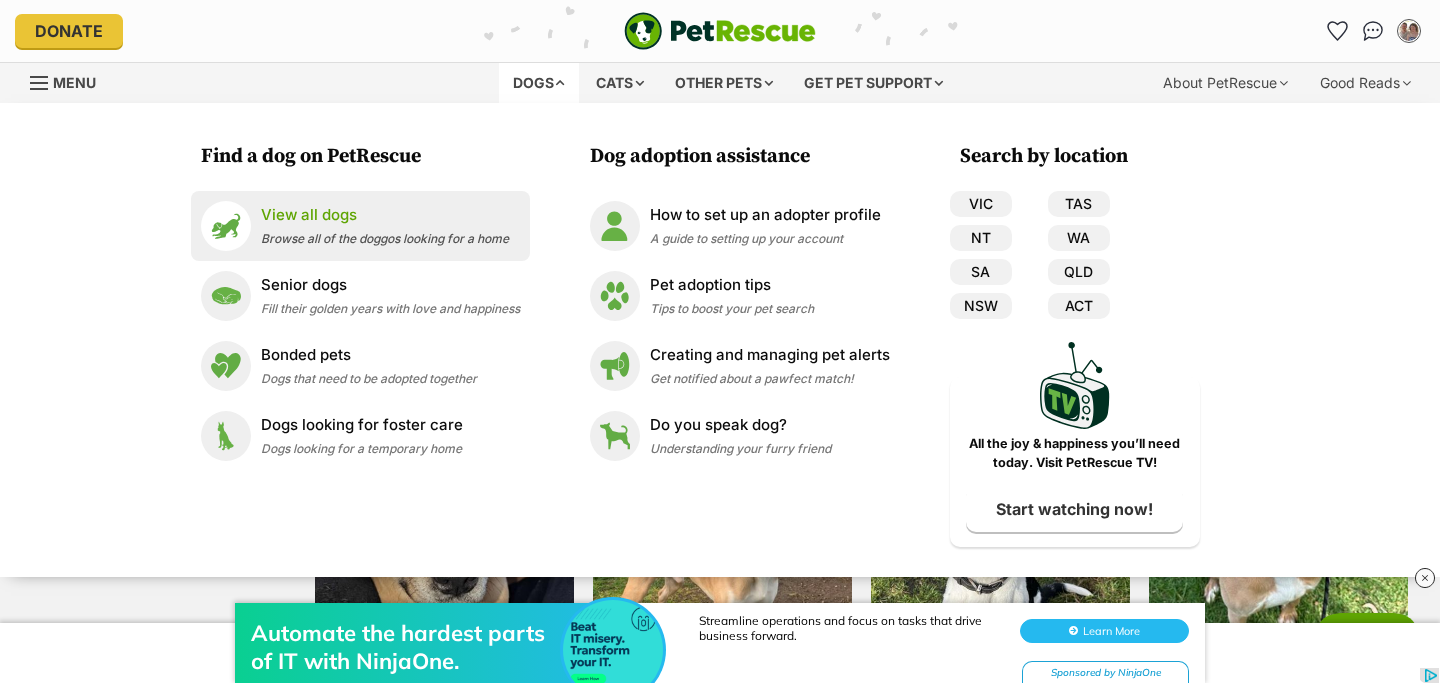 click on "View all dogs" at bounding box center (385, 215) 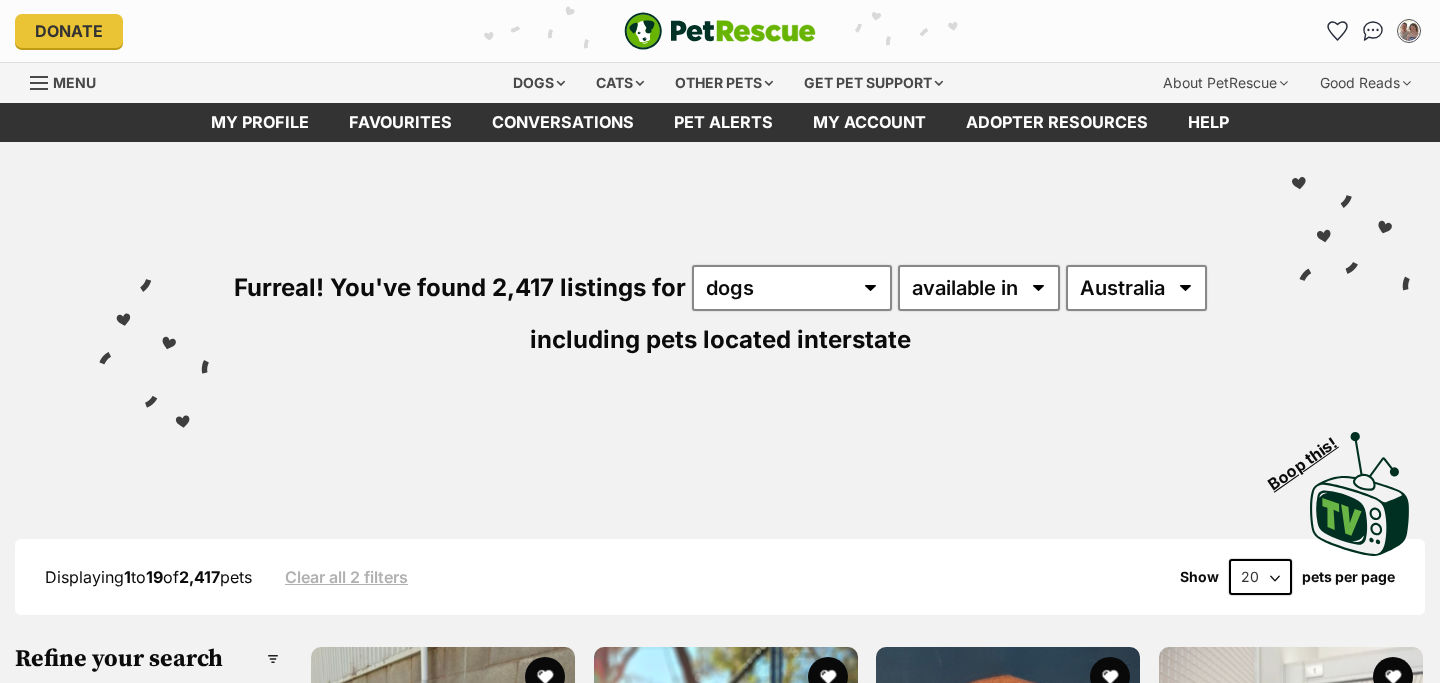 scroll, scrollTop: 0, scrollLeft: 0, axis: both 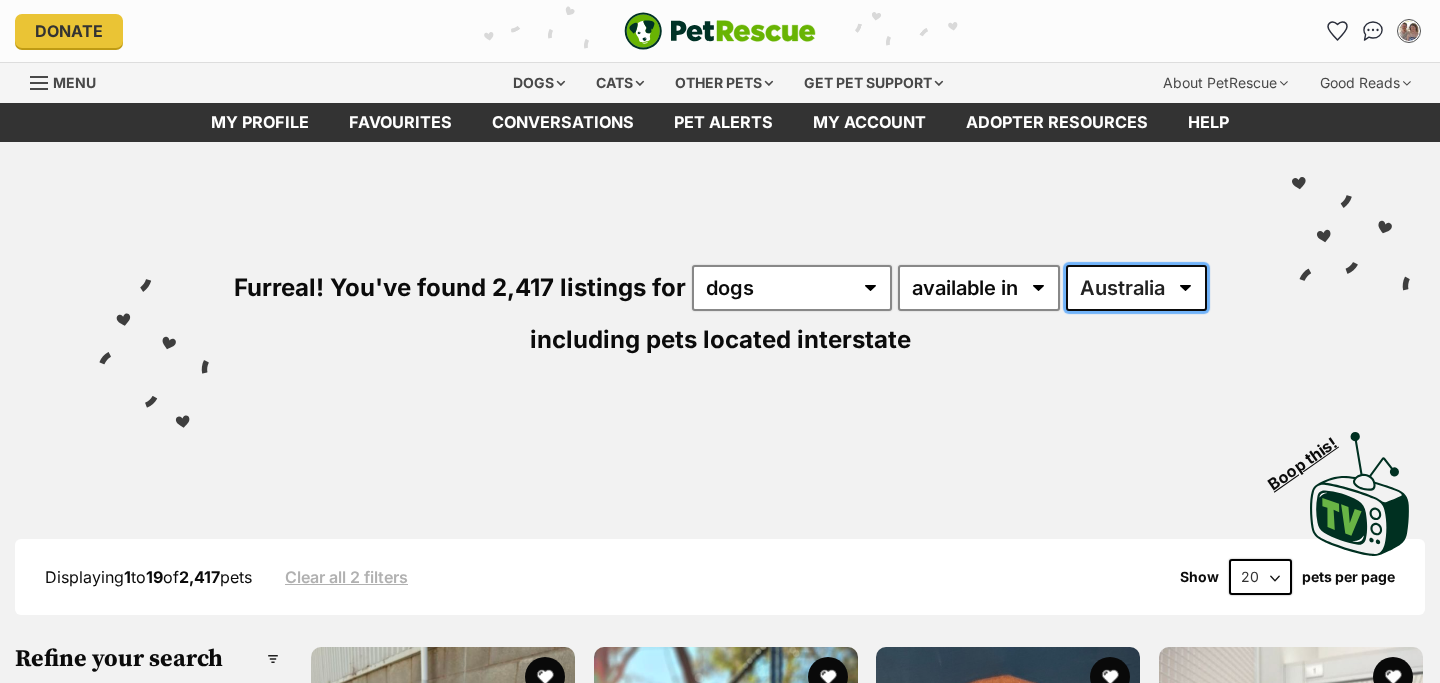 click on "Australia
ACT
NSW
NT
QLD
SA
TAS
VIC
WA" at bounding box center [1136, 288] 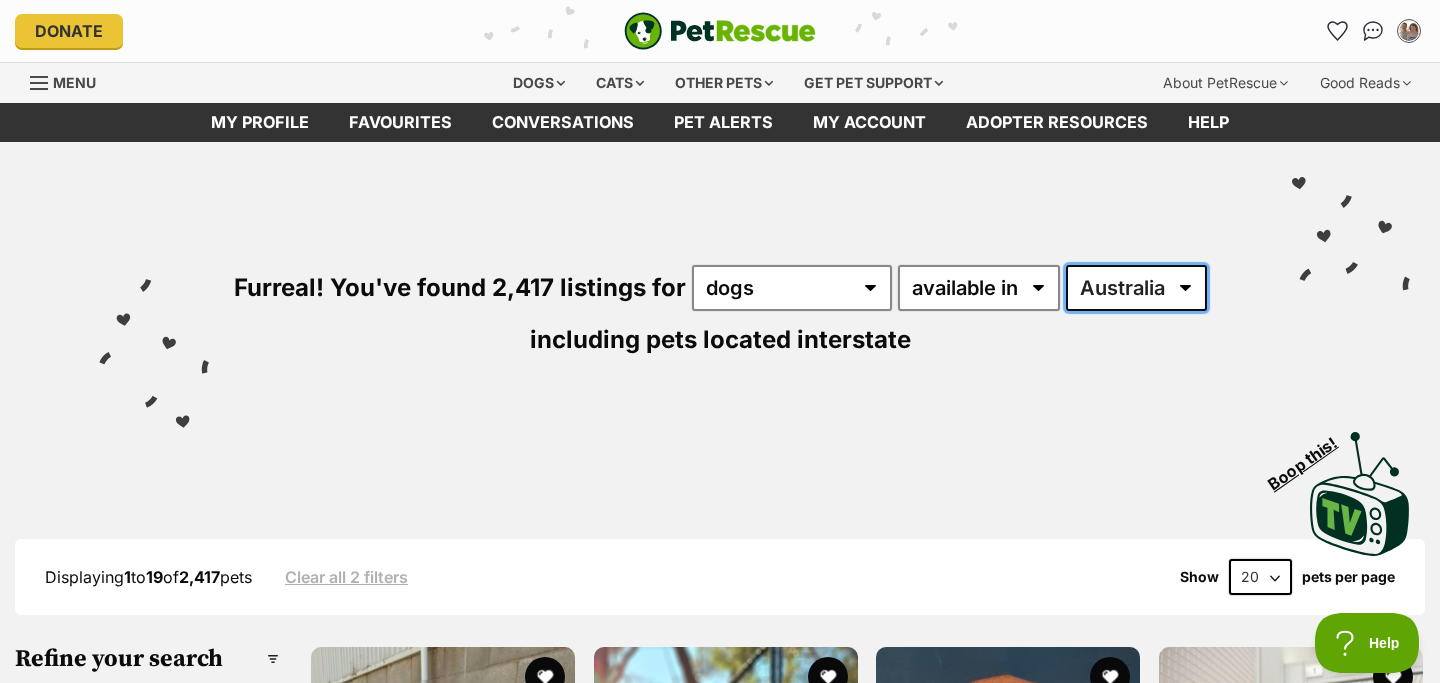 scroll, scrollTop: 0, scrollLeft: 0, axis: both 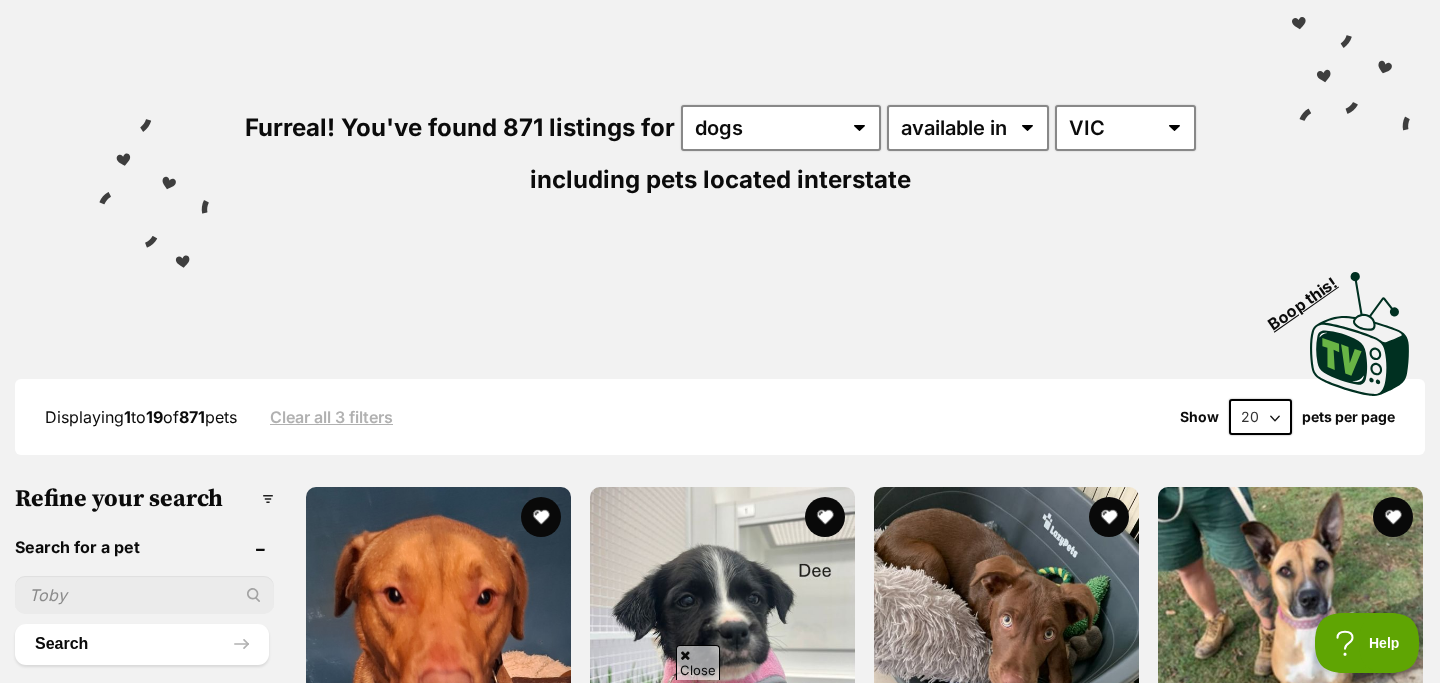 click at bounding box center (144, 595) 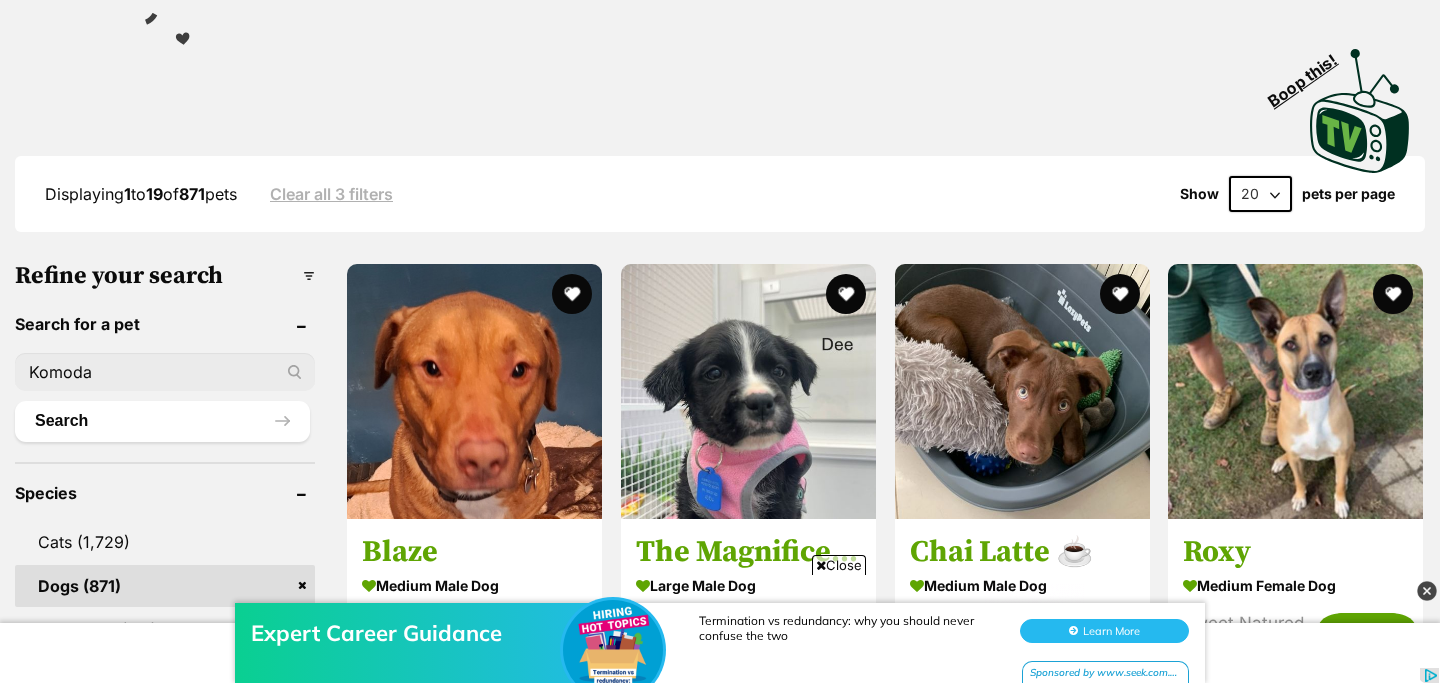 scroll, scrollTop: 386, scrollLeft: 0, axis: vertical 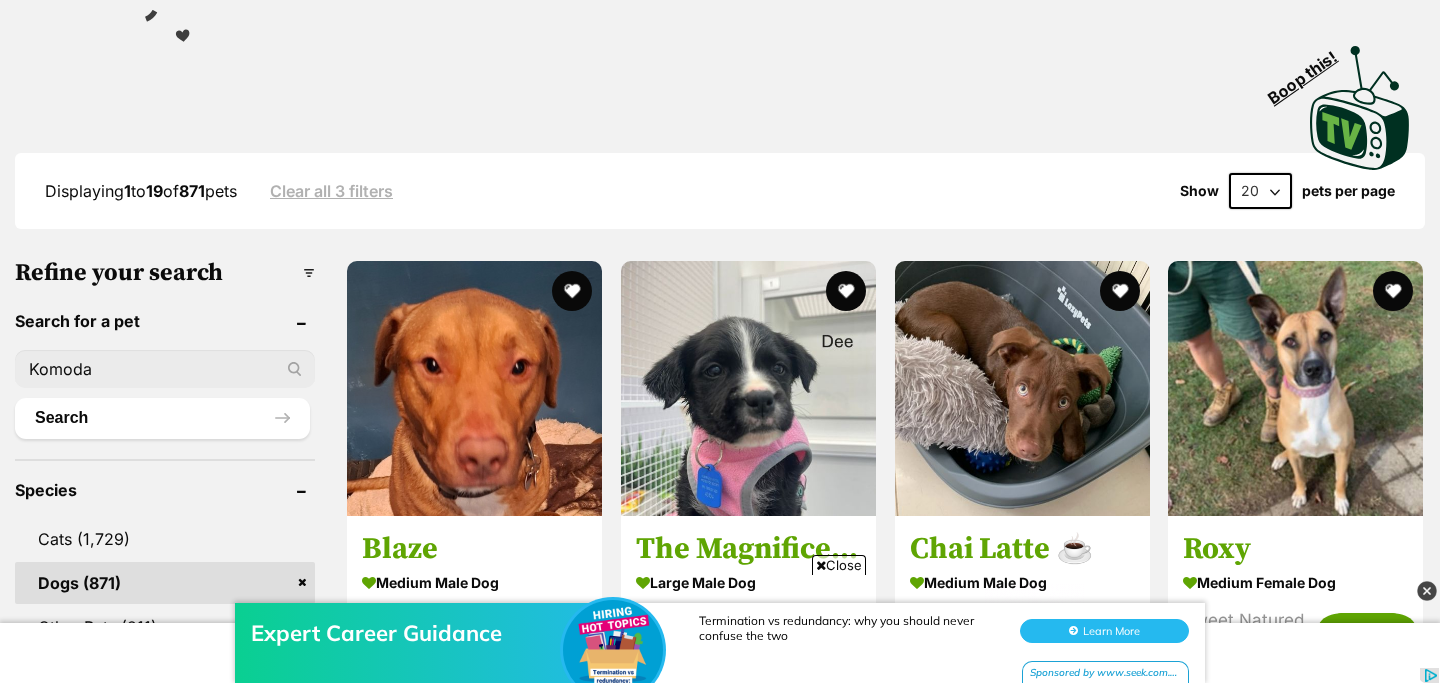 type on "Komoda" 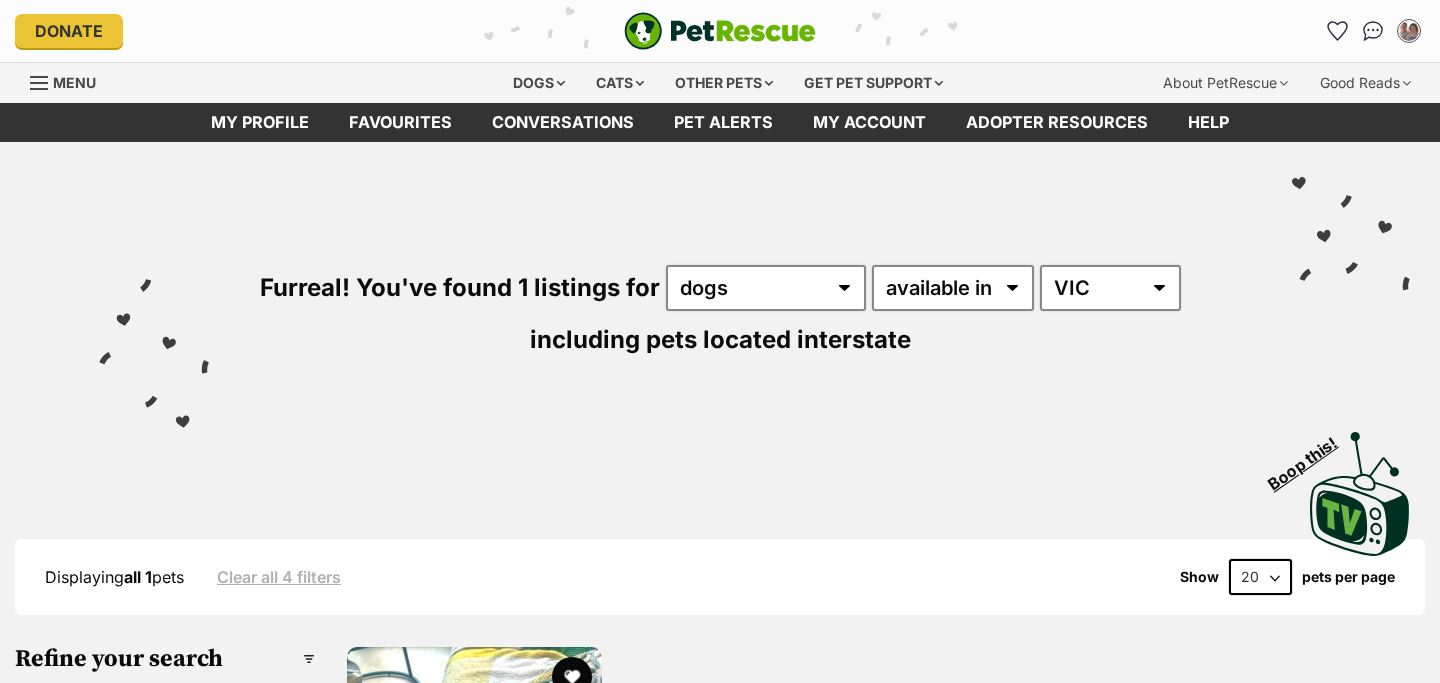 scroll, scrollTop: 437, scrollLeft: 0, axis: vertical 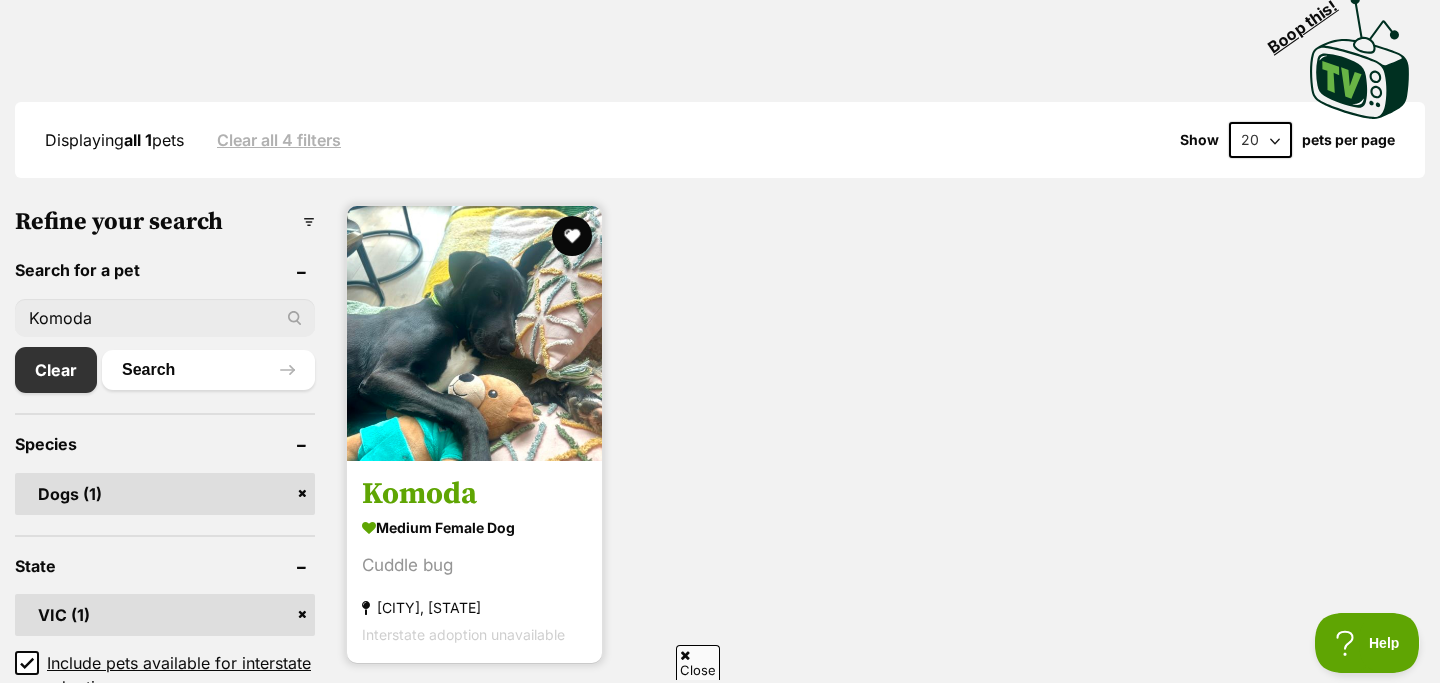 click on "Komoda" at bounding box center (474, 495) 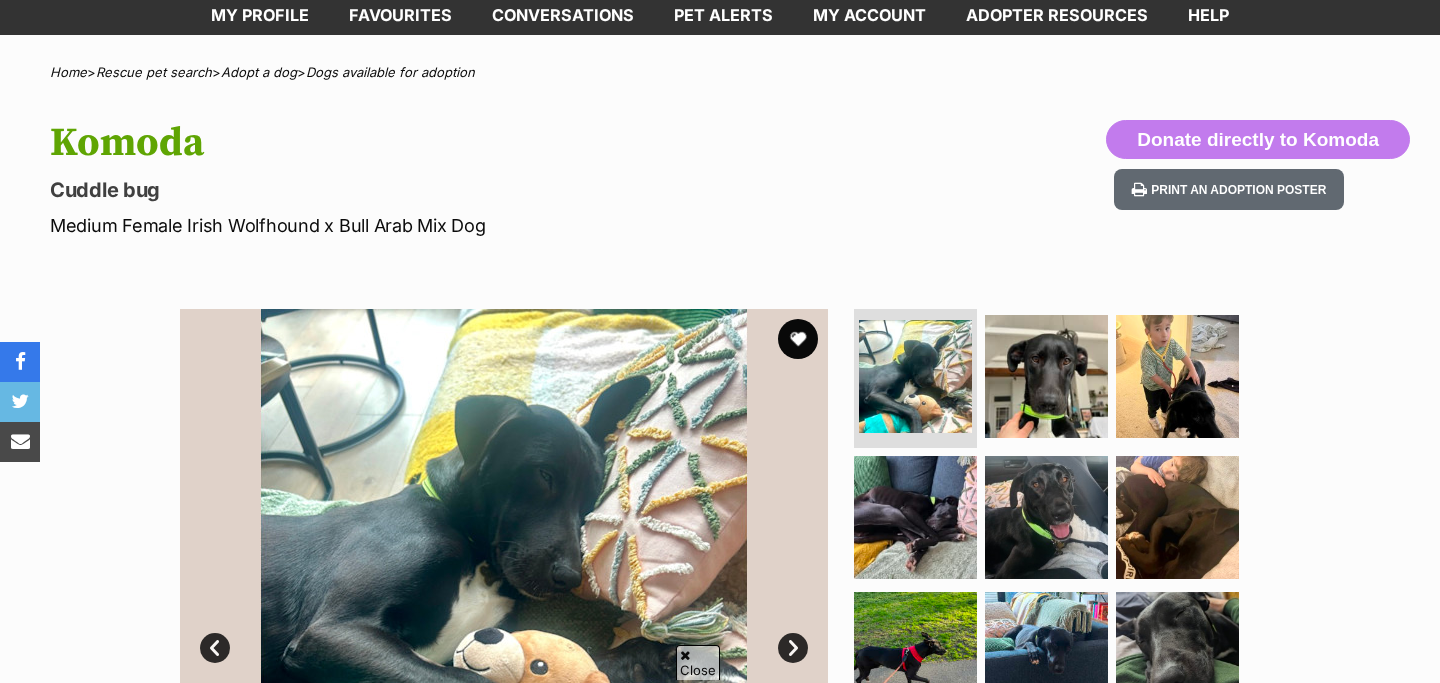 scroll, scrollTop: 283, scrollLeft: 0, axis: vertical 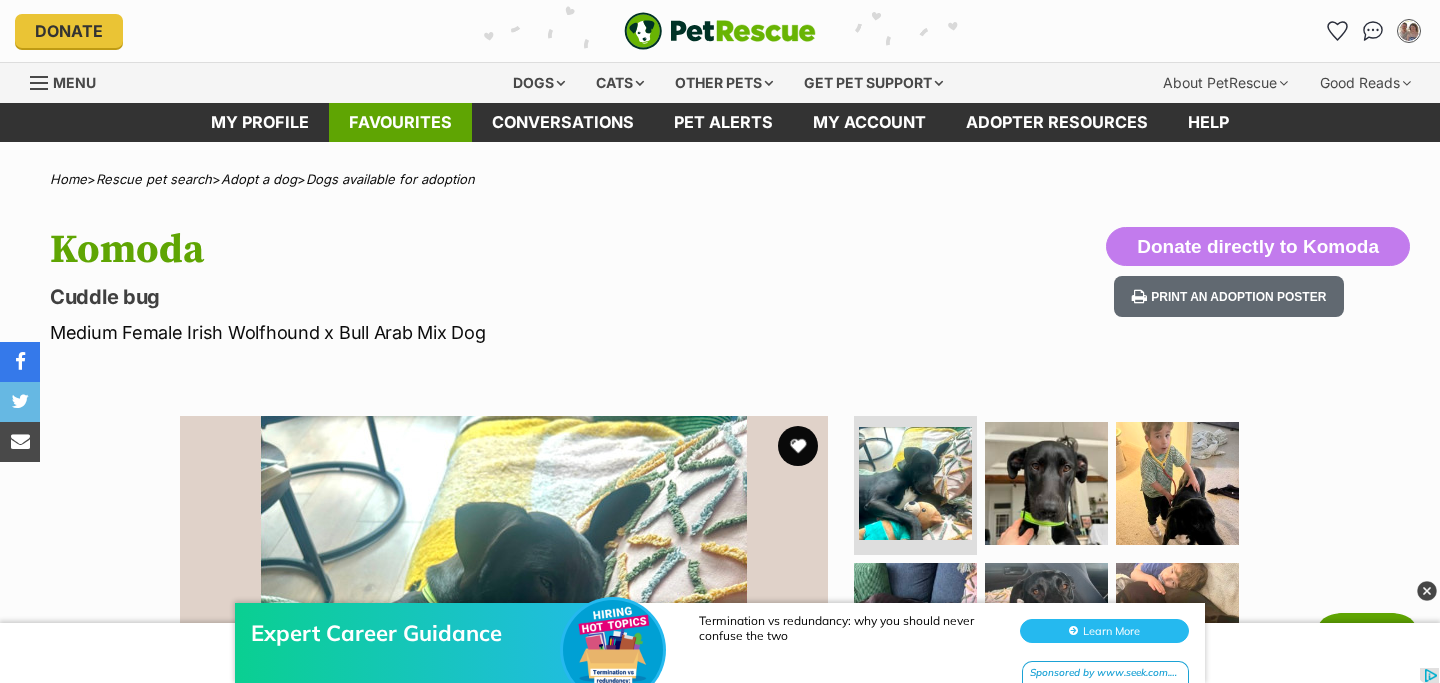 click on "Favourites" at bounding box center (400, 122) 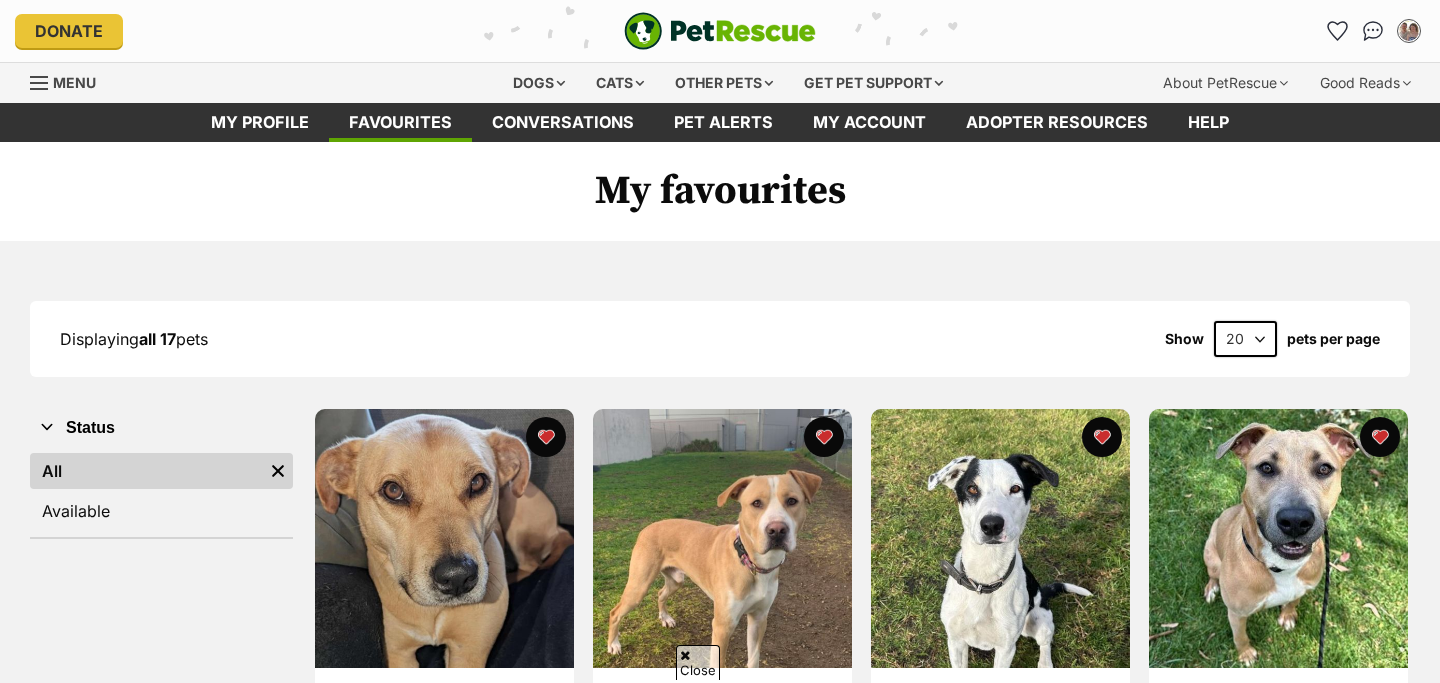 scroll, scrollTop: 277, scrollLeft: 0, axis: vertical 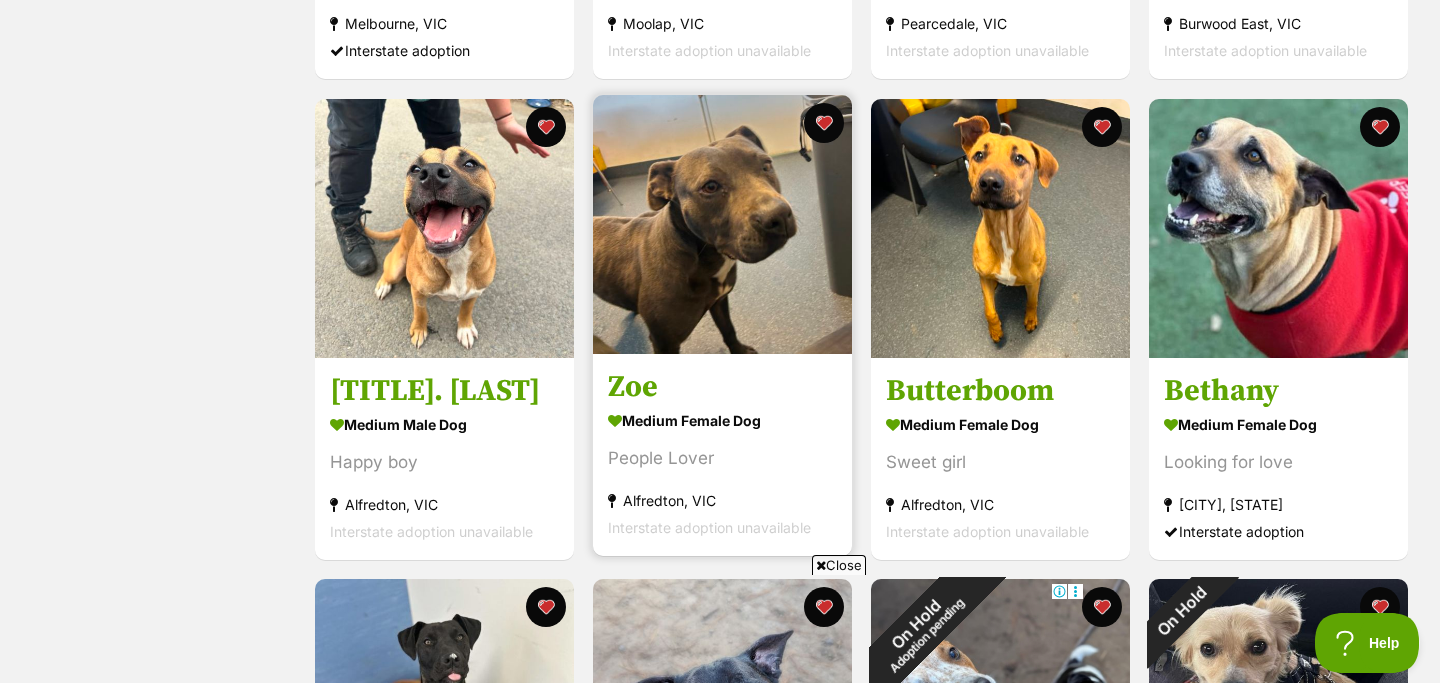 click on "Zoe" at bounding box center [722, 387] 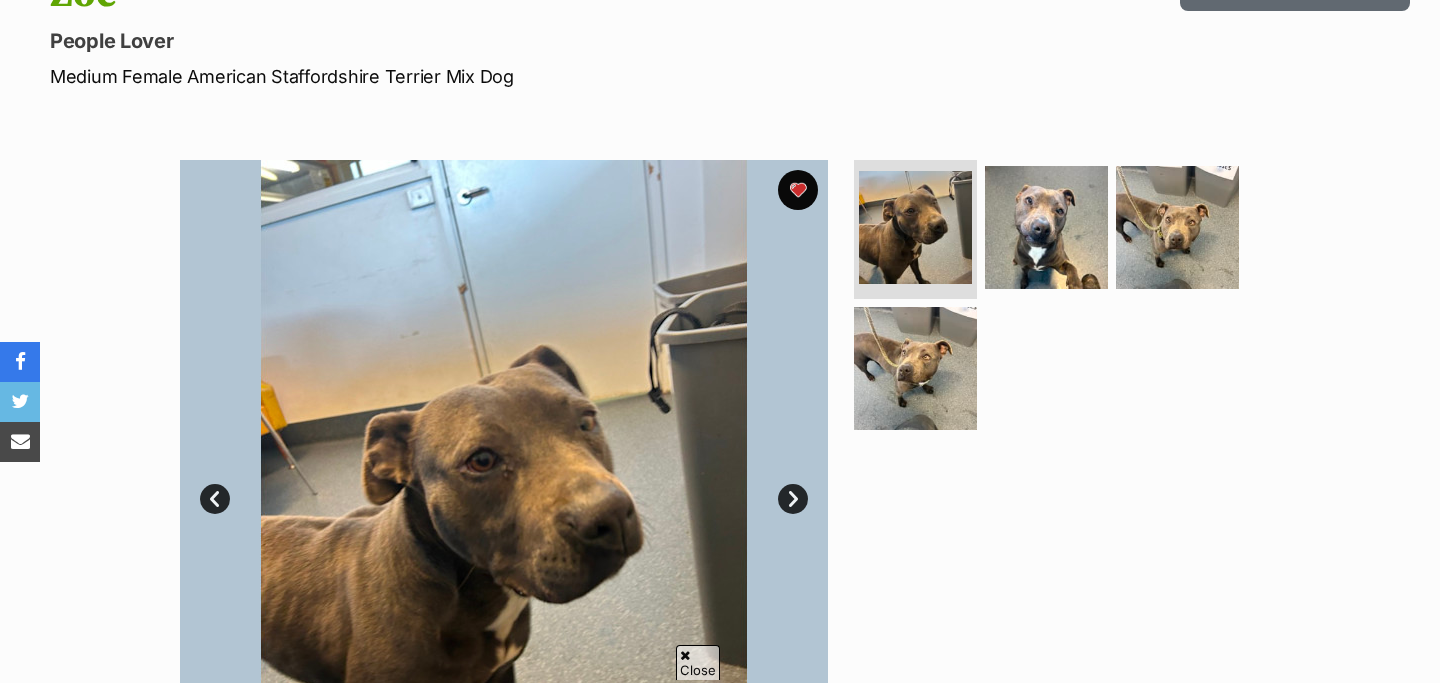 scroll, scrollTop: 256, scrollLeft: 0, axis: vertical 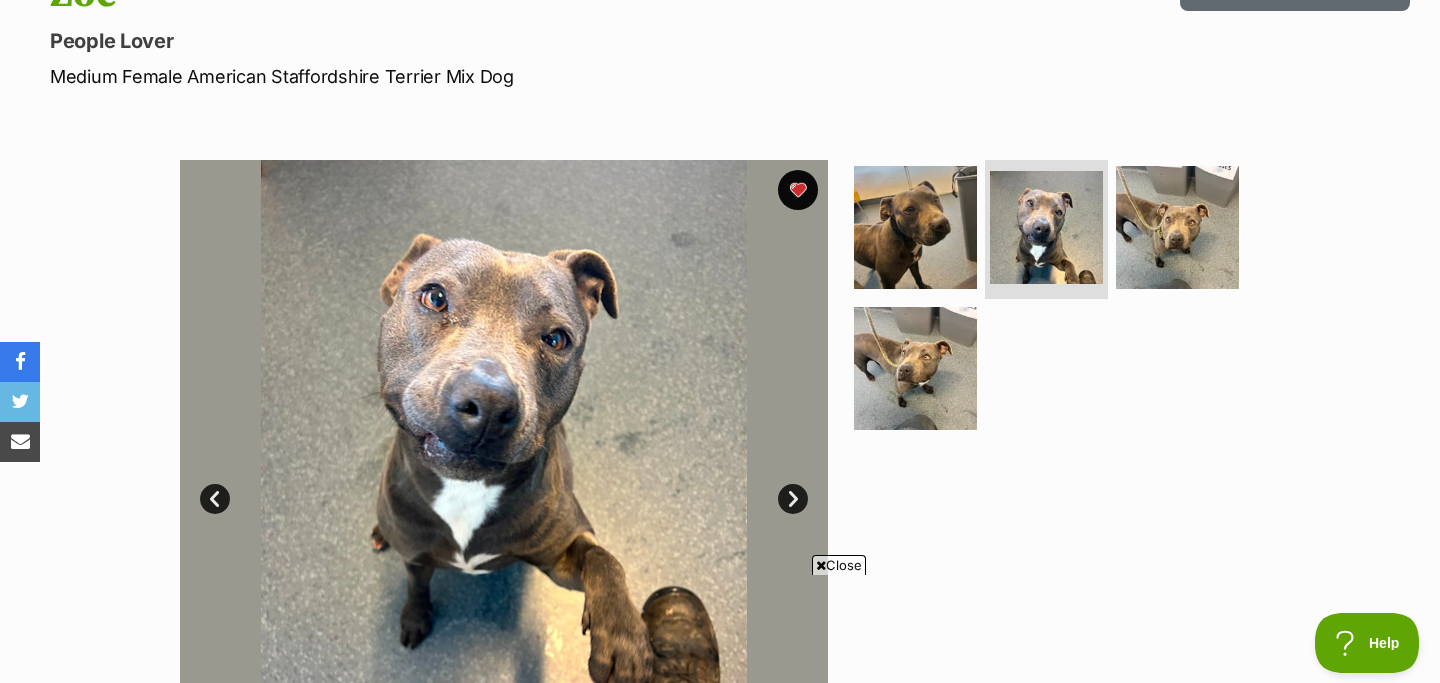 click on "Next" at bounding box center (793, 499) 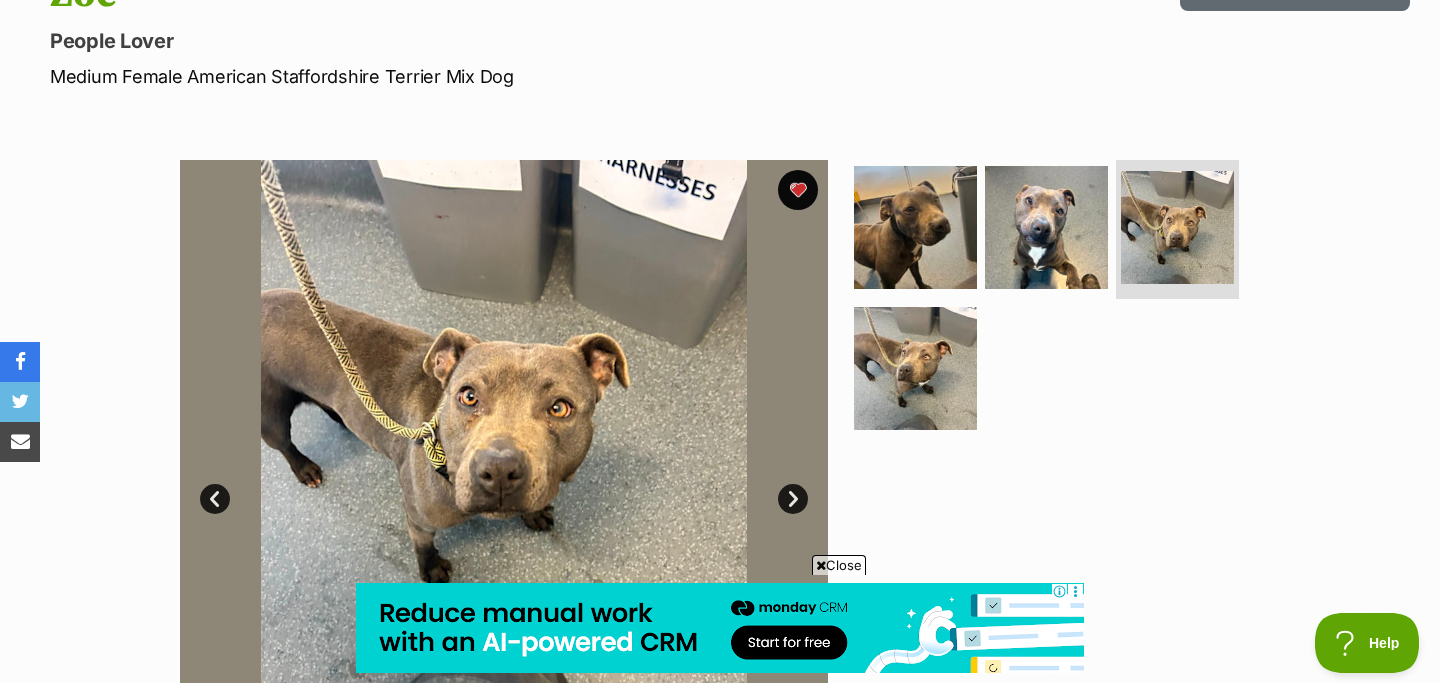 scroll, scrollTop: 312, scrollLeft: 0, axis: vertical 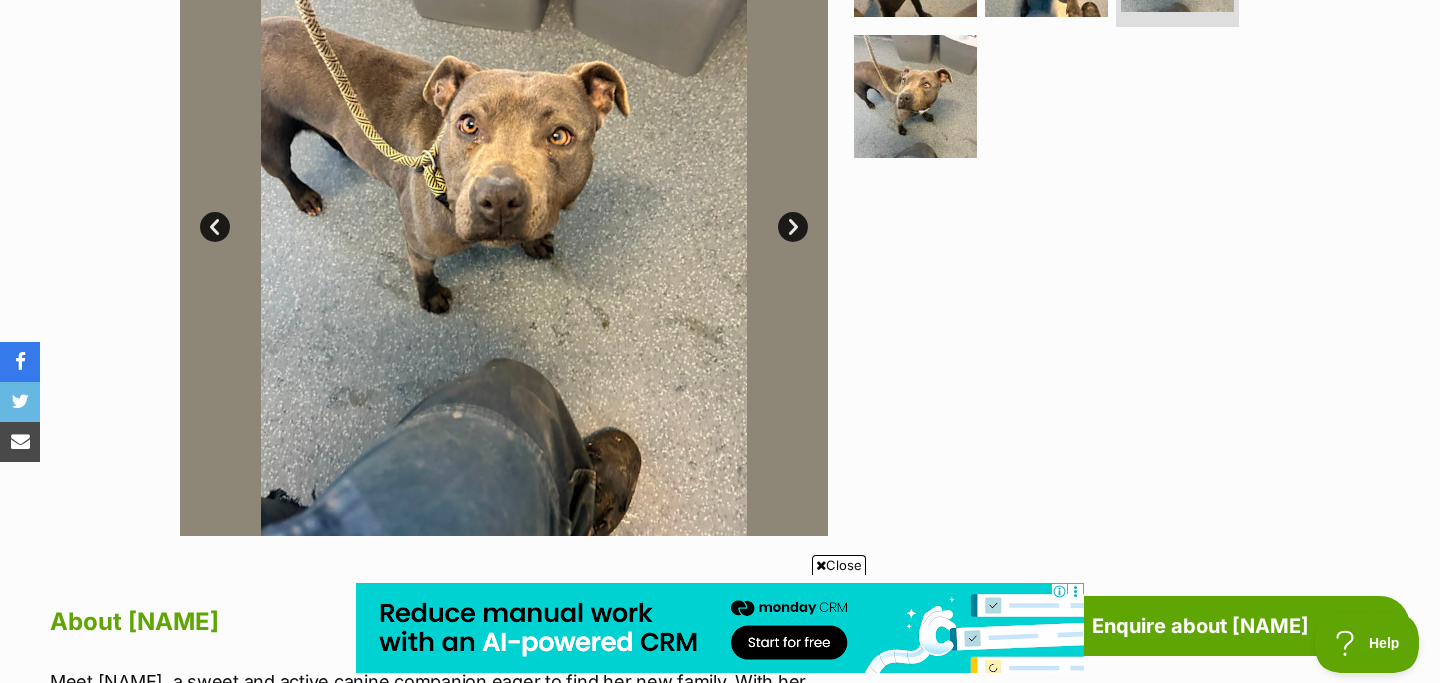 click on "Next" at bounding box center [793, 227] 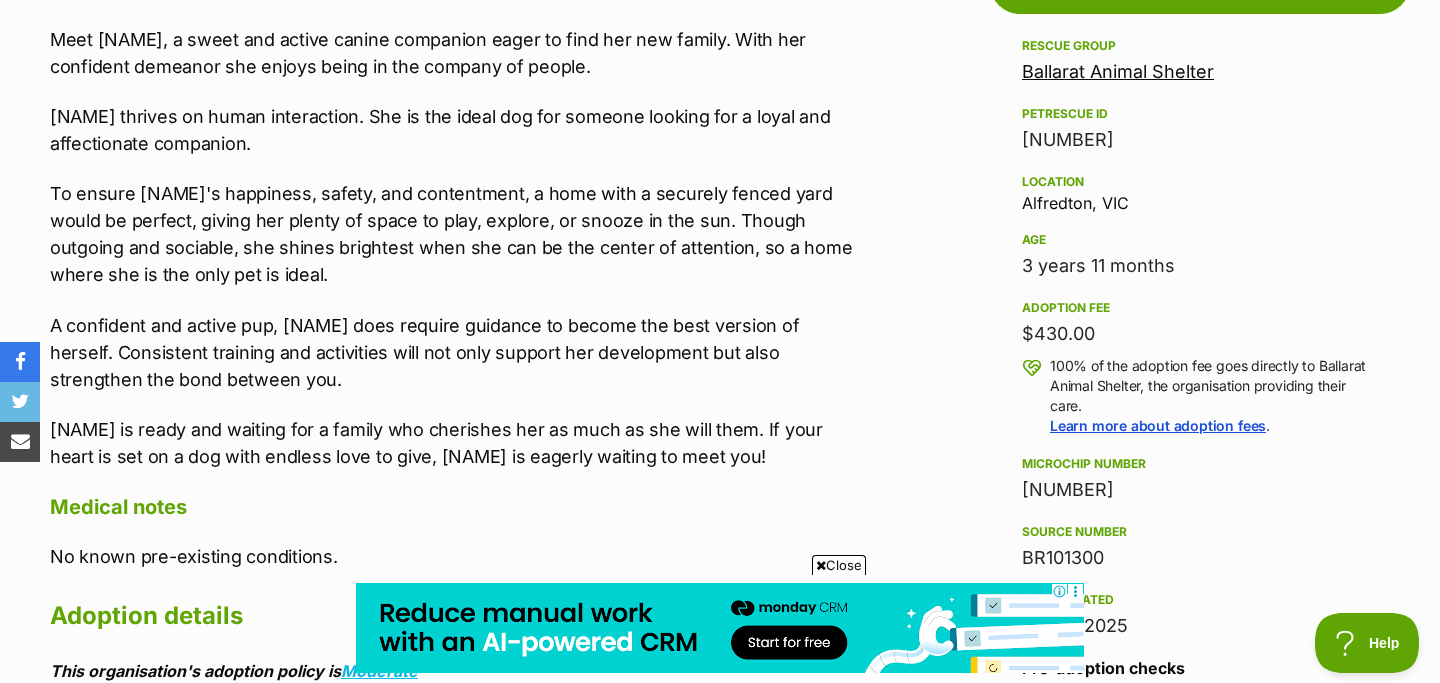 scroll, scrollTop: 1255, scrollLeft: 0, axis: vertical 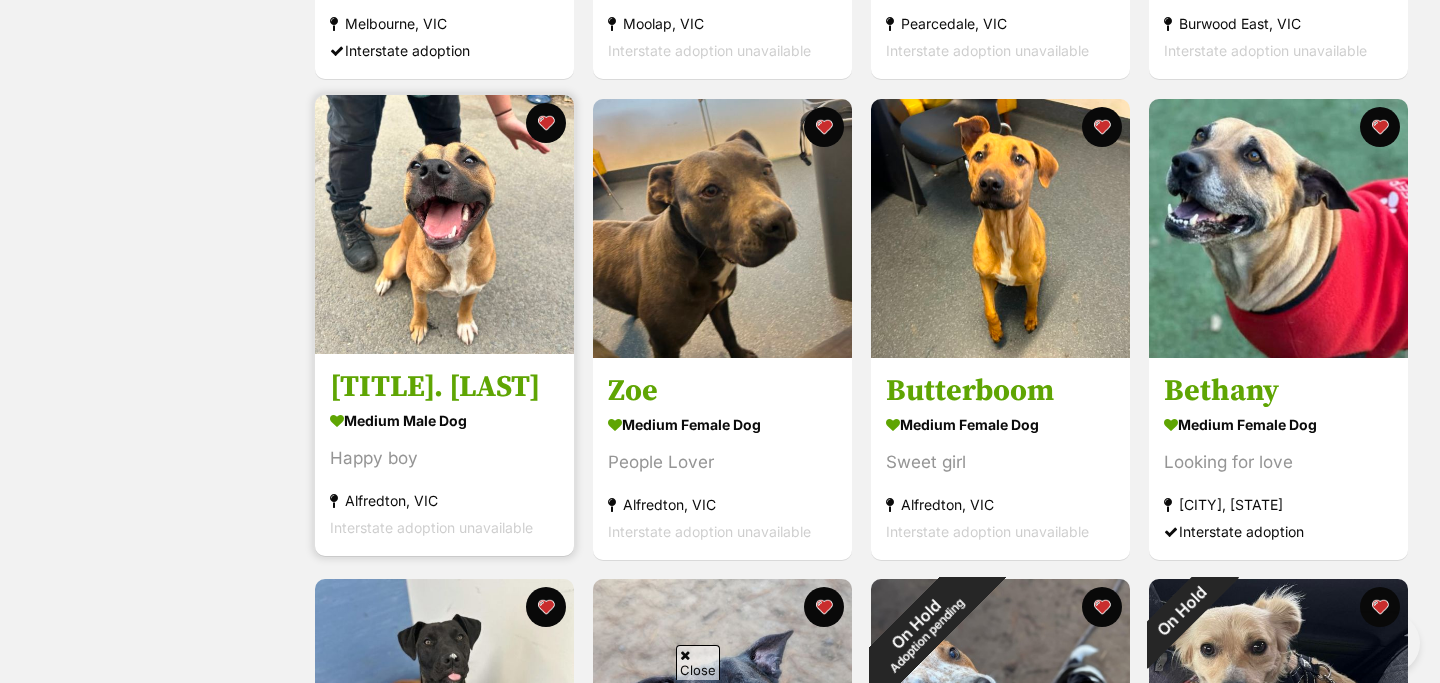 click on "[PERSON]" at bounding box center (444, 387) 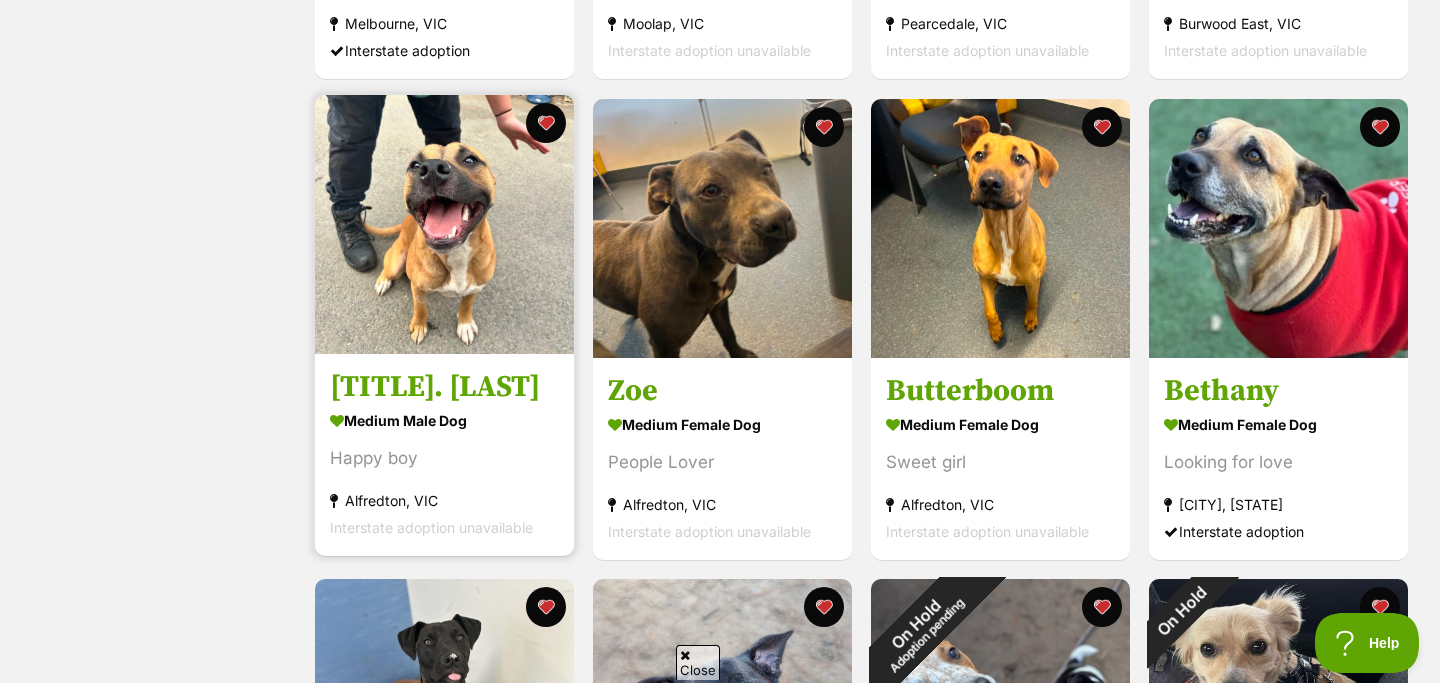 scroll, scrollTop: 0, scrollLeft: 0, axis: both 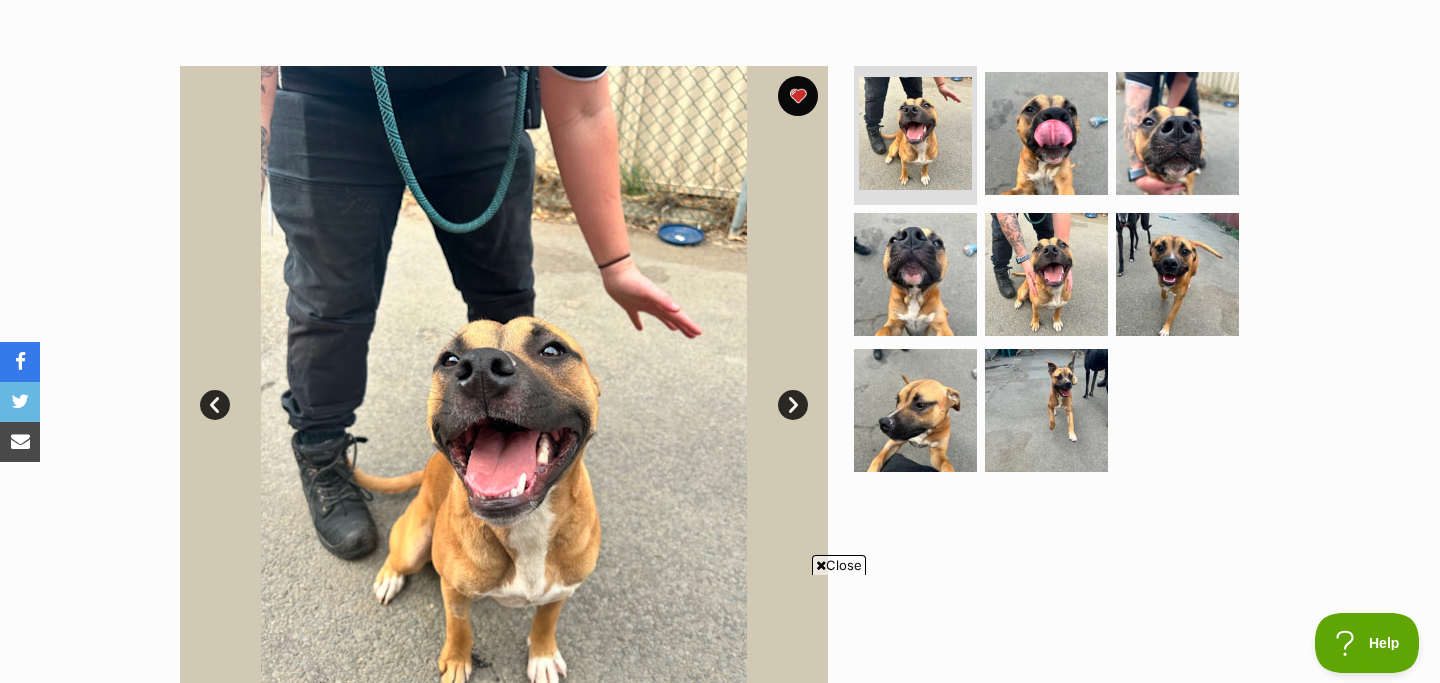 click on "Next" at bounding box center [793, 405] 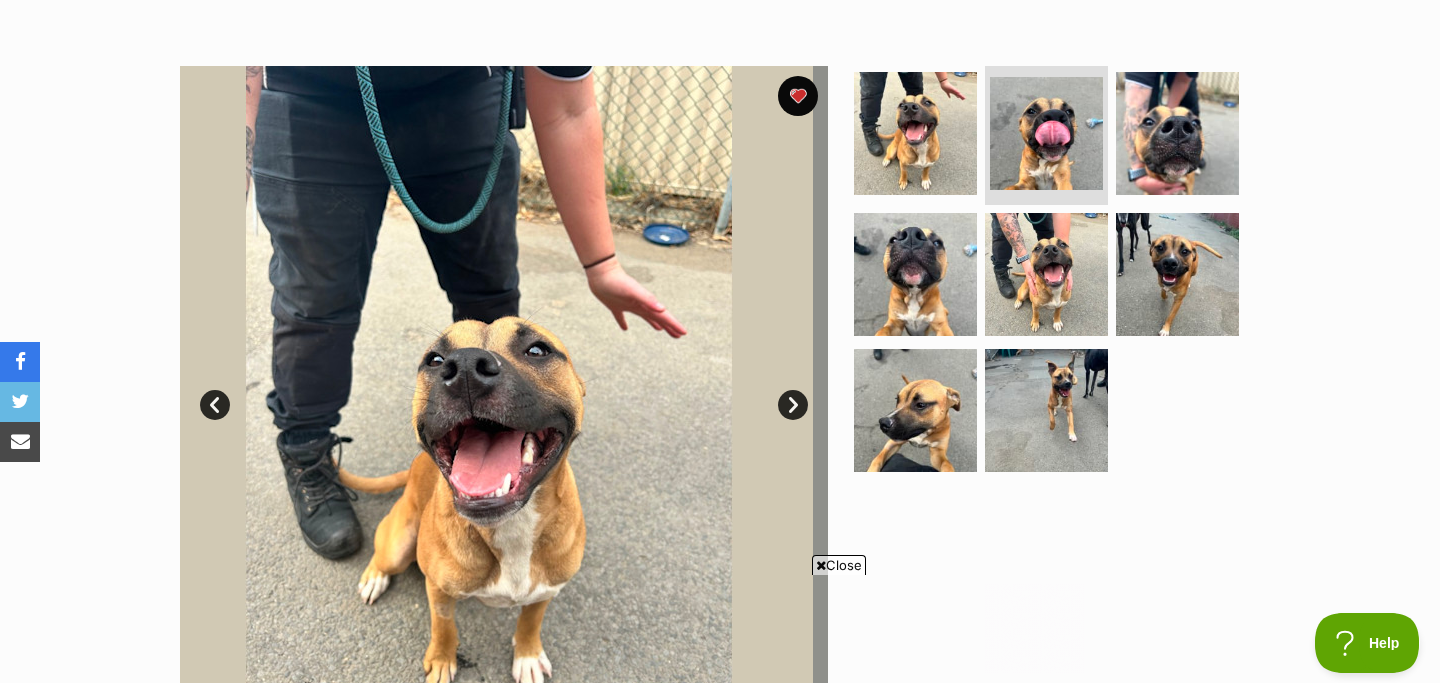 scroll, scrollTop: 0, scrollLeft: 0, axis: both 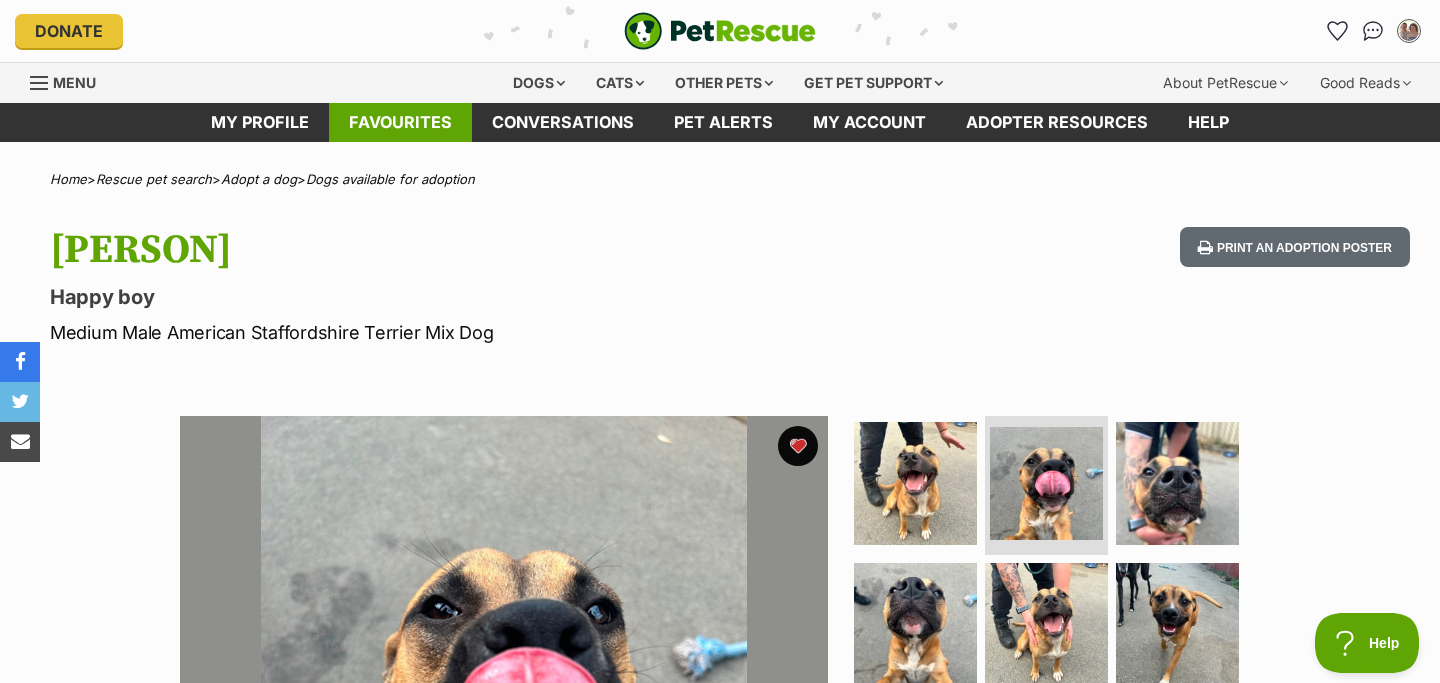 click on "Favourites" at bounding box center [400, 122] 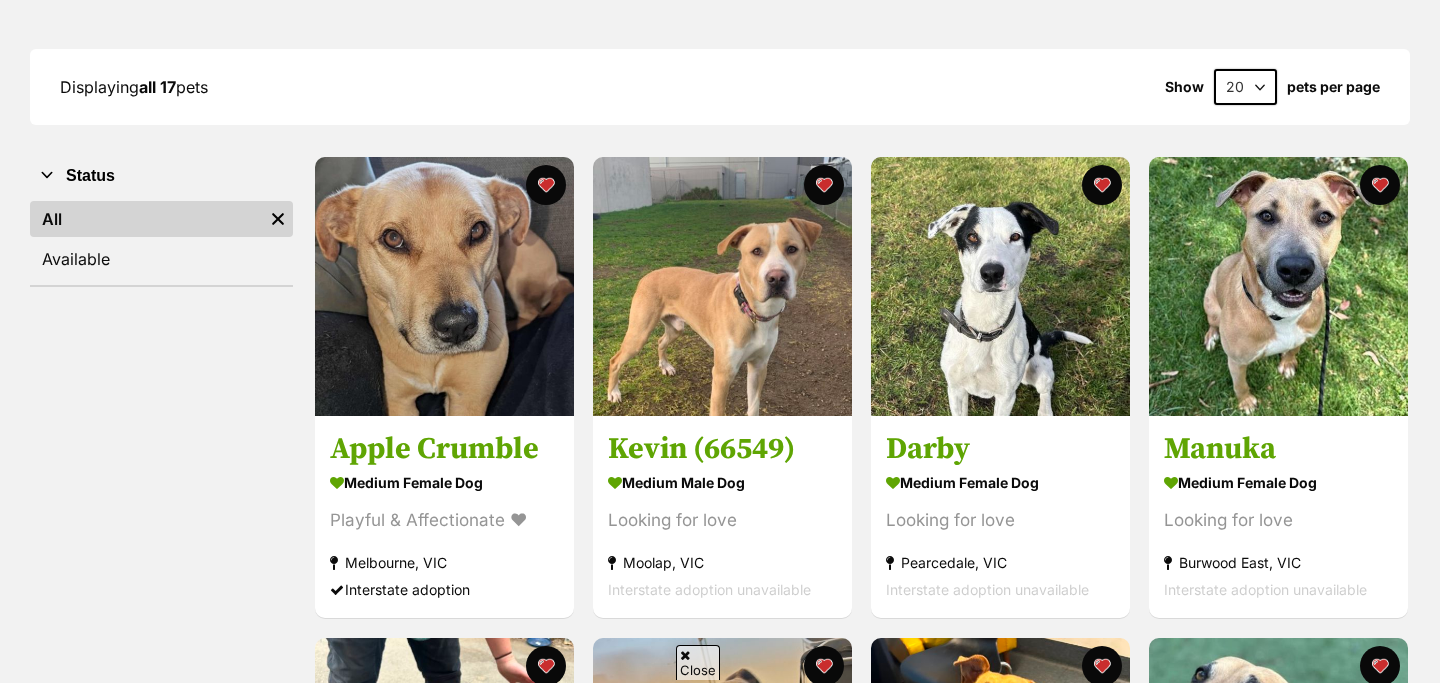 scroll, scrollTop: 252, scrollLeft: 0, axis: vertical 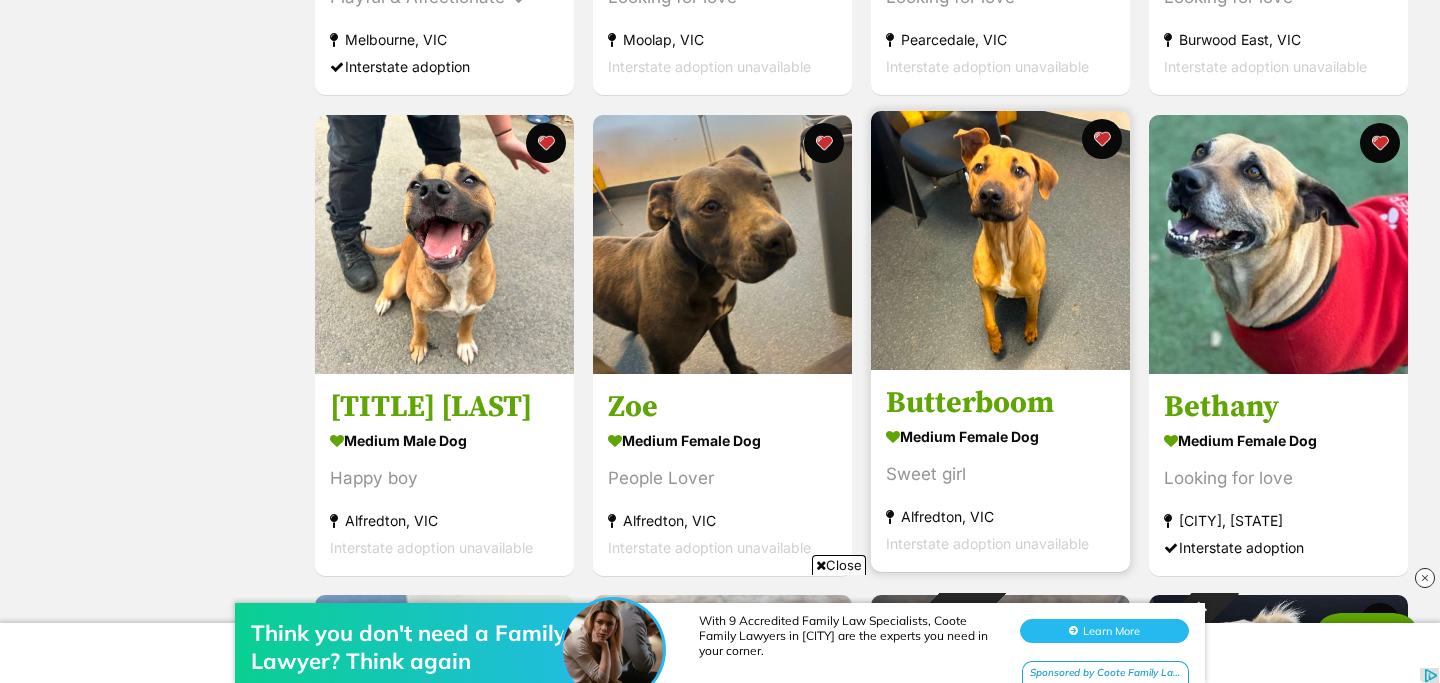 click on "Butterboom" at bounding box center (1000, 403) 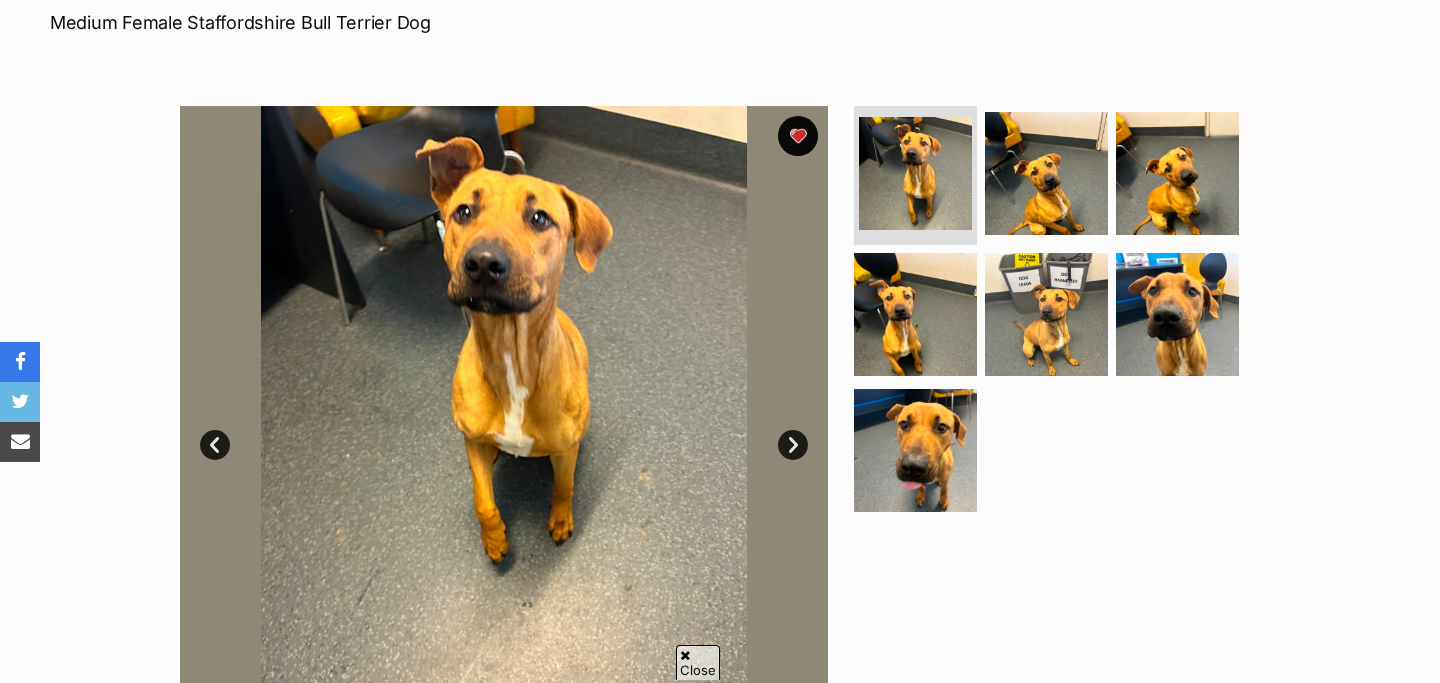 scroll, scrollTop: 310, scrollLeft: 0, axis: vertical 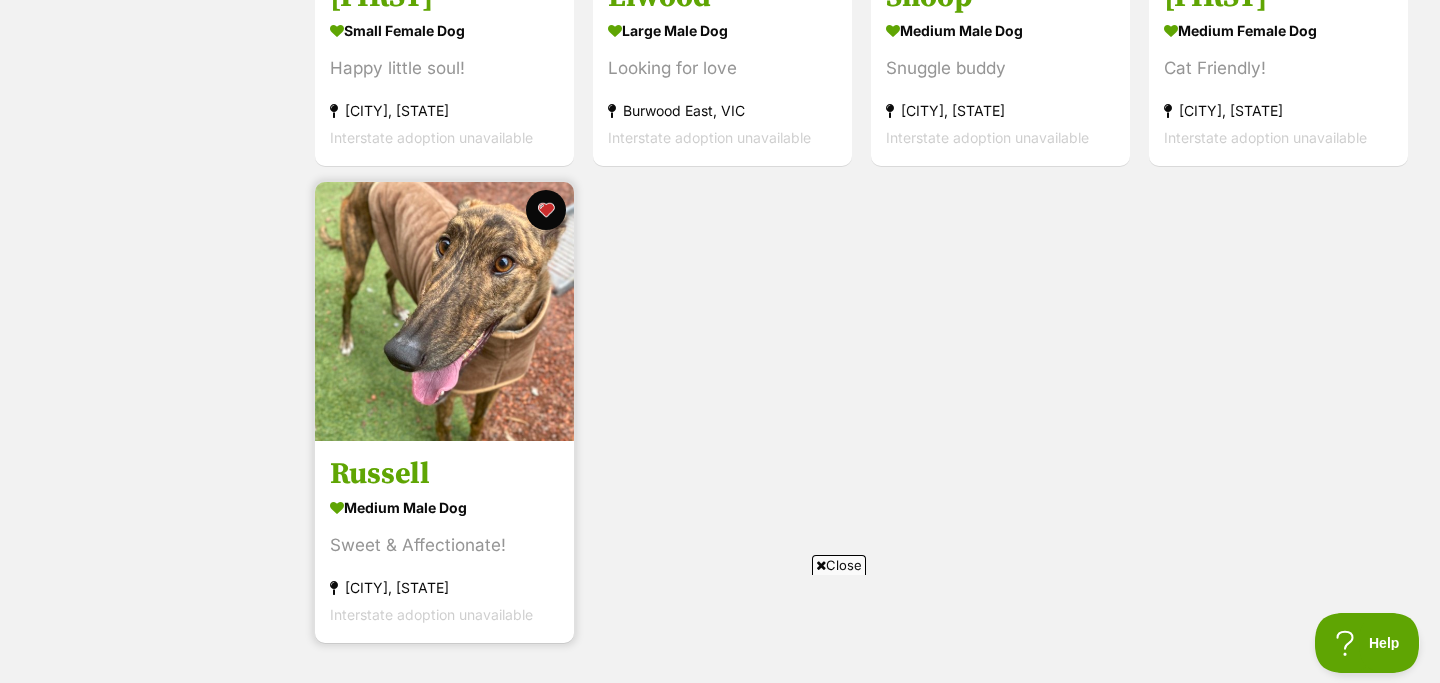click on "Russell" at bounding box center (444, 474) 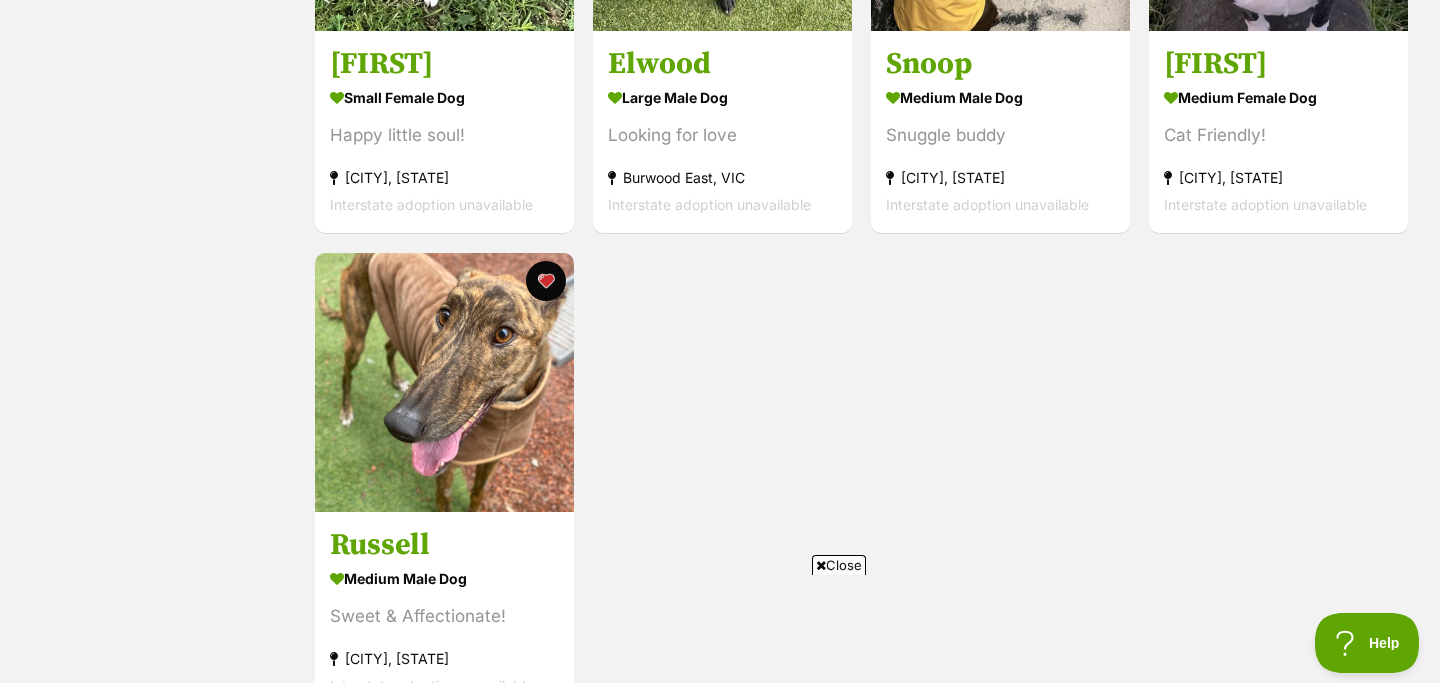 scroll, scrollTop: 1853, scrollLeft: 0, axis: vertical 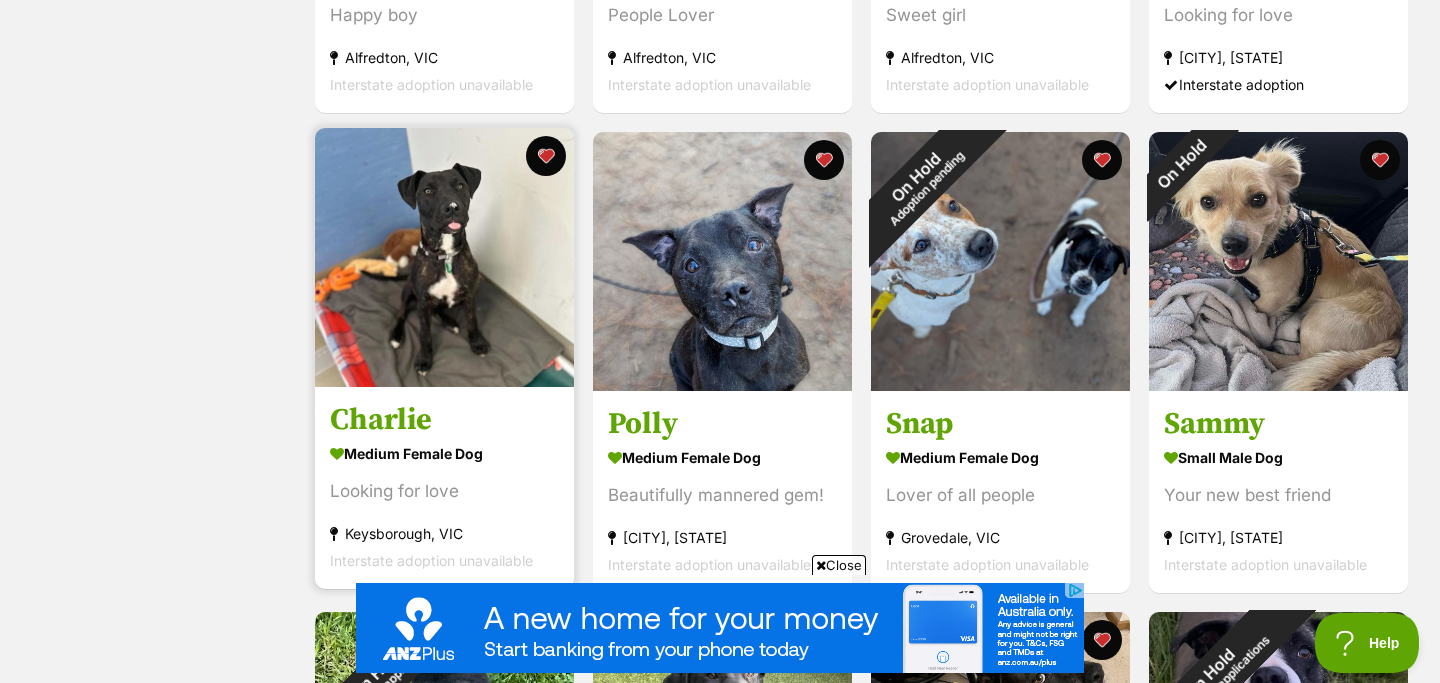 click on "Charlie" at bounding box center [444, 420] 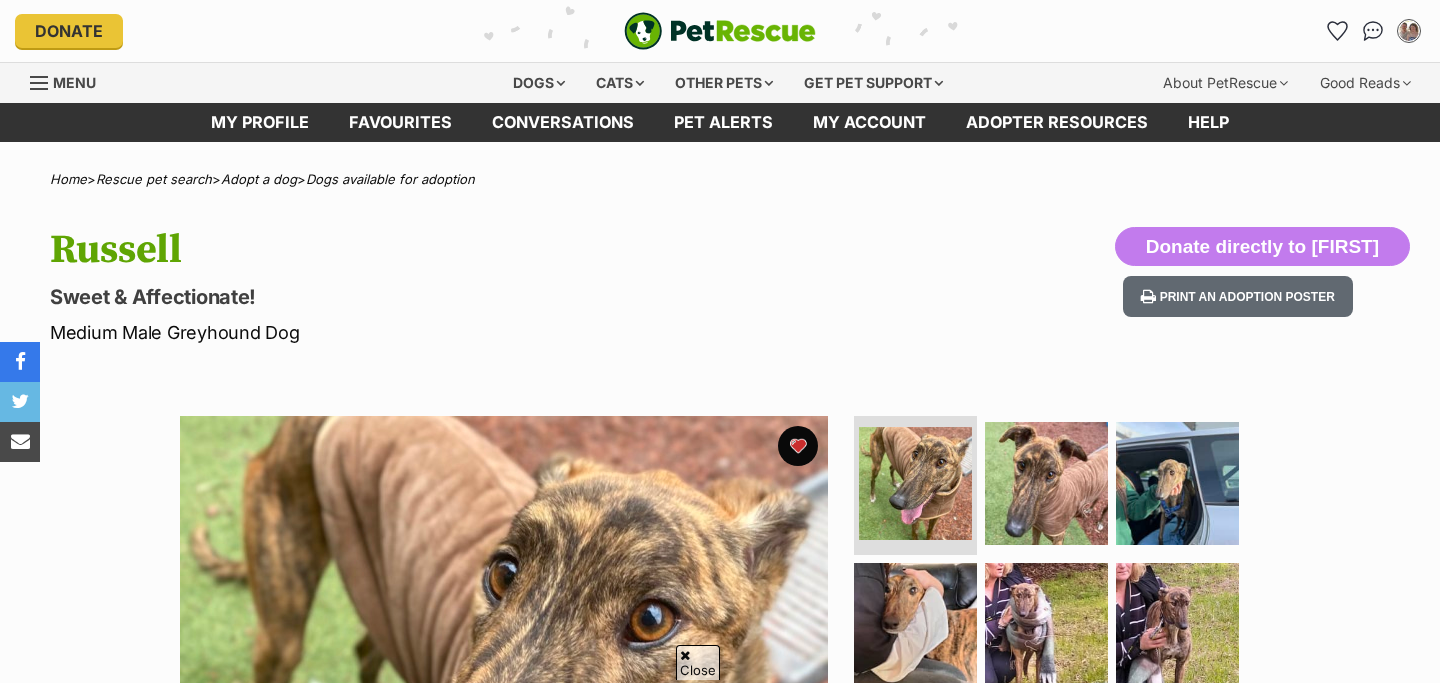 scroll, scrollTop: 561, scrollLeft: 0, axis: vertical 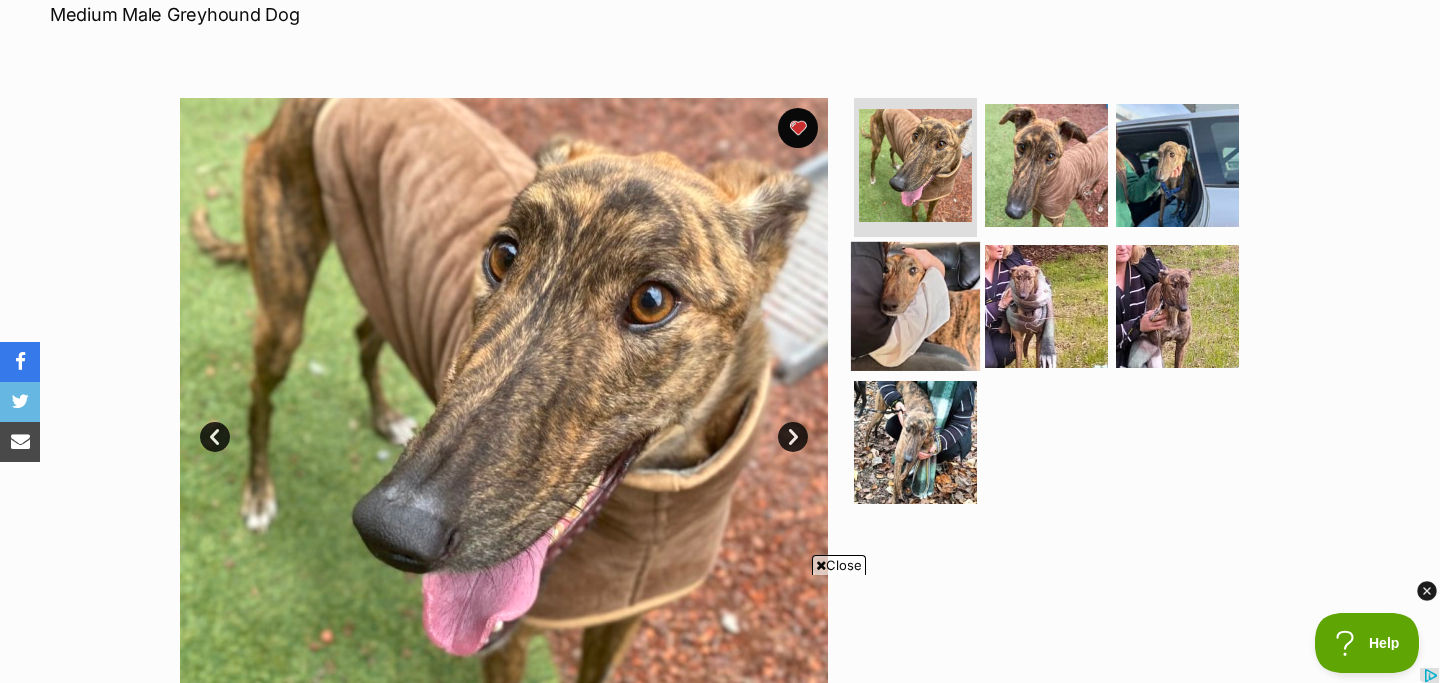 click at bounding box center (915, 306) 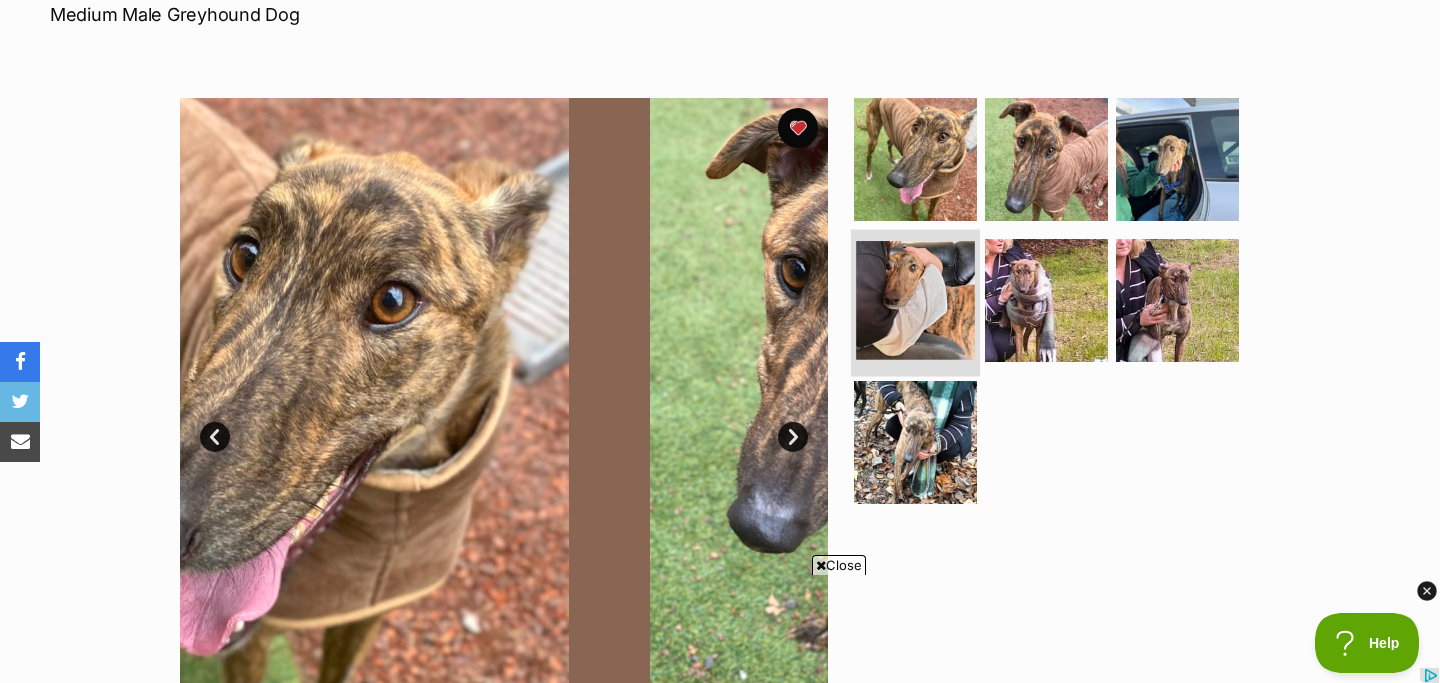 scroll, scrollTop: 0, scrollLeft: 0, axis: both 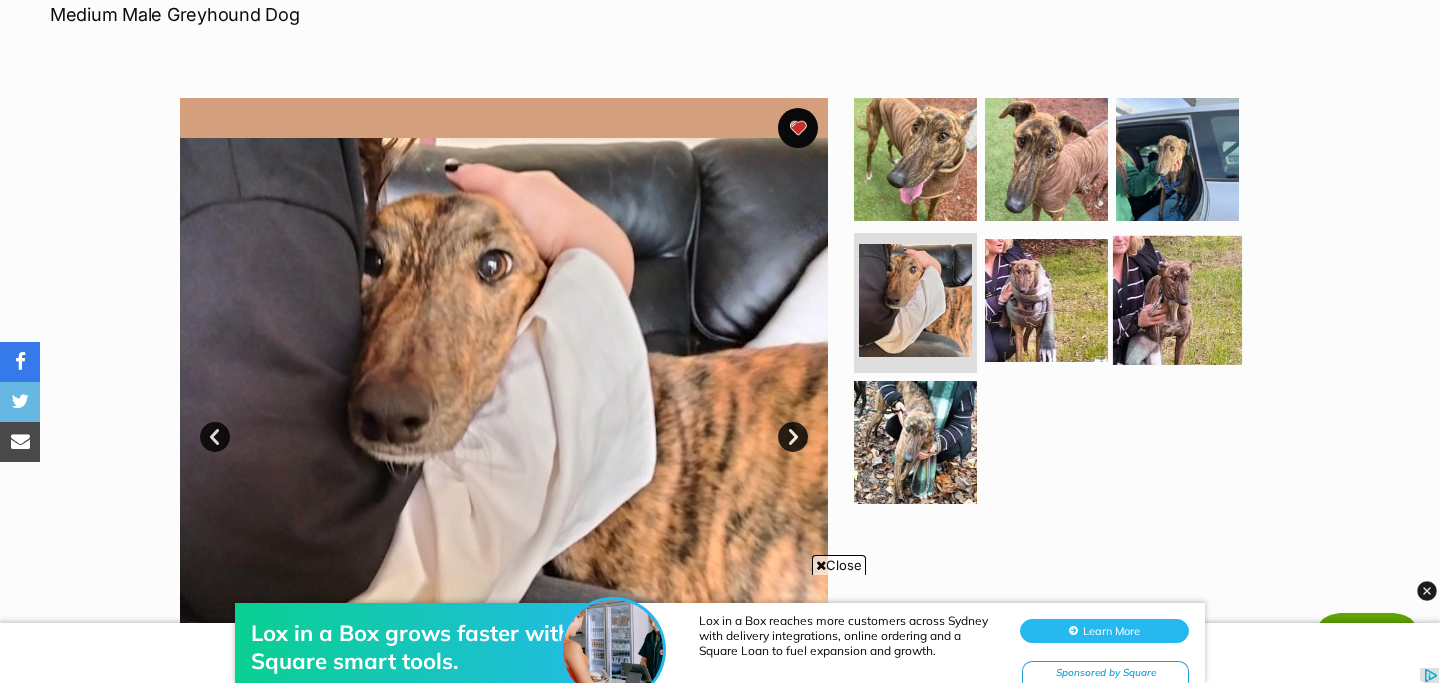 click at bounding box center (1177, 300) 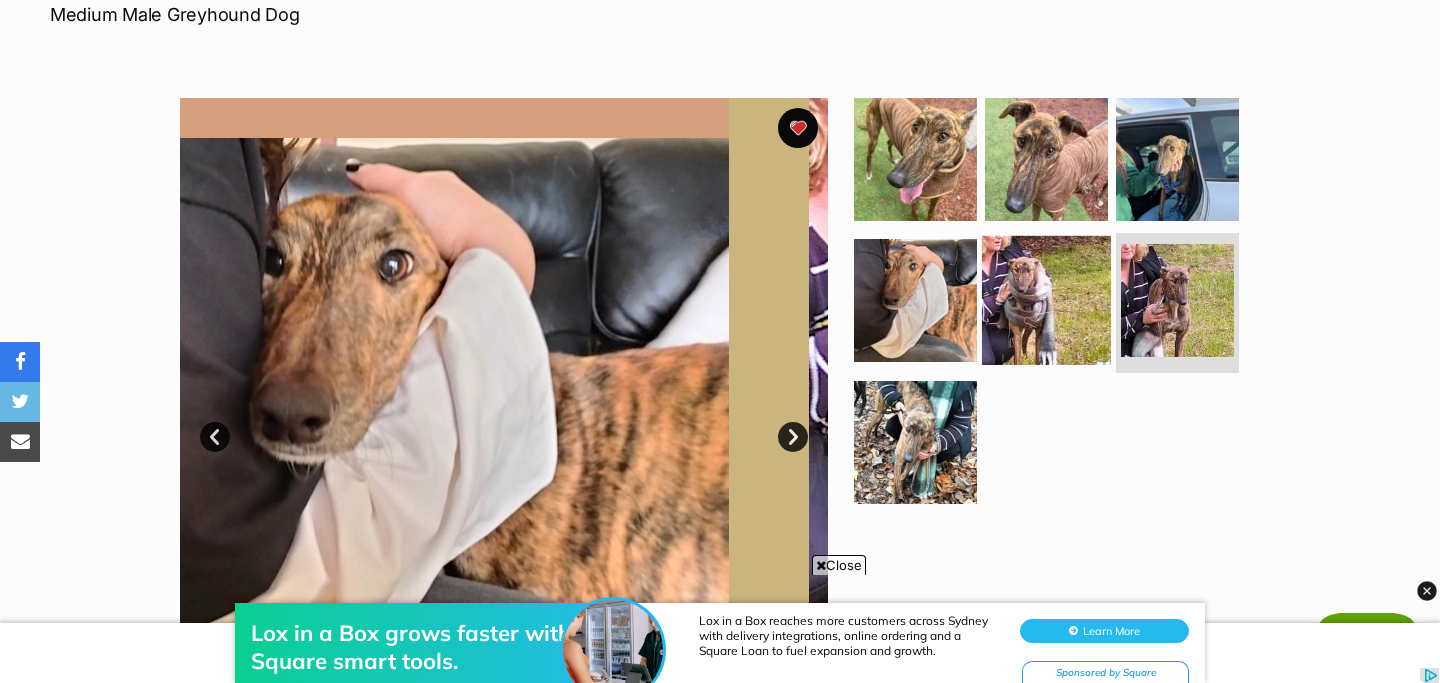 scroll, scrollTop: 0, scrollLeft: 0, axis: both 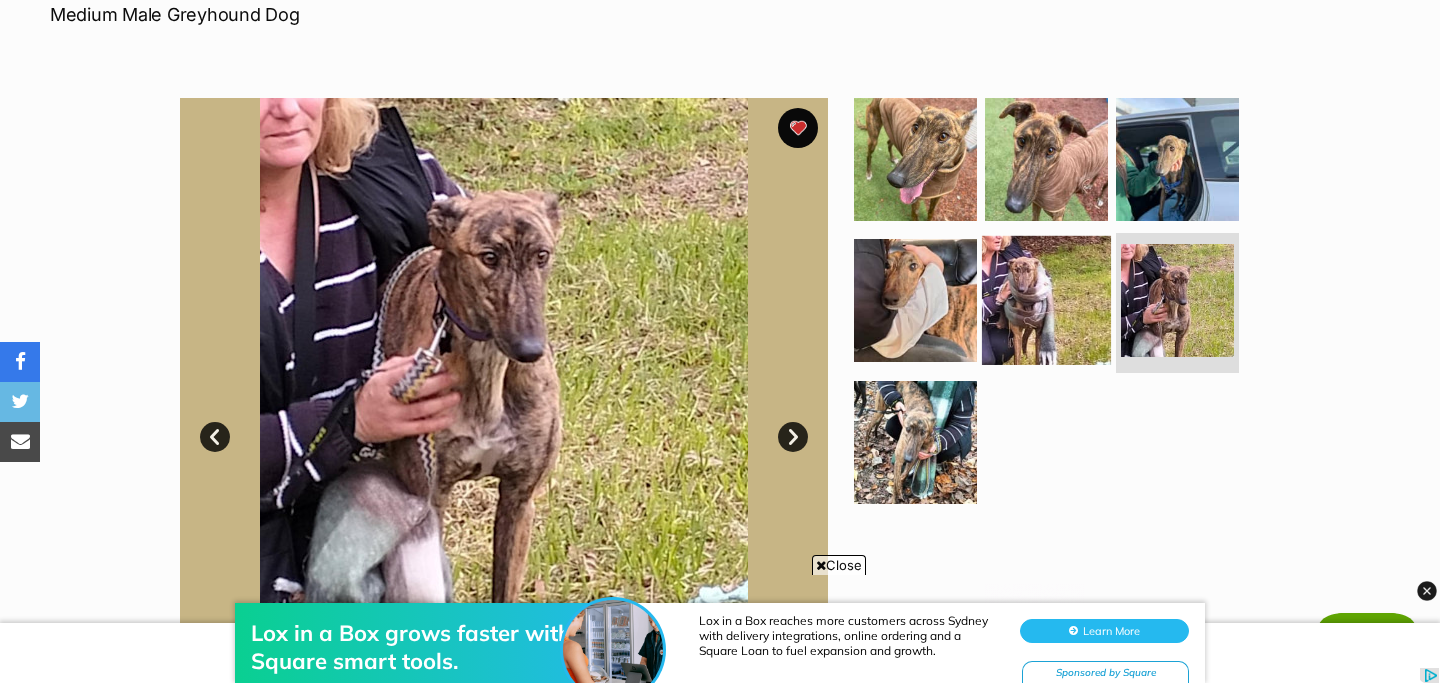 click at bounding box center [1046, 300] 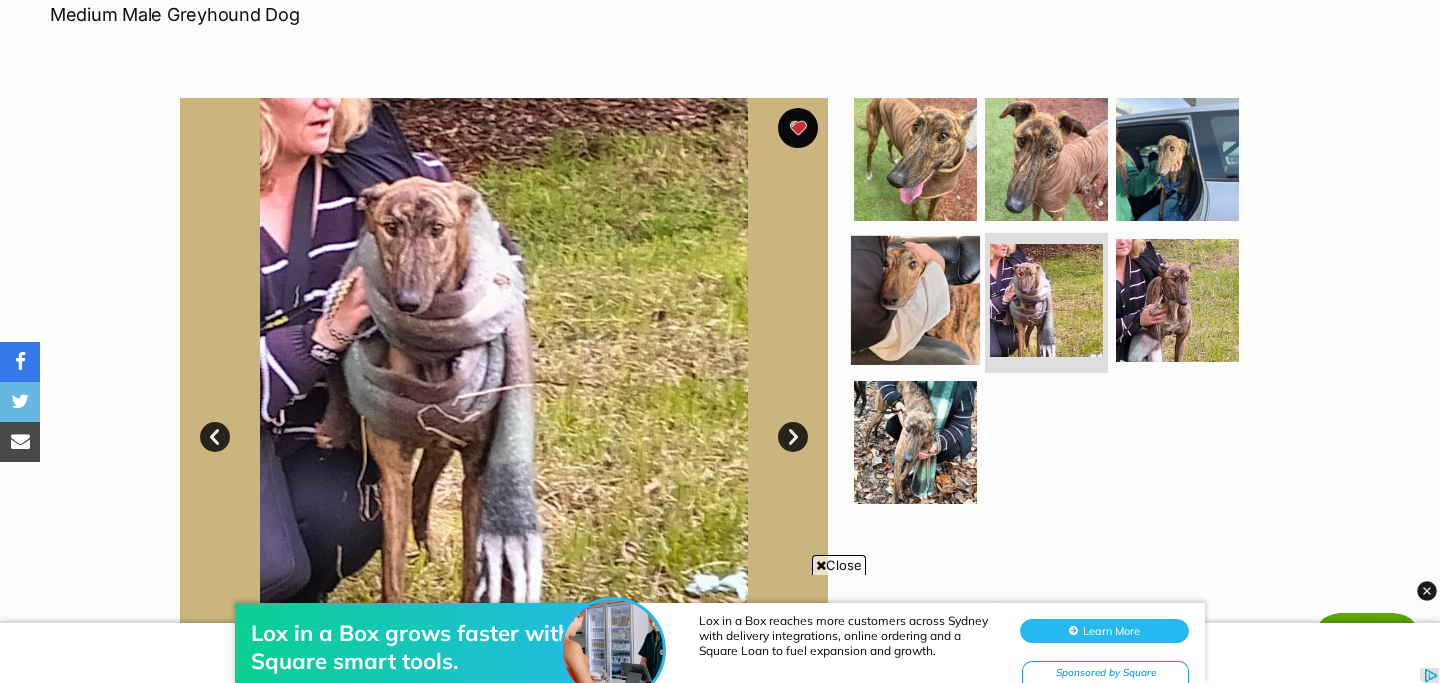 click at bounding box center (915, 300) 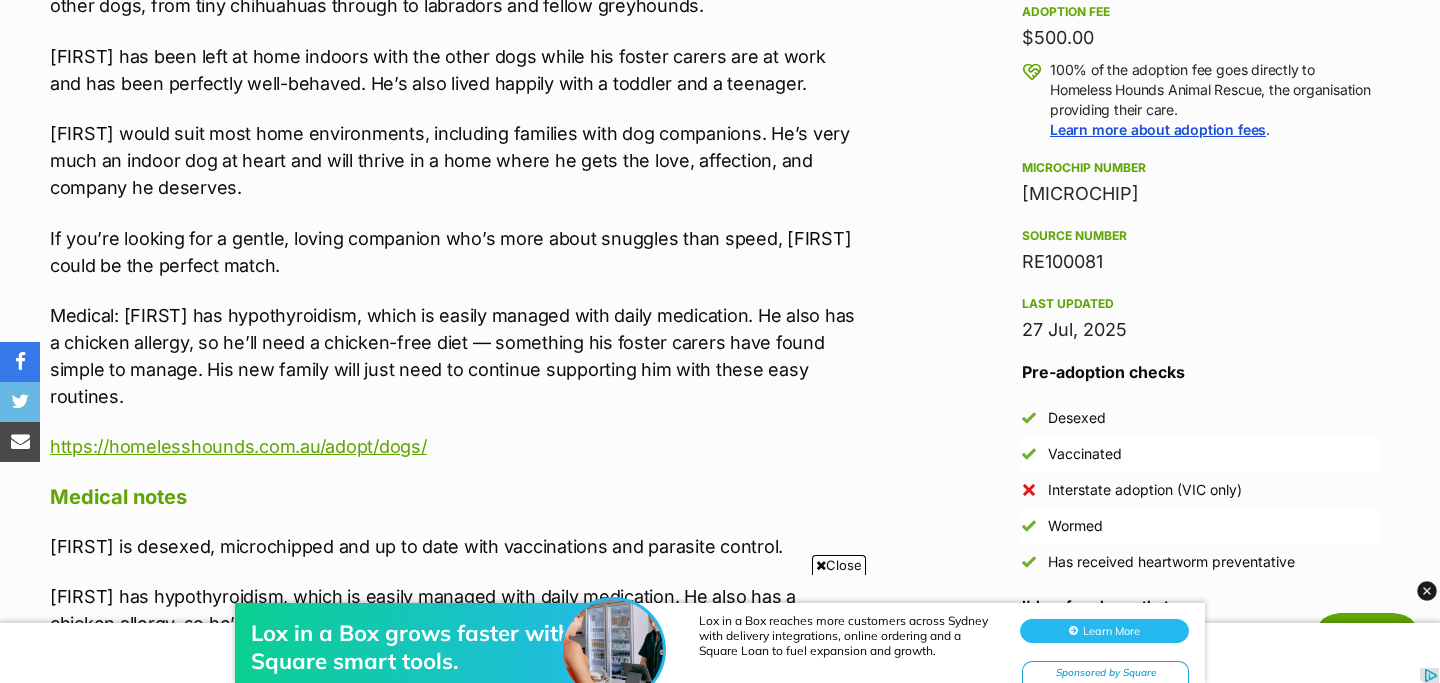 scroll, scrollTop: 1475, scrollLeft: 0, axis: vertical 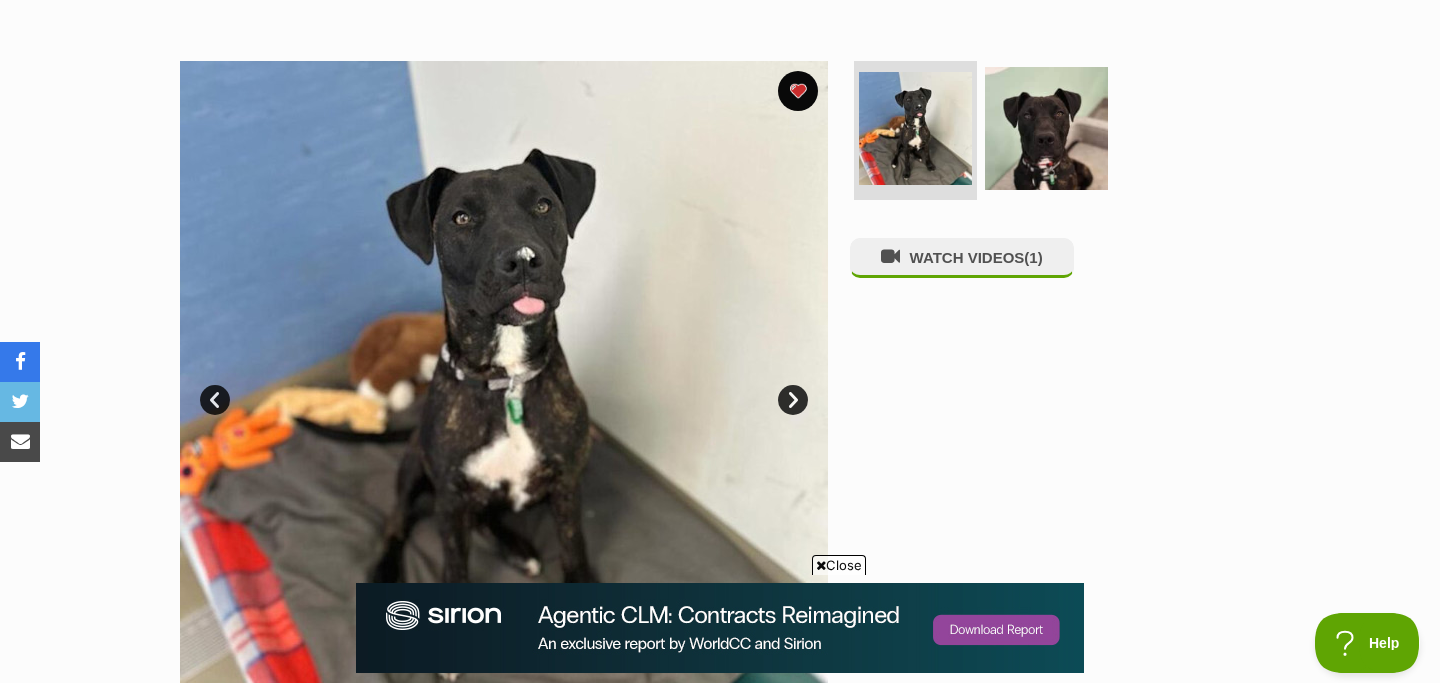 click on "Next" at bounding box center [793, 400] 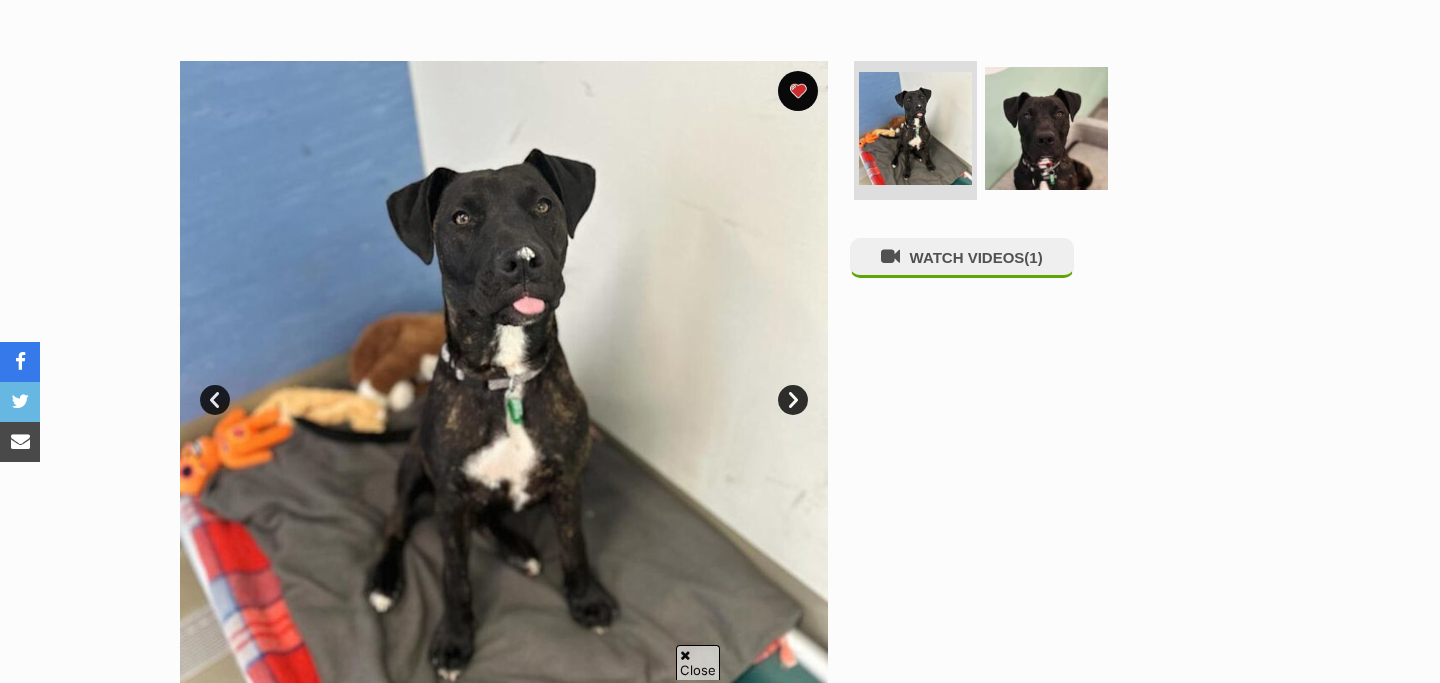 scroll, scrollTop: 355, scrollLeft: 0, axis: vertical 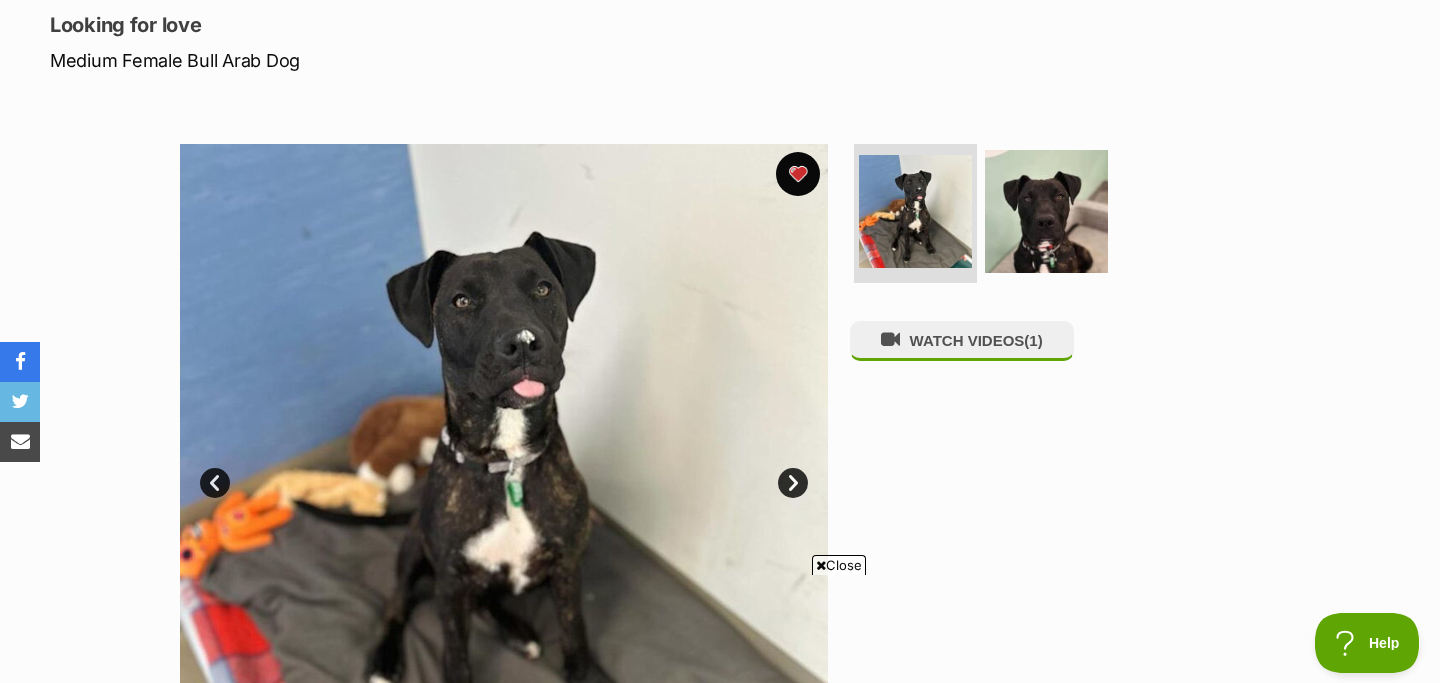 click at bounding box center [798, 174] 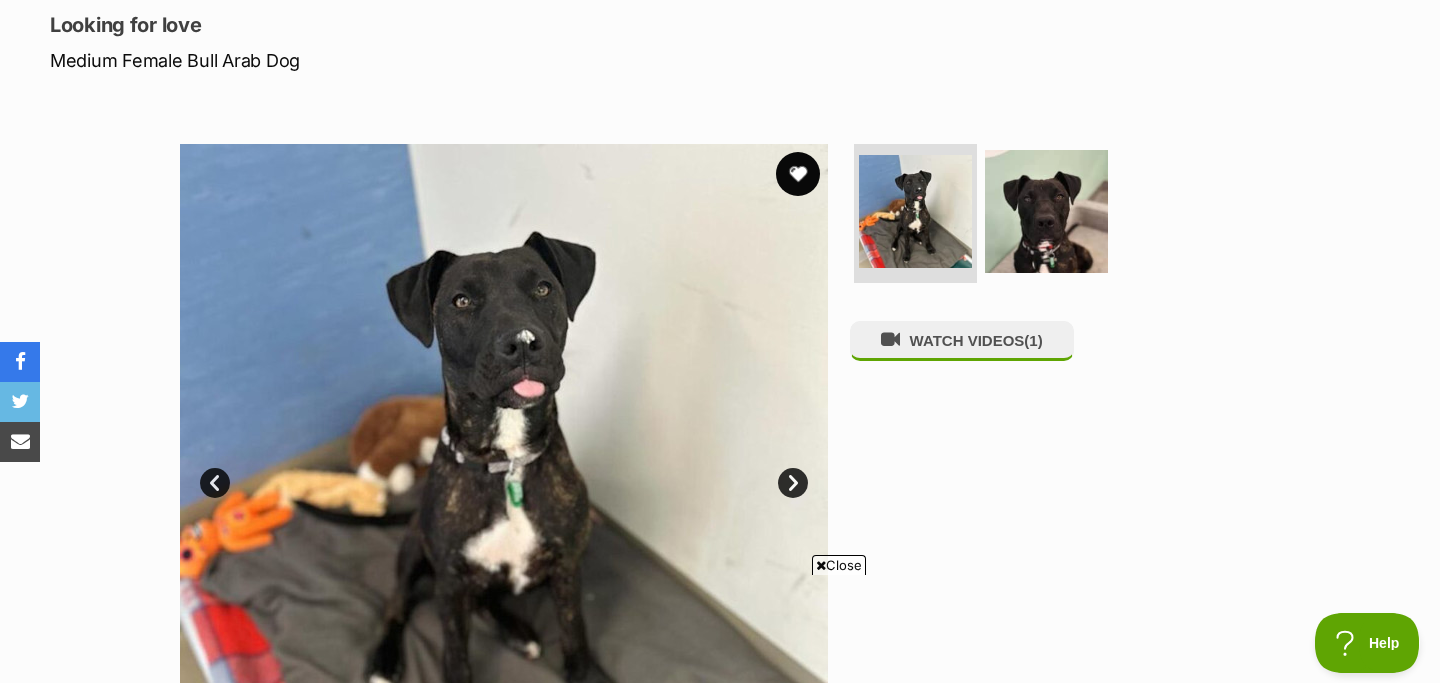 scroll, scrollTop: 0, scrollLeft: 0, axis: both 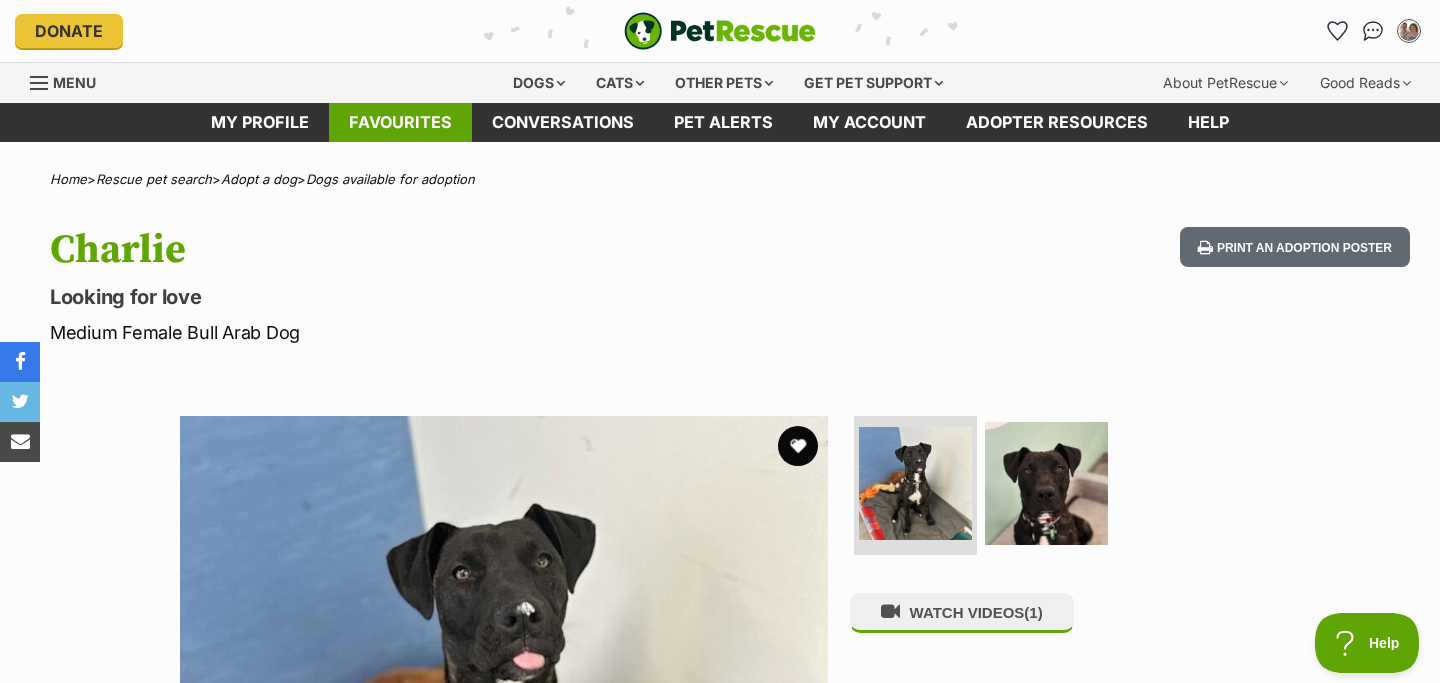 click on "Favourites" at bounding box center (400, 122) 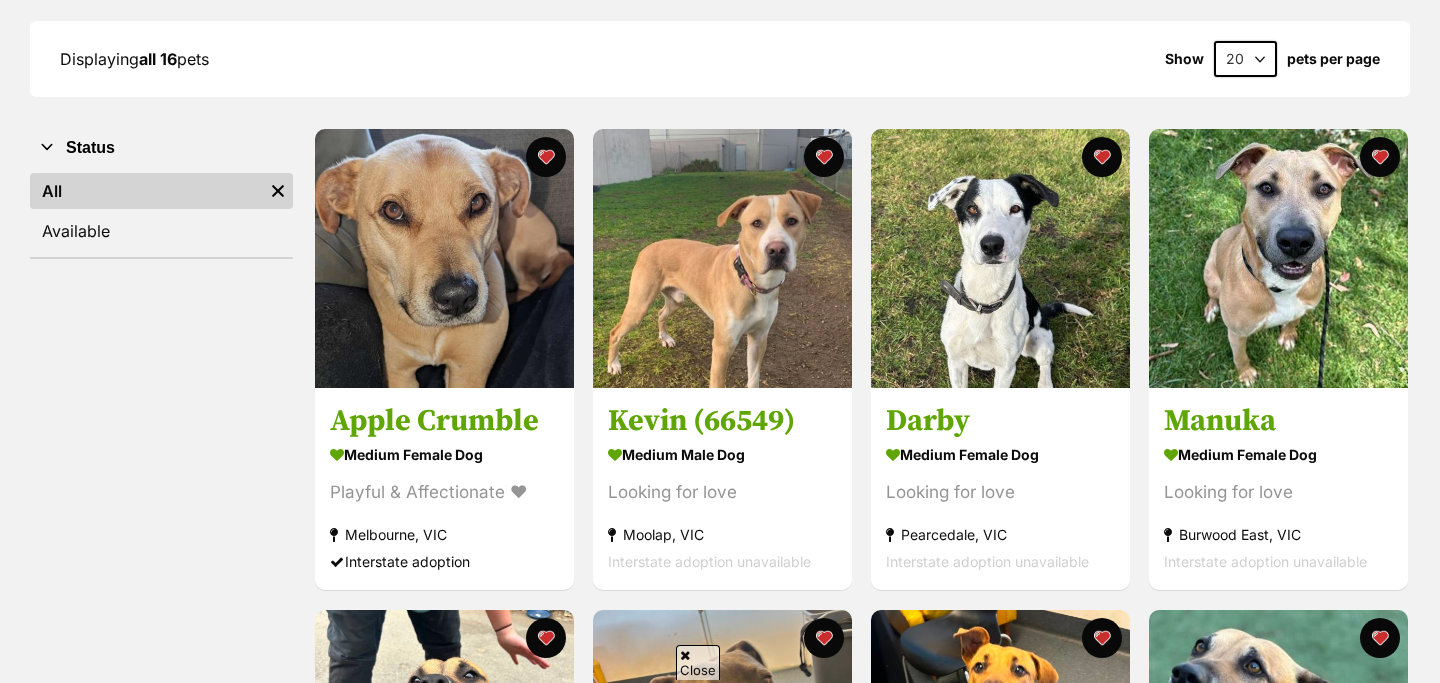 scroll, scrollTop: 452, scrollLeft: 0, axis: vertical 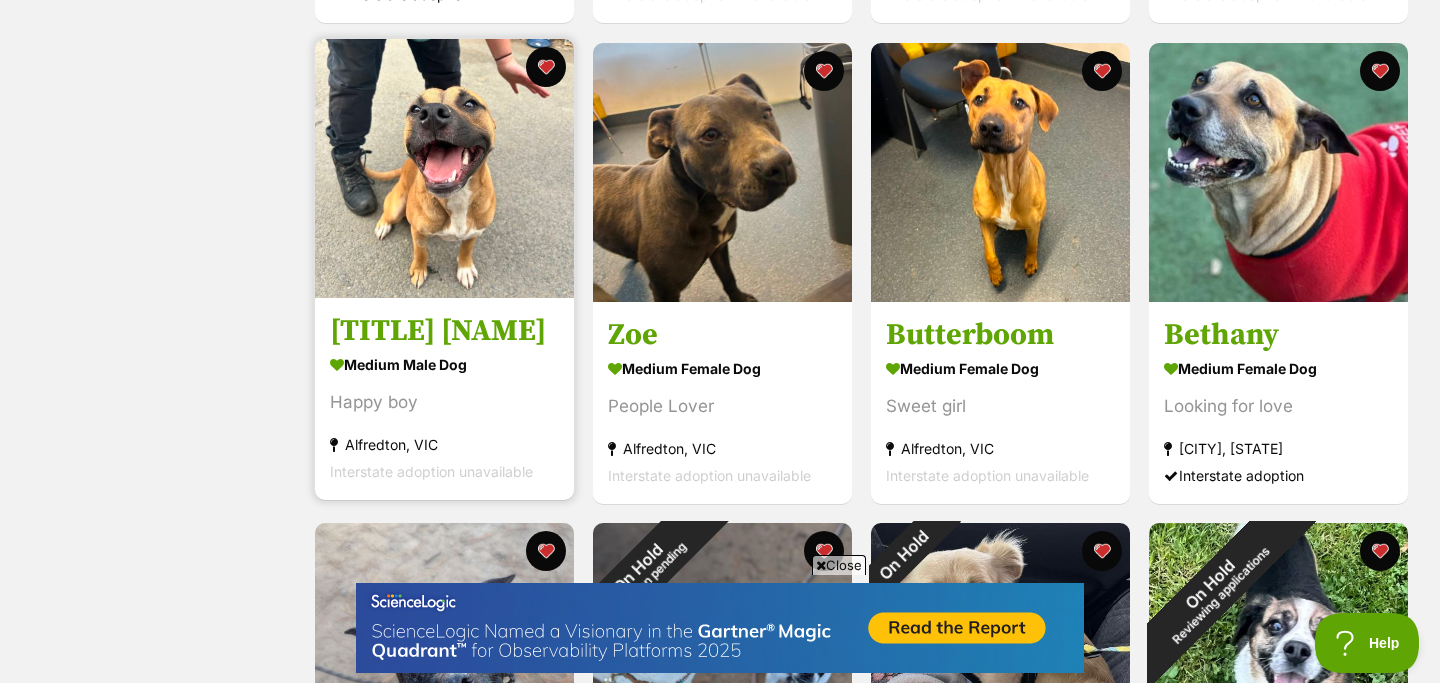 click on "[TITLE] [NAME]" at bounding box center (444, 331) 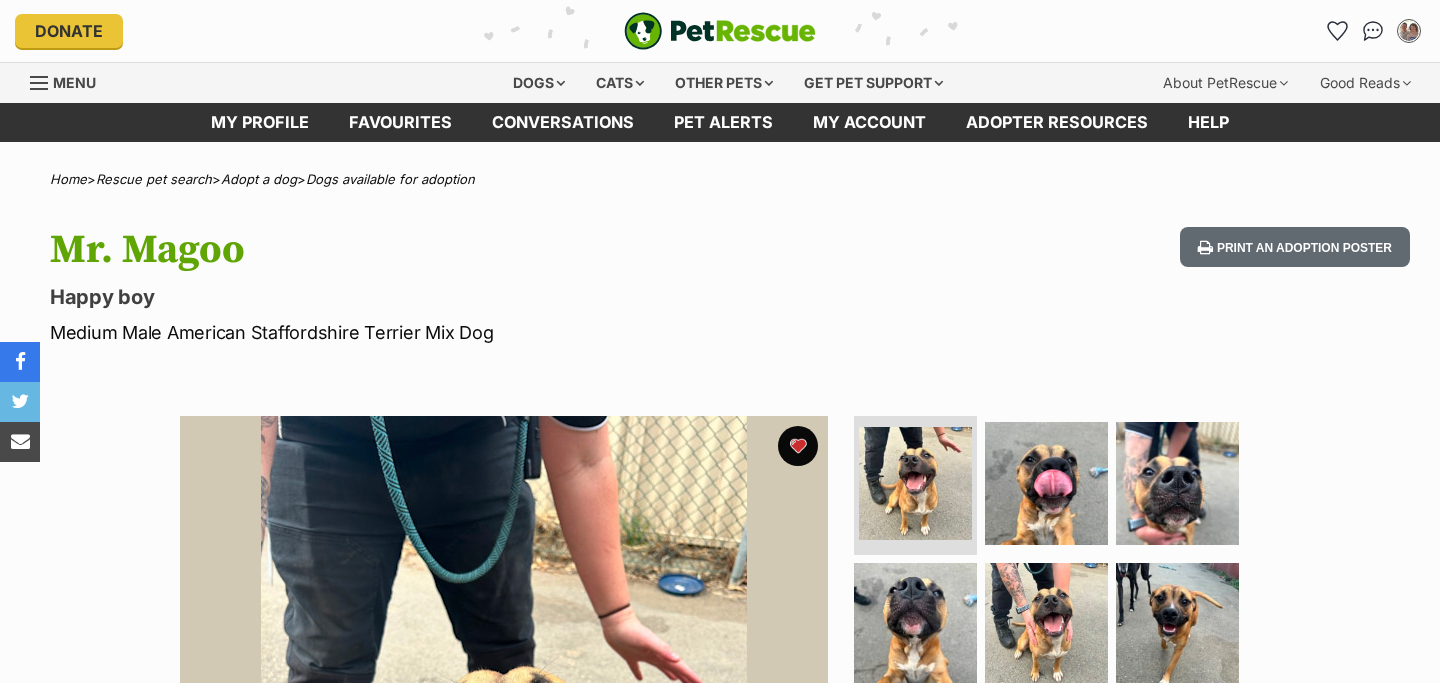 scroll, scrollTop: 720, scrollLeft: 0, axis: vertical 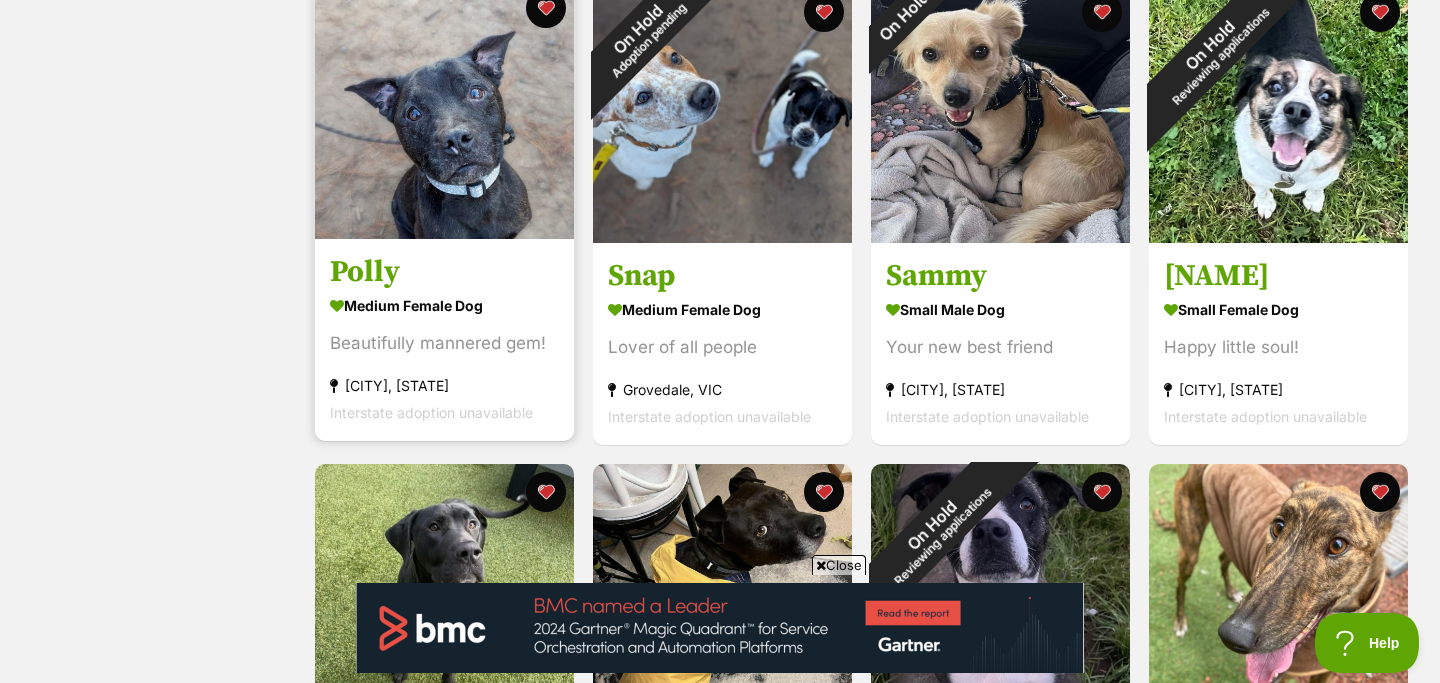 click on "Polly
medium female Dog
Beautifully mannered gem!
Geelong, VIC
Interstate adoption unavailable" at bounding box center (444, 339) 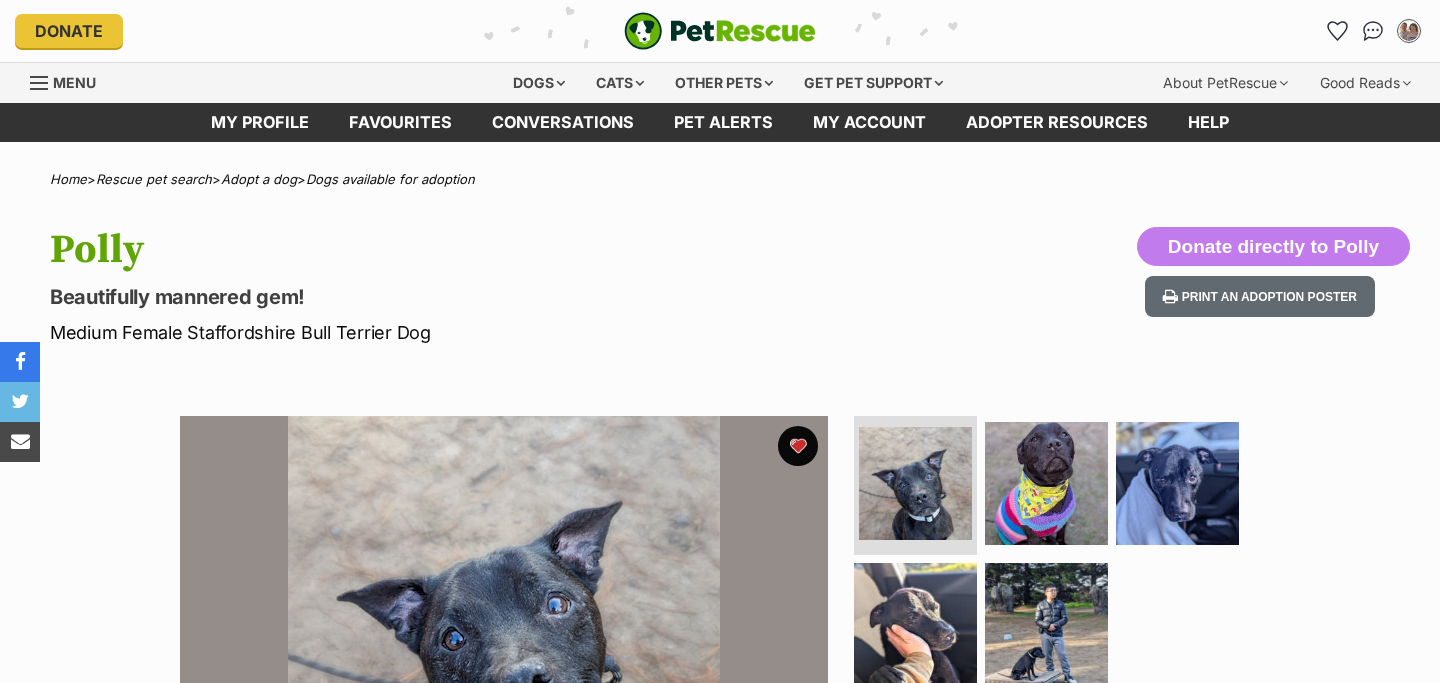 scroll, scrollTop: 0, scrollLeft: 0, axis: both 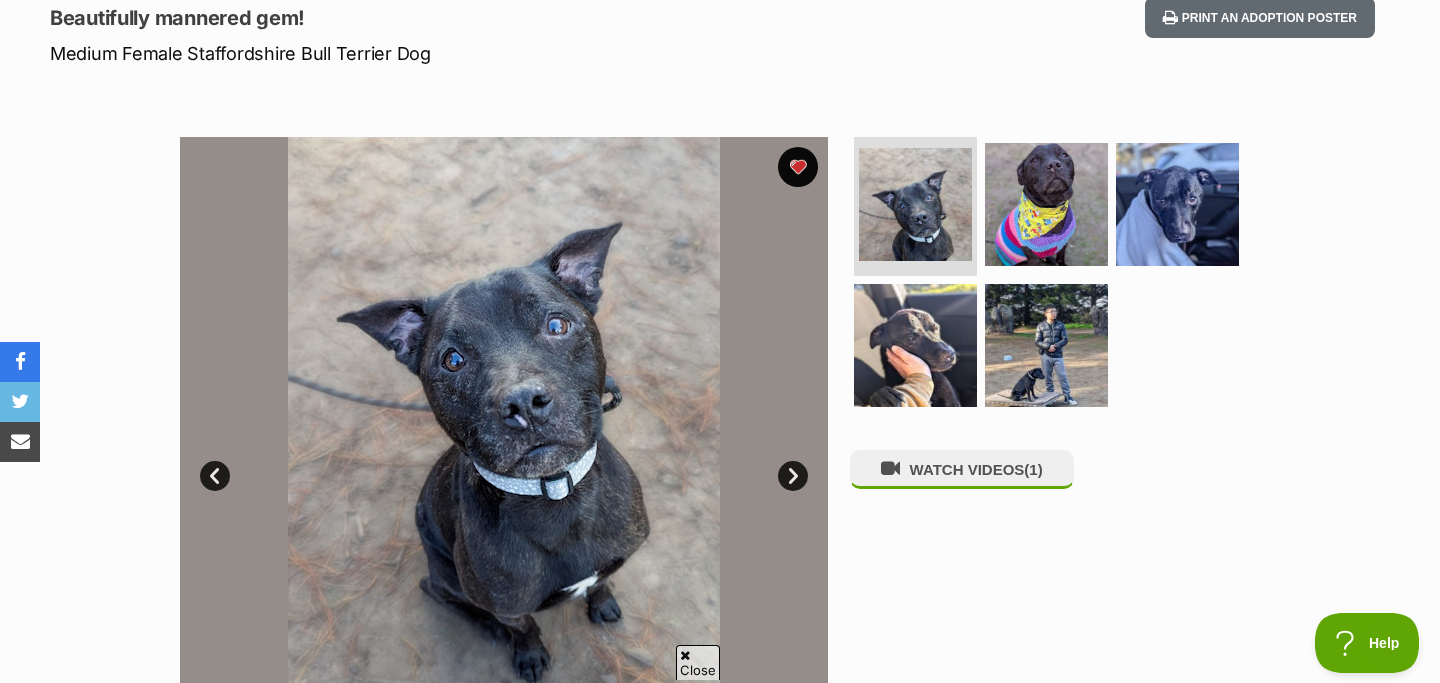 click on "Next" at bounding box center [793, 476] 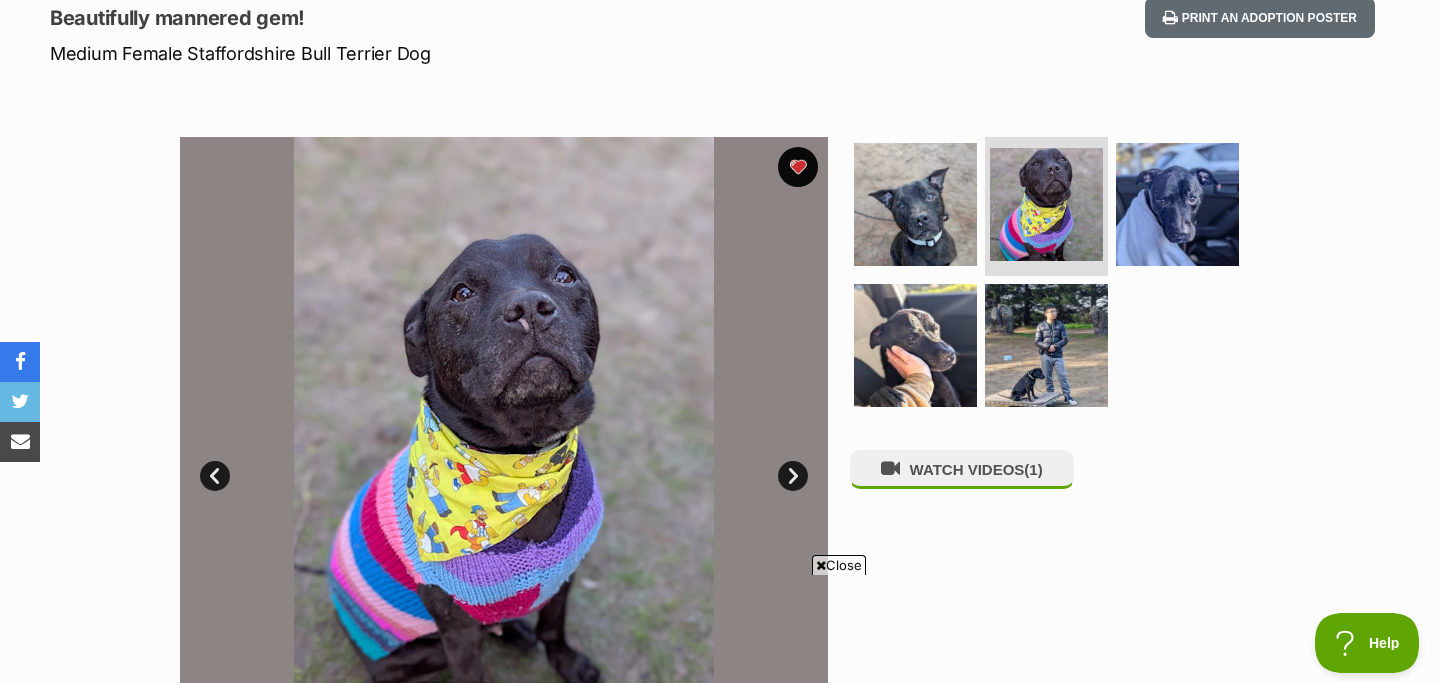 scroll, scrollTop: 0, scrollLeft: 0, axis: both 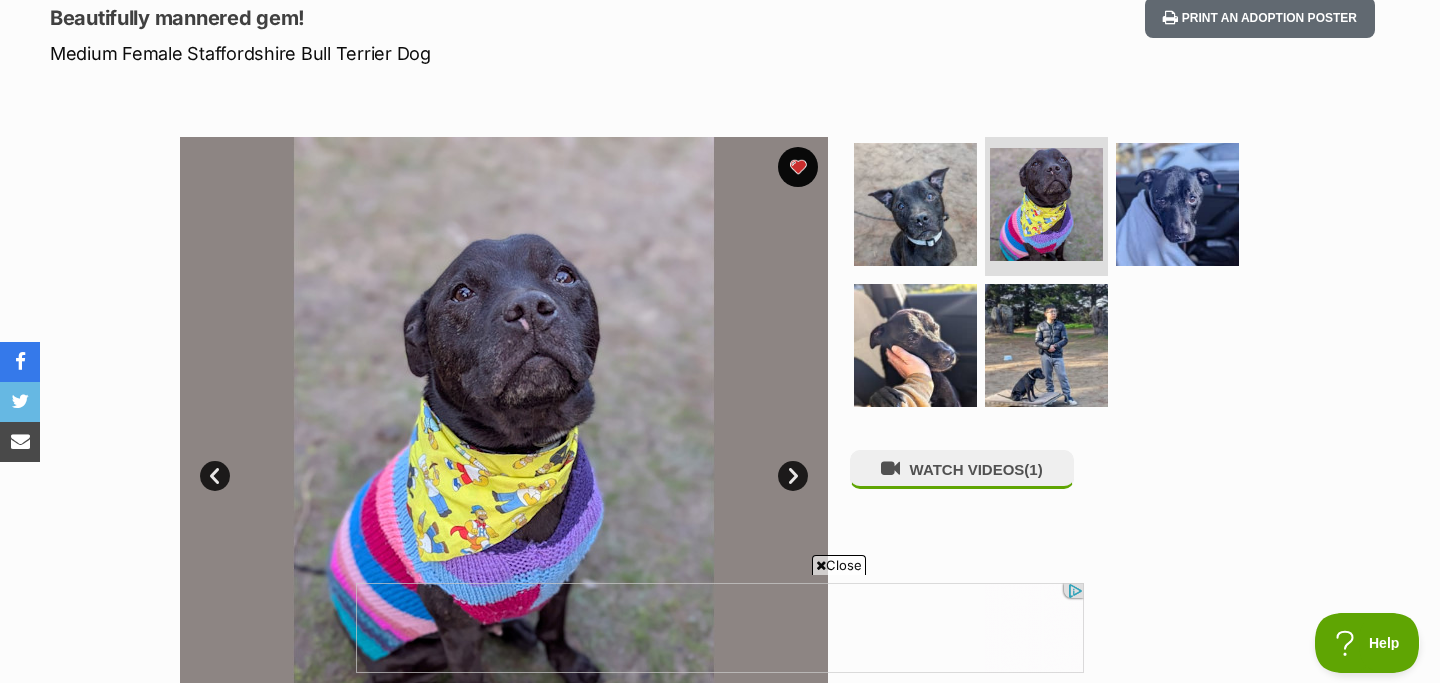 click on "Next" at bounding box center (793, 476) 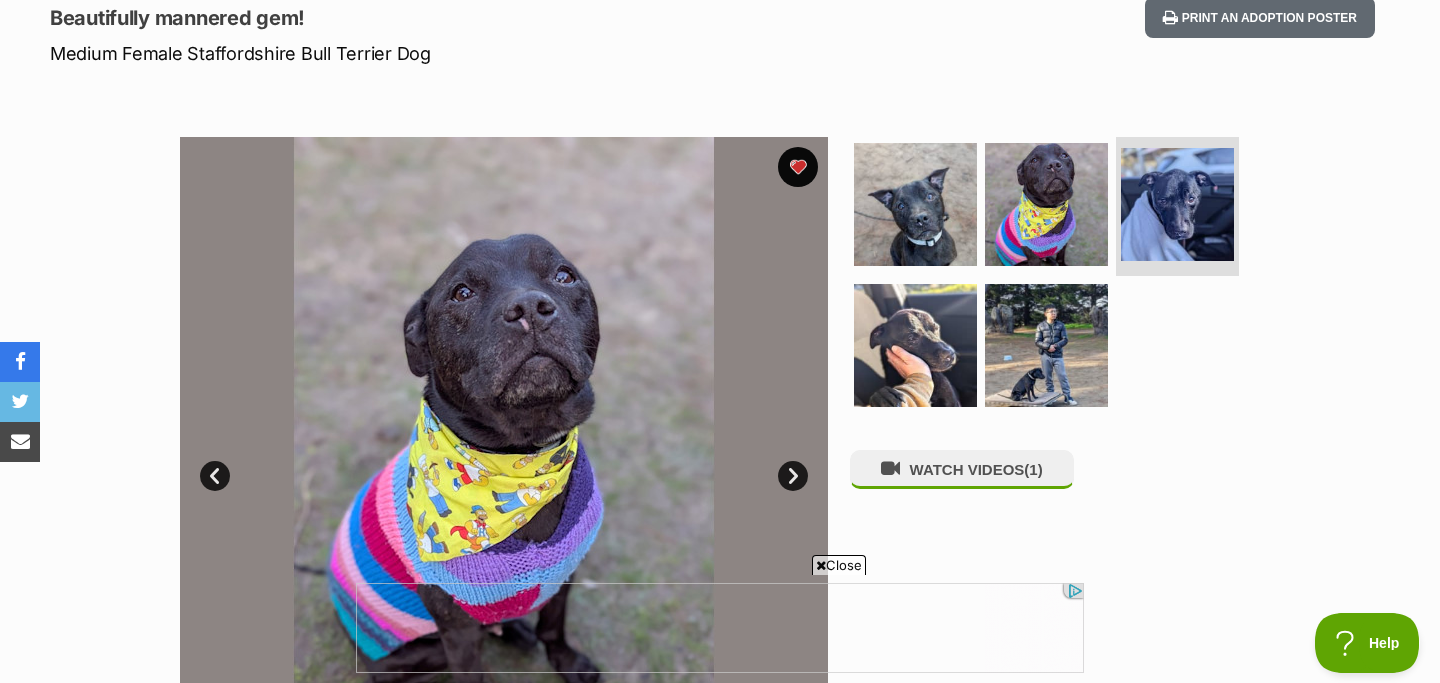 scroll, scrollTop: 0, scrollLeft: 0, axis: both 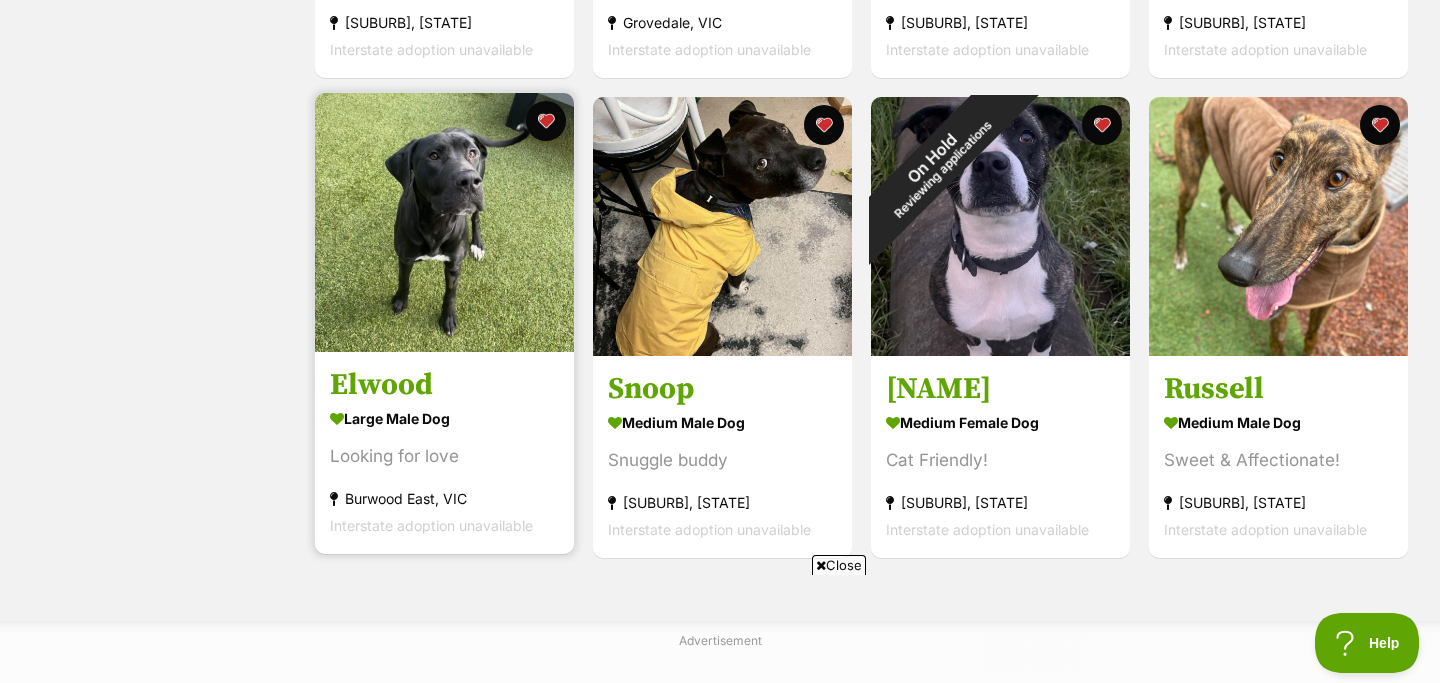 click on "Elwood" at bounding box center [444, 386] 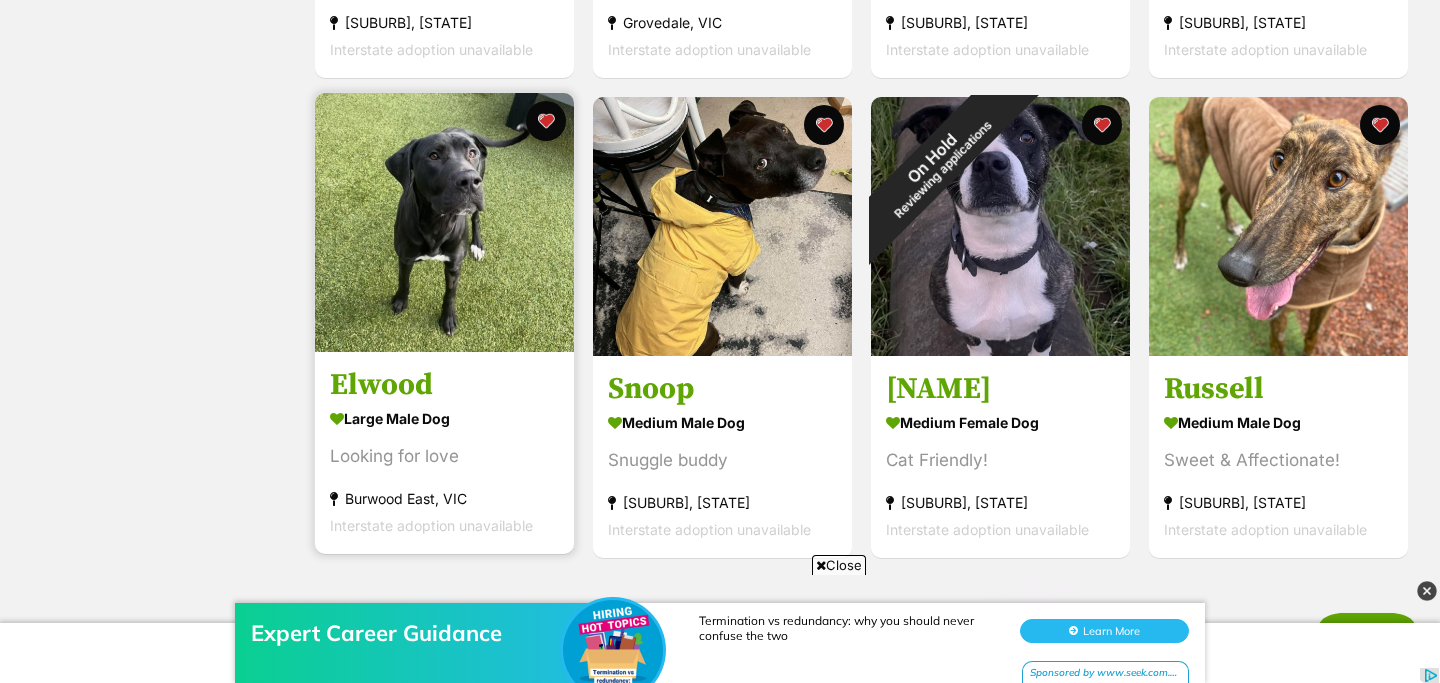 scroll, scrollTop: 0, scrollLeft: 0, axis: both 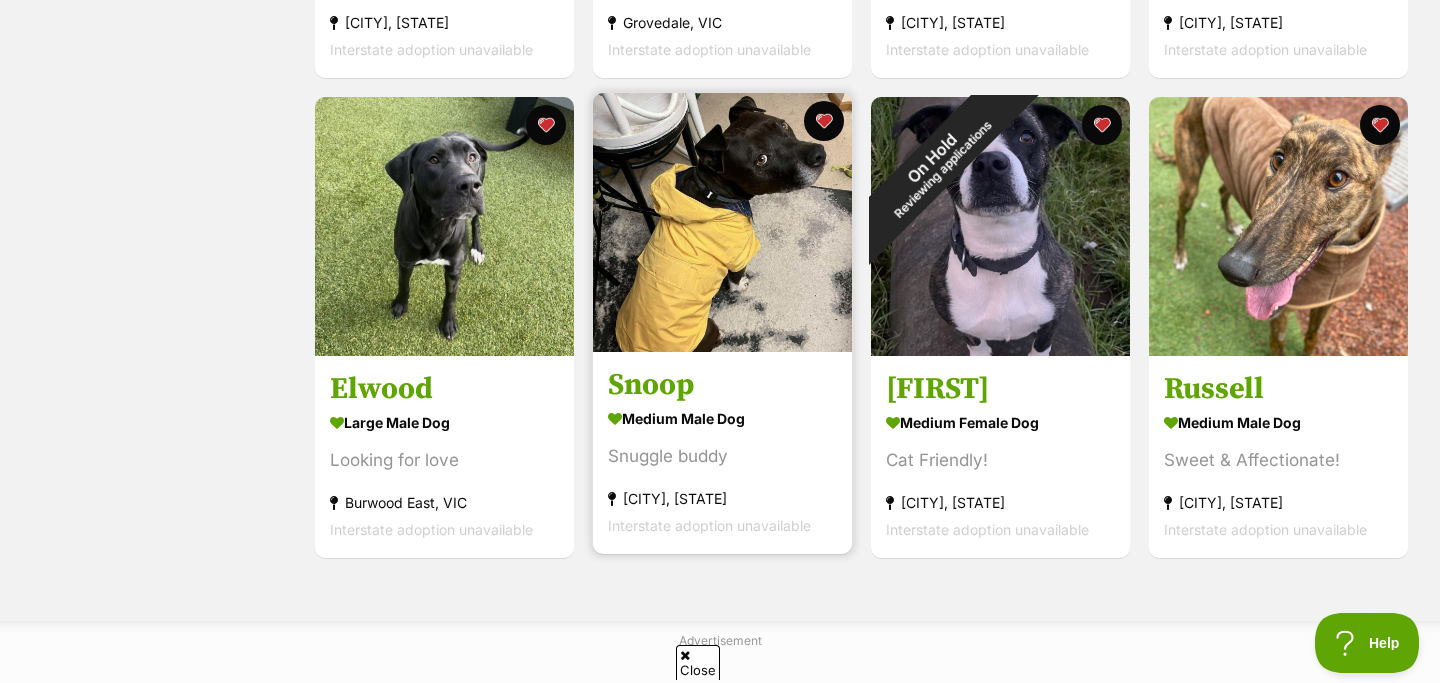 click on "Snoop" at bounding box center [722, 386] 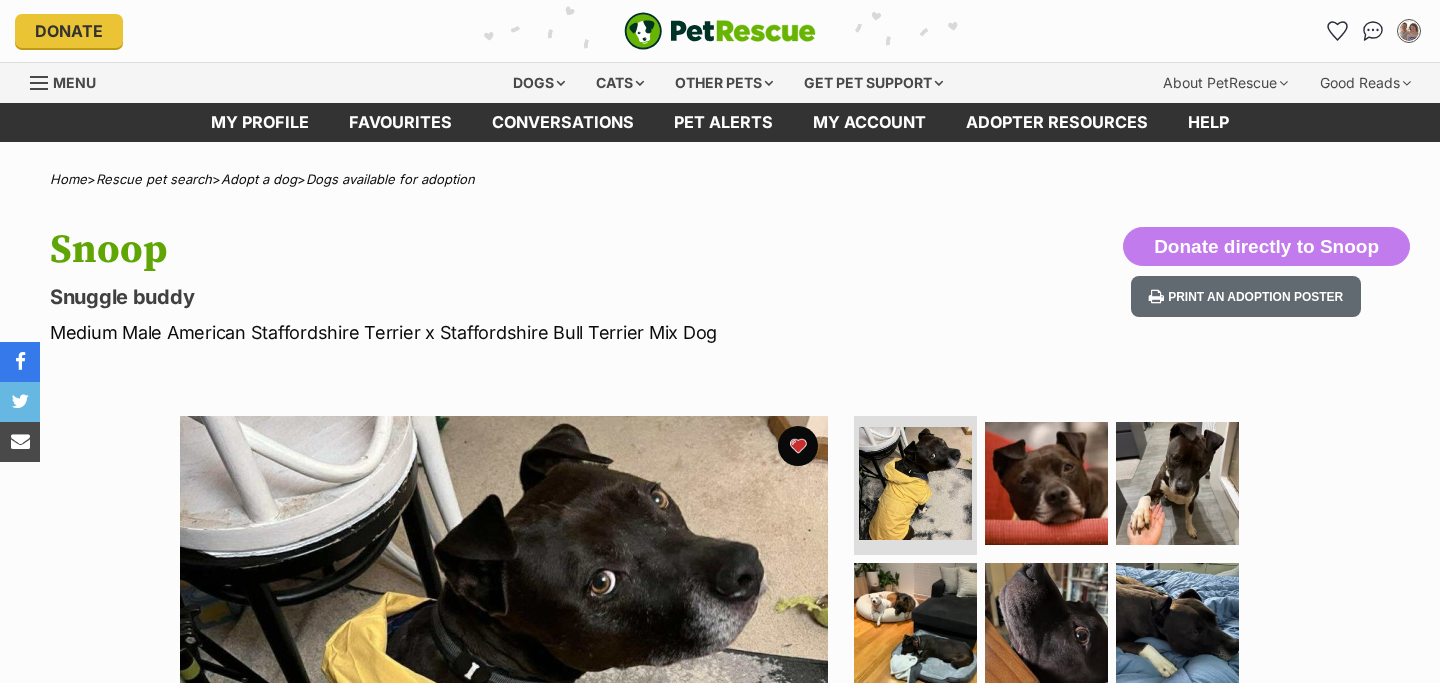 scroll, scrollTop: 0, scrollLeft: 0, axis: both 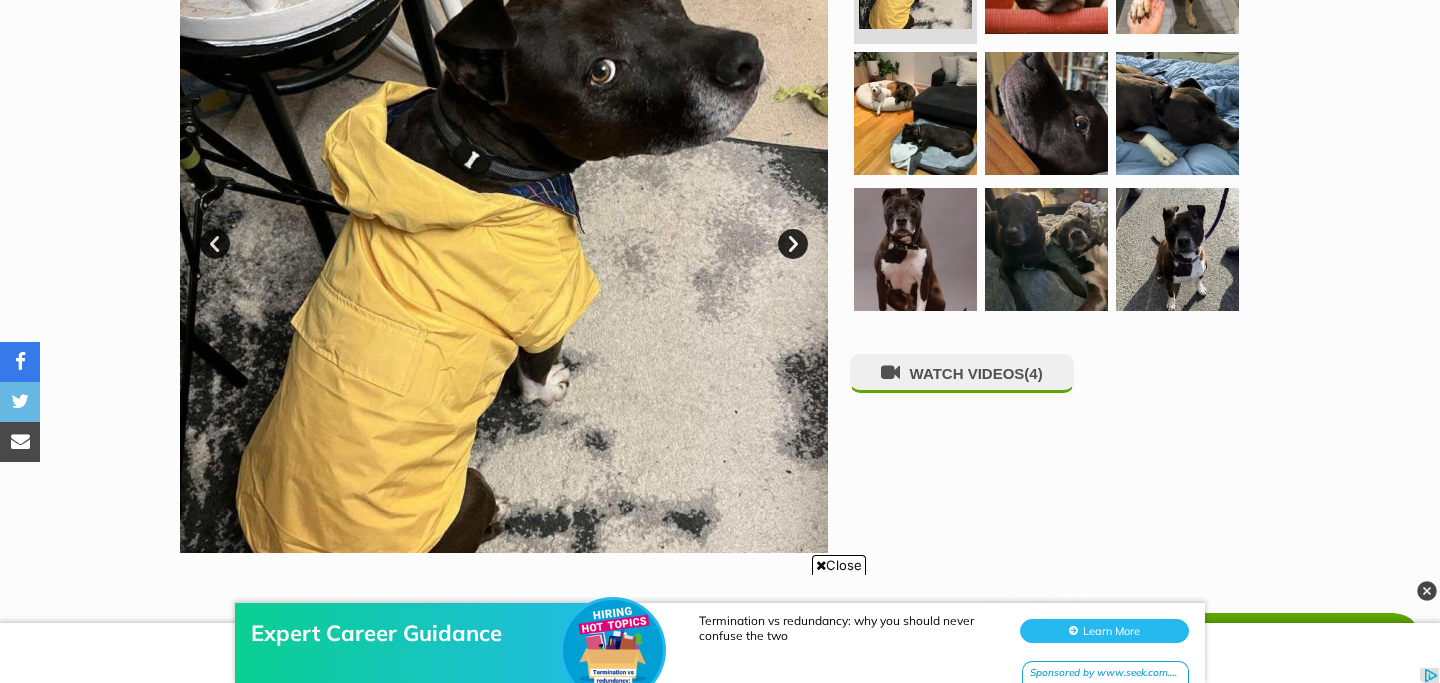 click at bounding box center (504, 229) 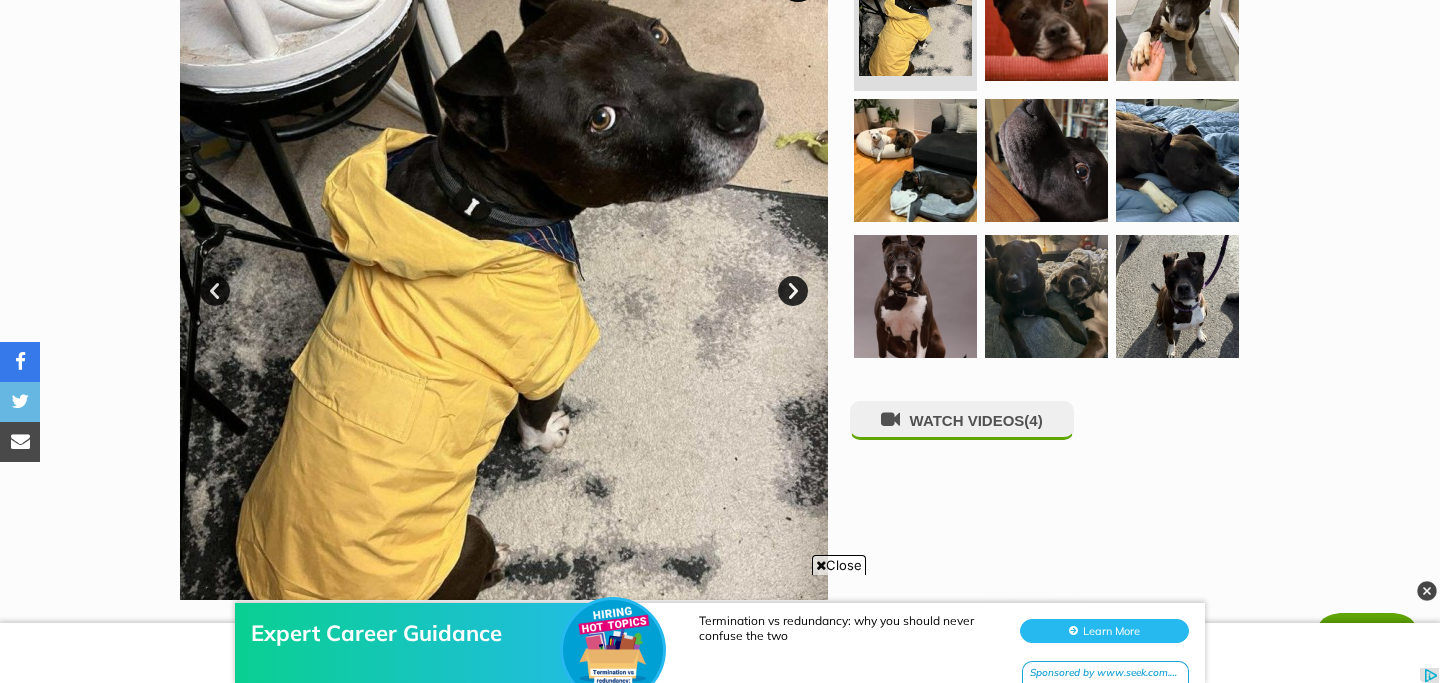 scroll, scrollTop: 437, scrollLeft: 0, axis: vertical 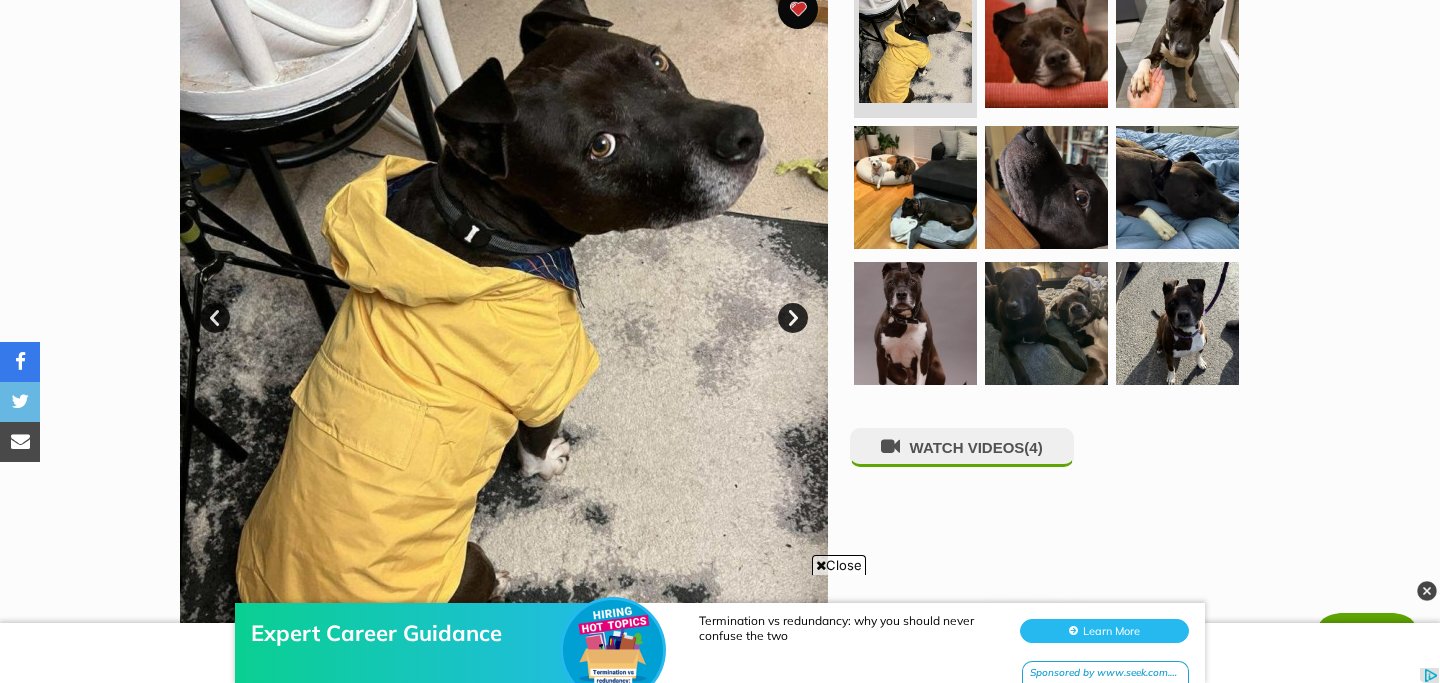 click on "Next" at bounding box center [793, 318] 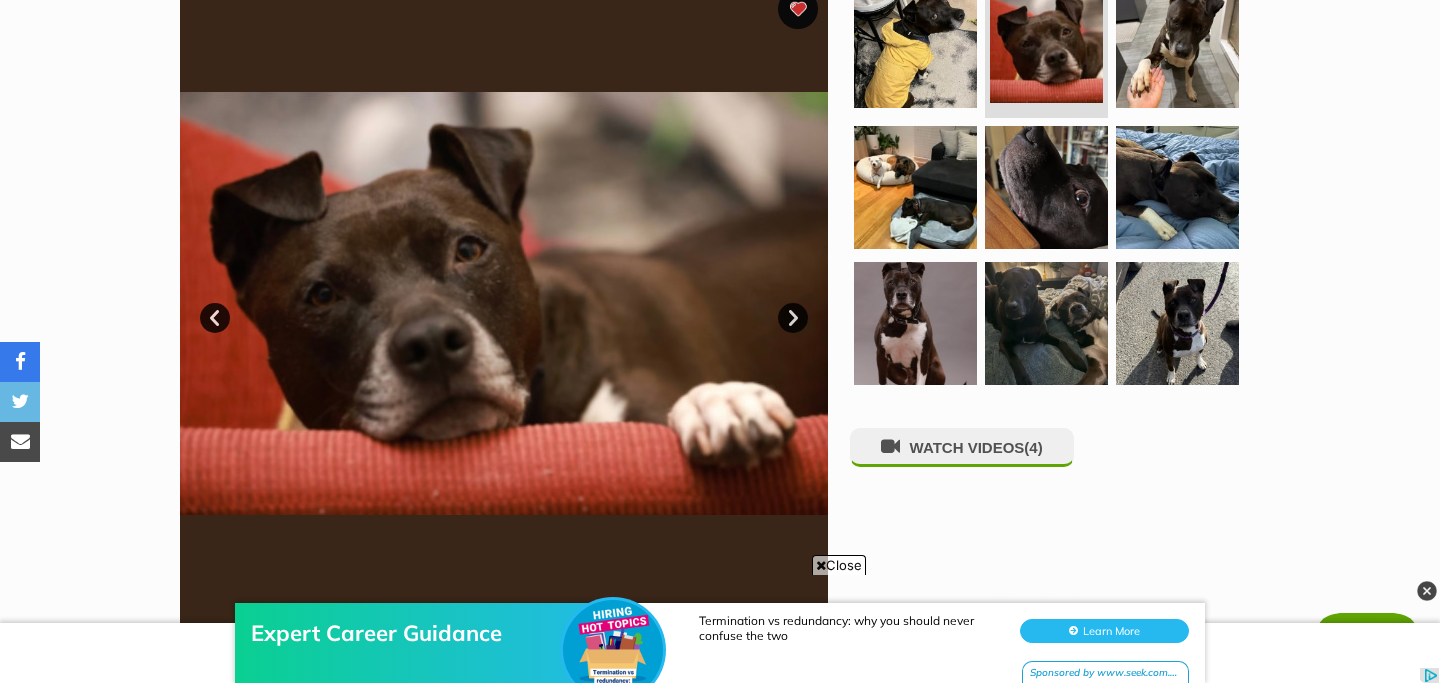 click on "Next" at bounding box center (793, 318) 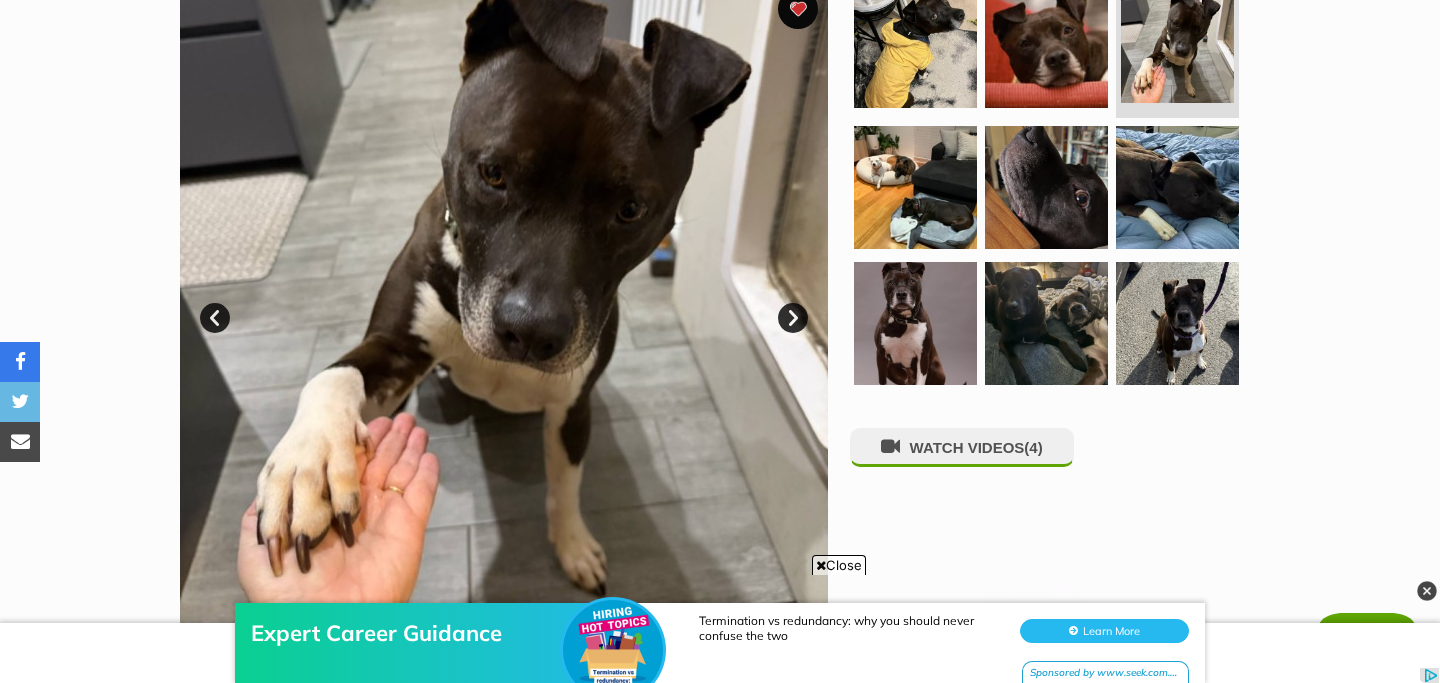 click on "Next" at bounding box center [793, 318] 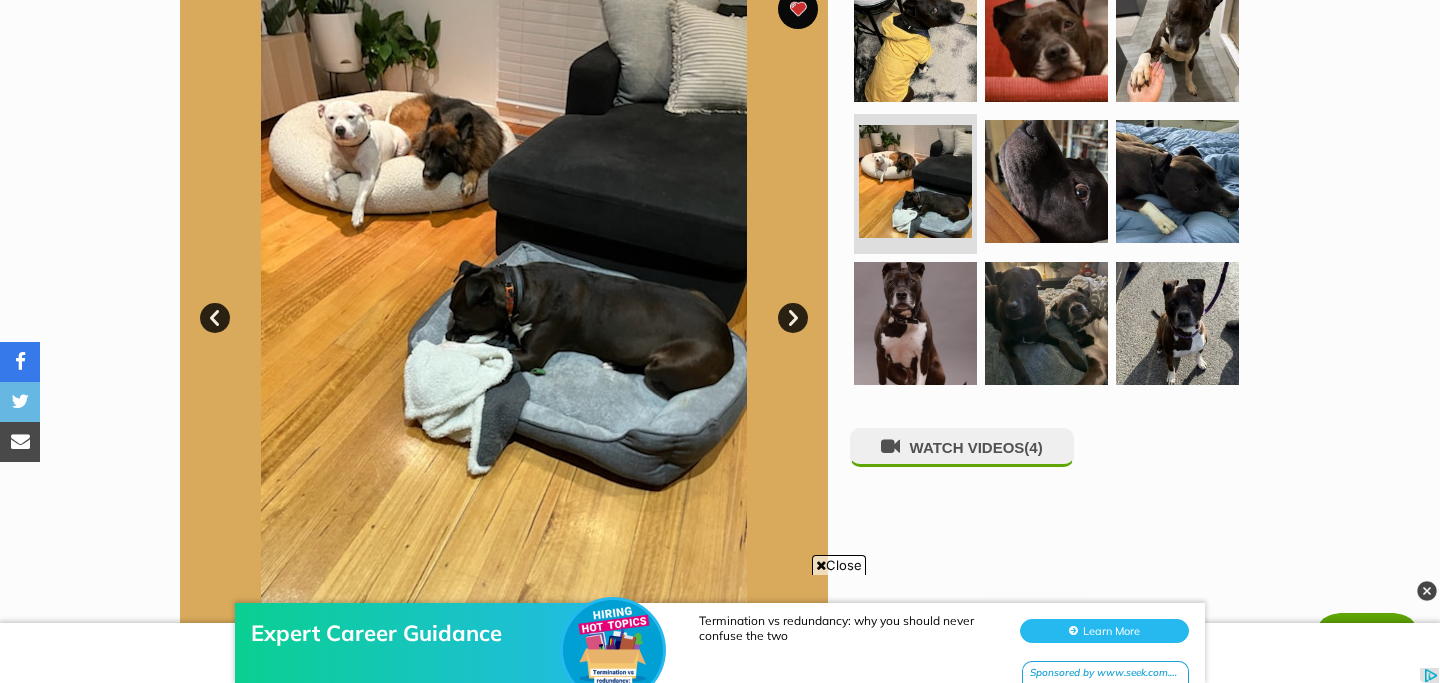 scroll, scrollTop: 0, scrollLeft: 0, axis: both 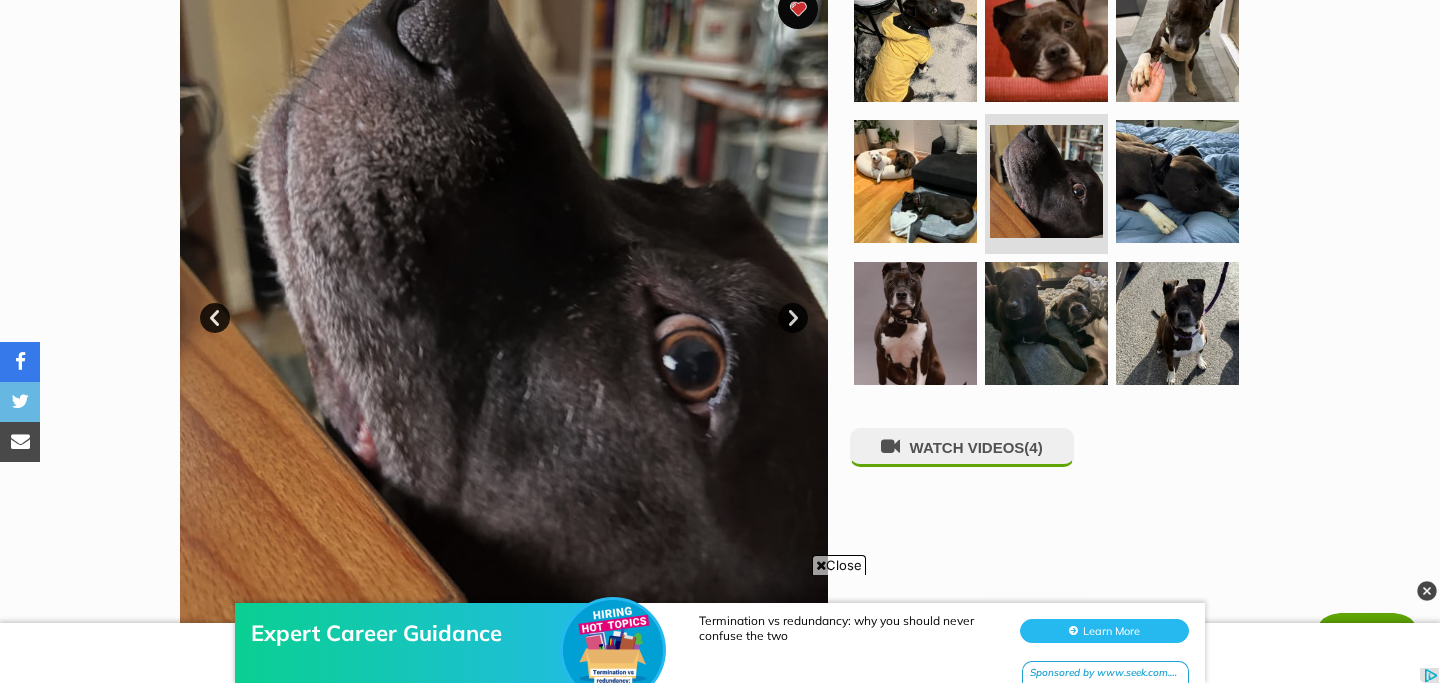 click on "Next" at bounding box center (793, 318) 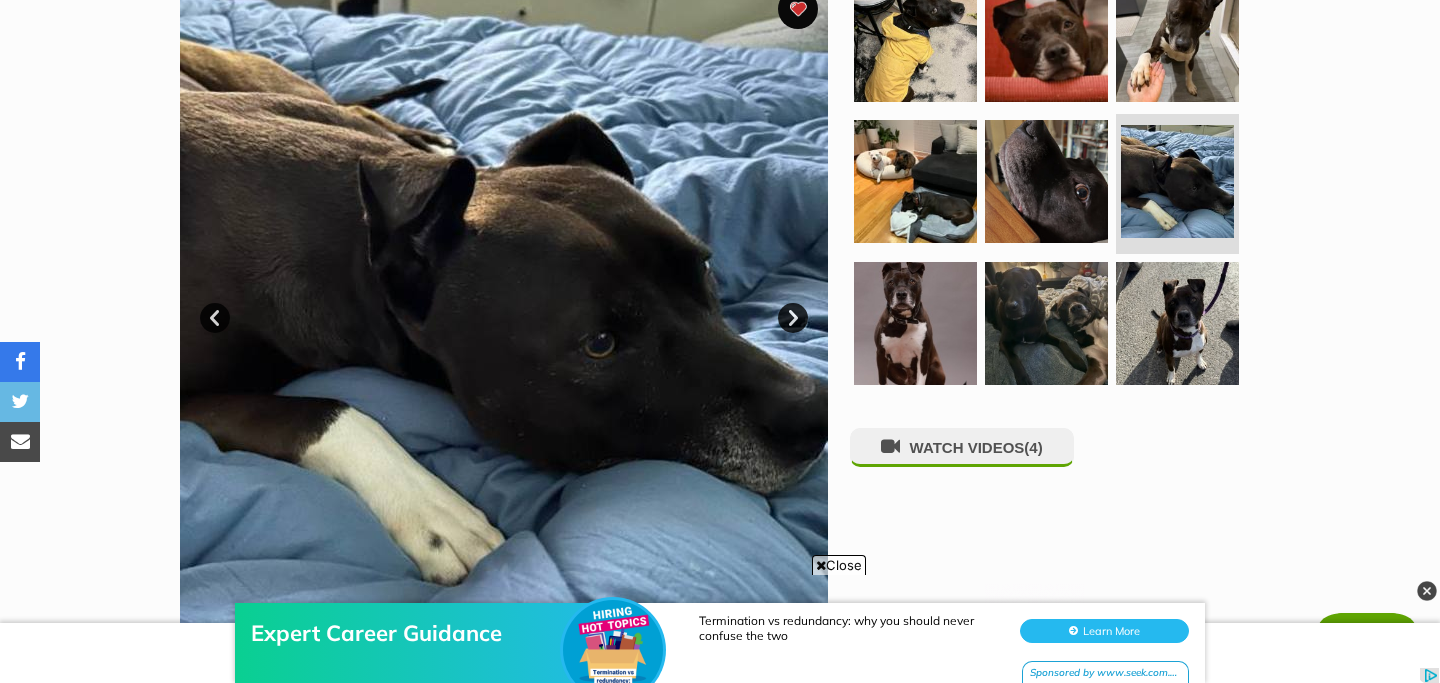 click on "Next" at bounding box center (793, 318) 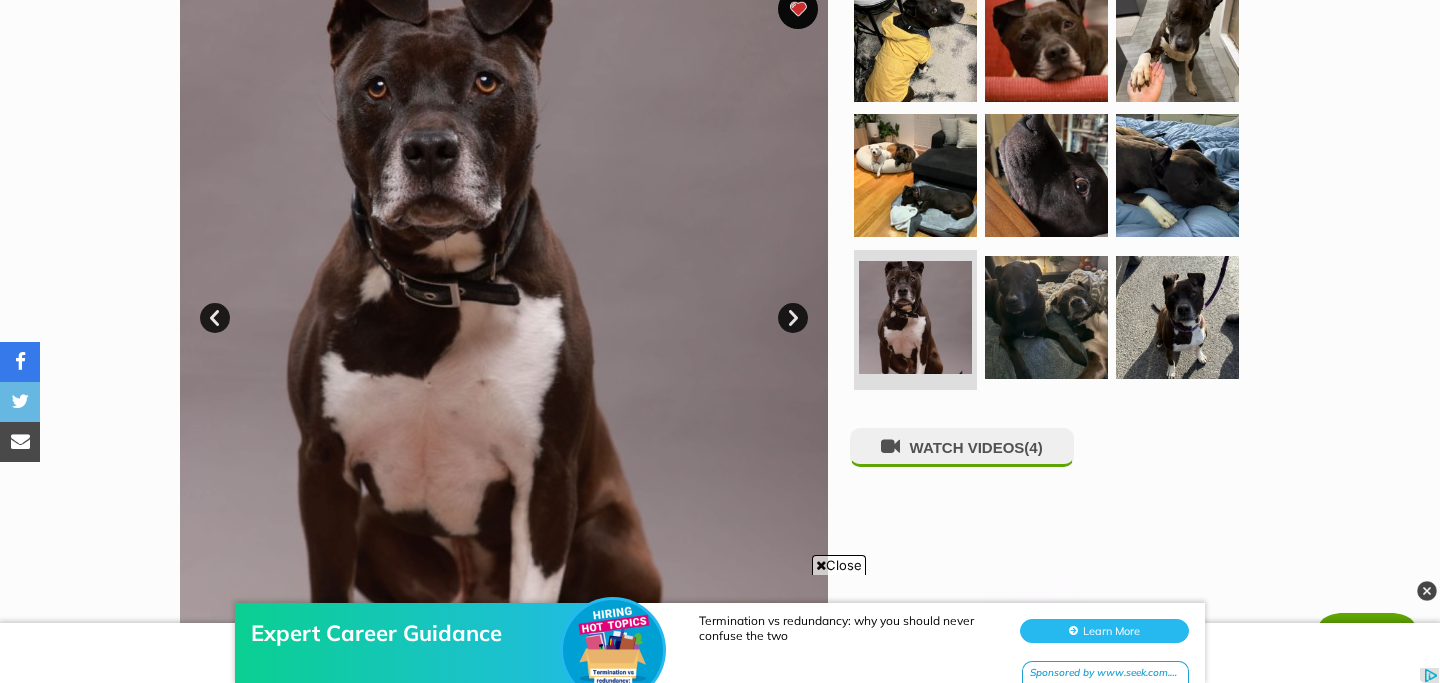 click on "Next" at bounding box center [793, 318] 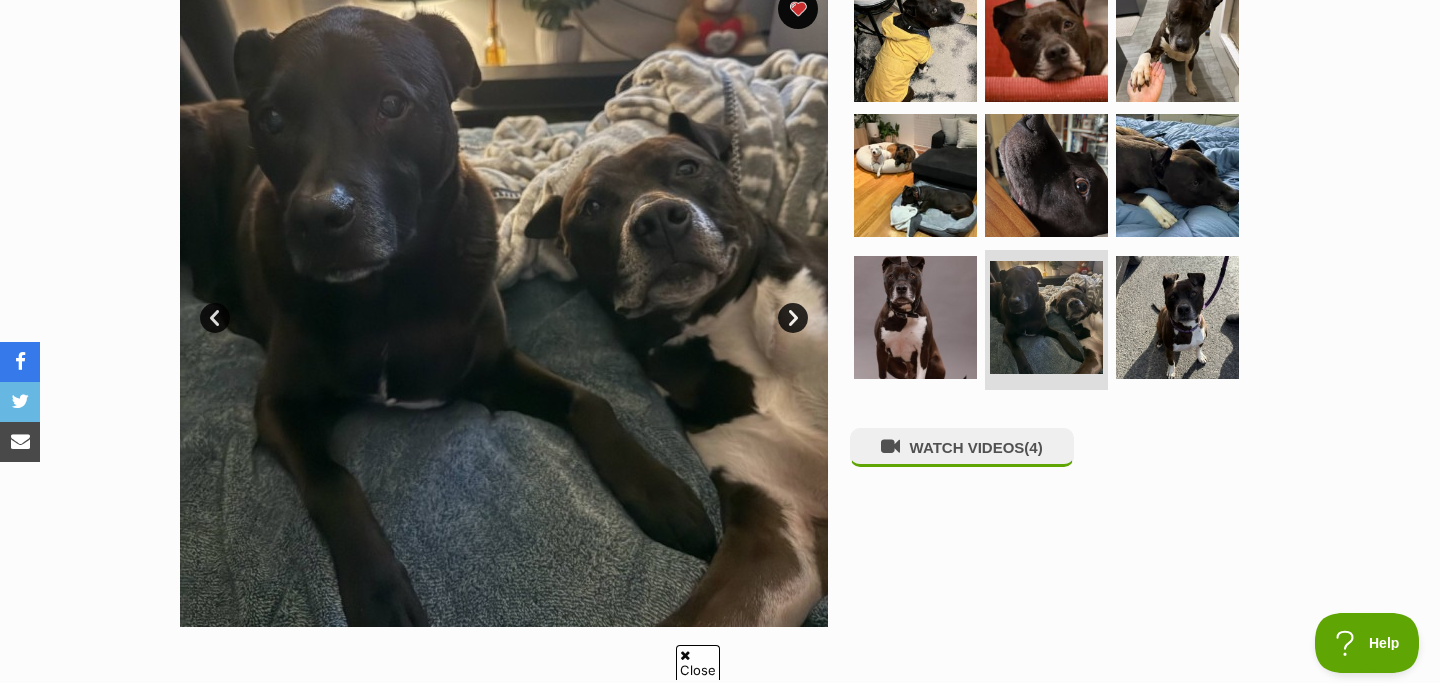 click on "Next" at bounding box center (793, 318) 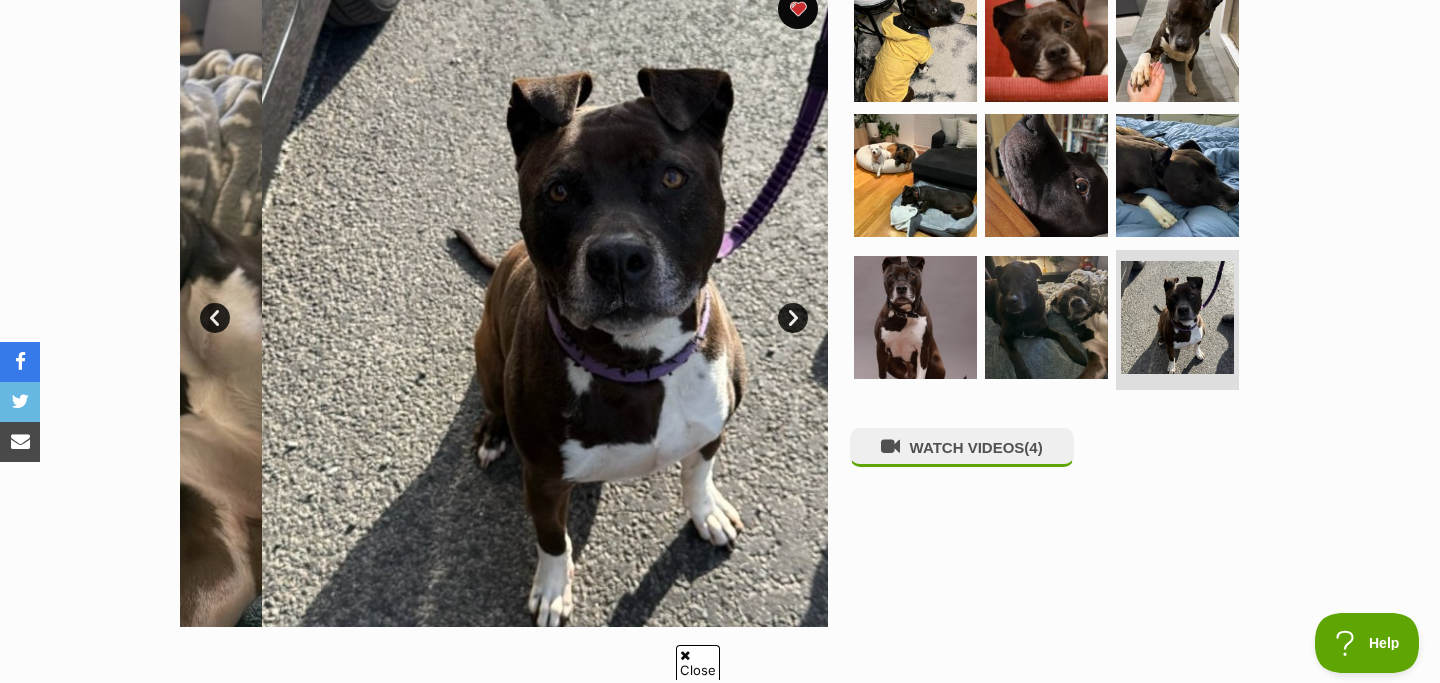 scroll, scrollTop: 0, scrollLeft: 0, axis: both 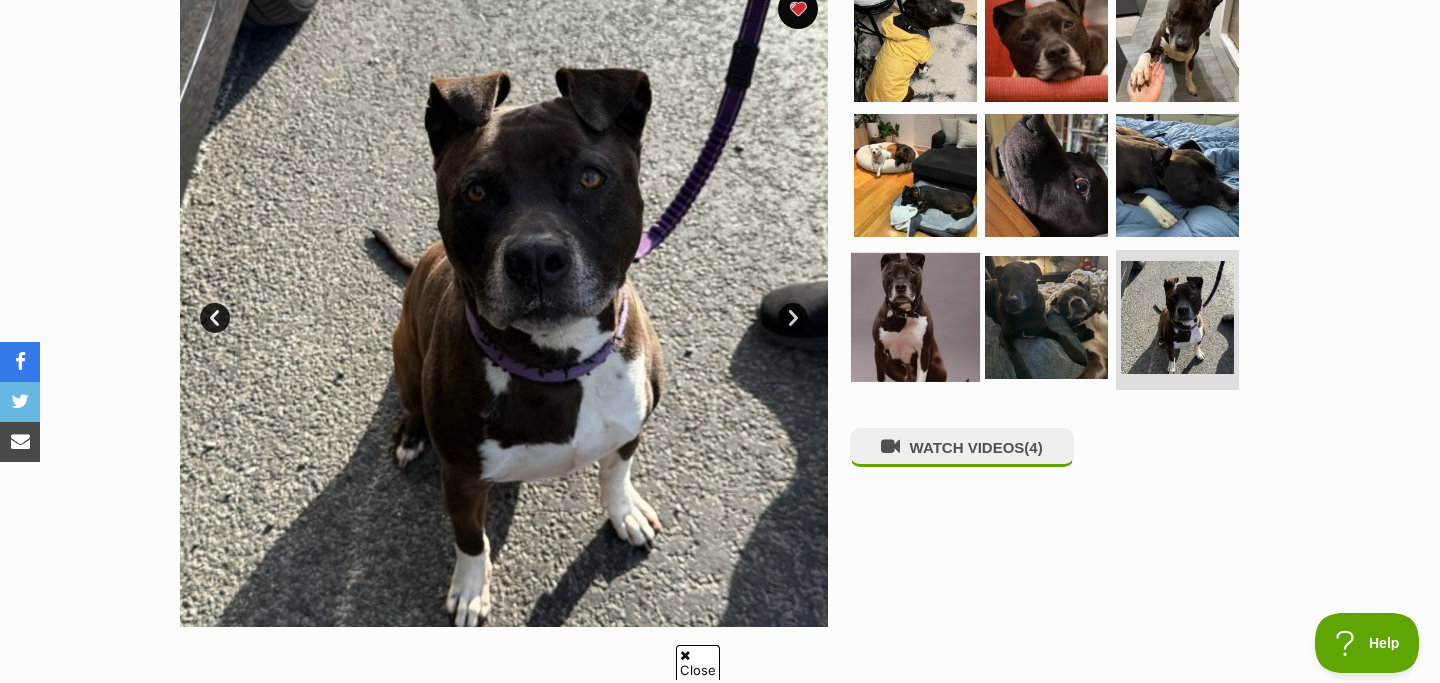 click at bounding box center (915, 317) 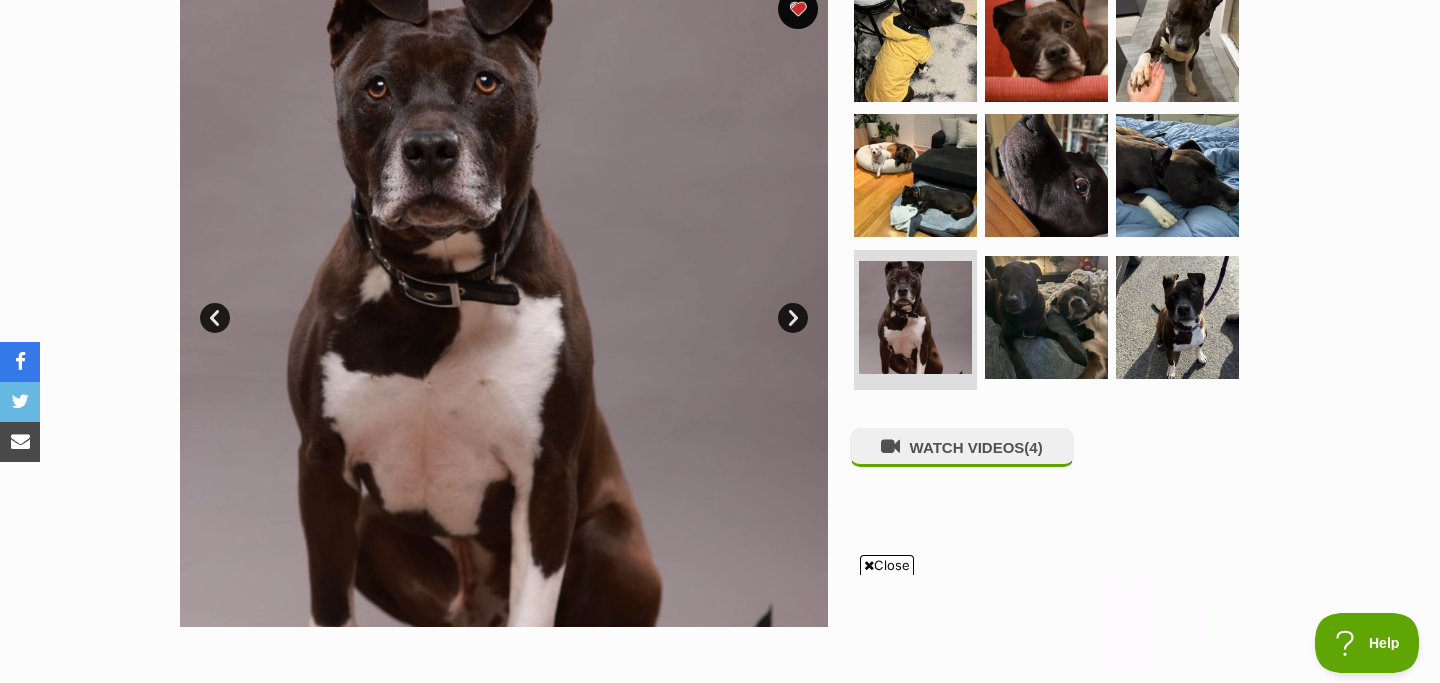 scroll, scrollTop: 0, scrollLeft: 0, axis: both 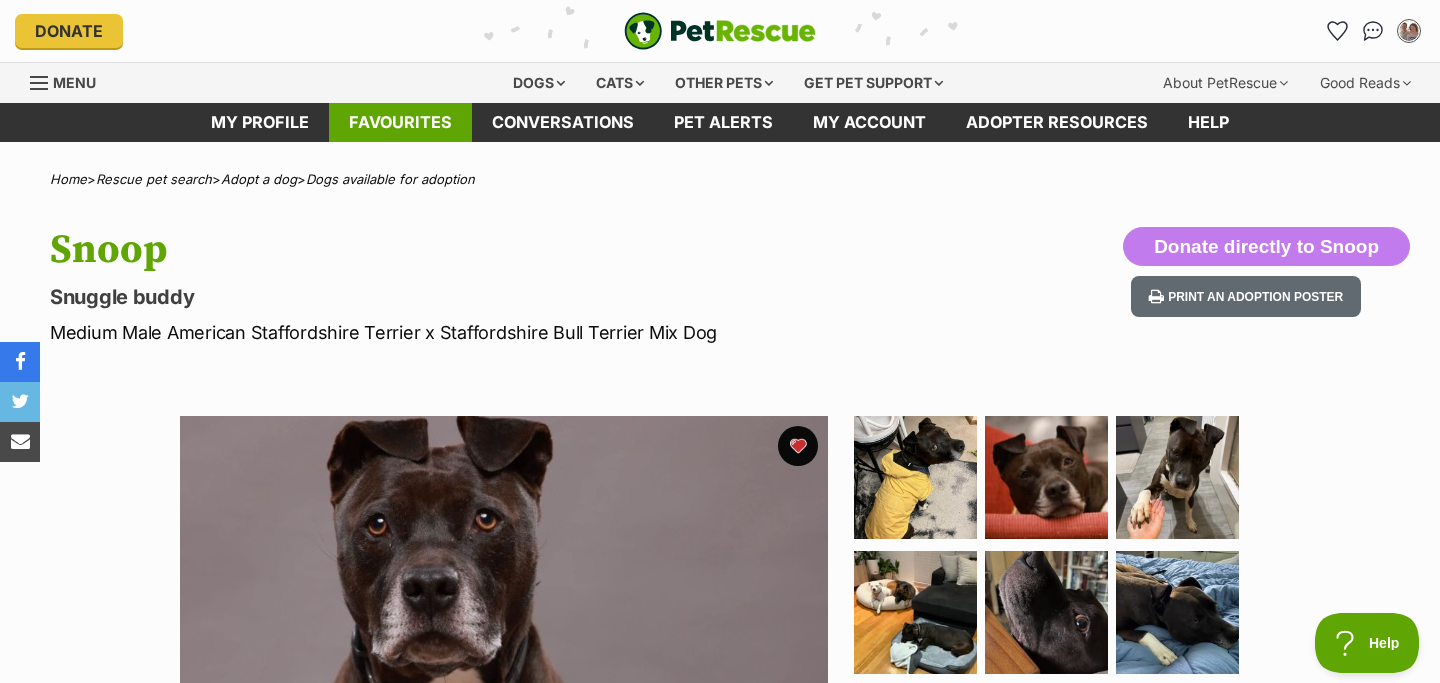 click on "Favourites" at bounding box center (400, 122) 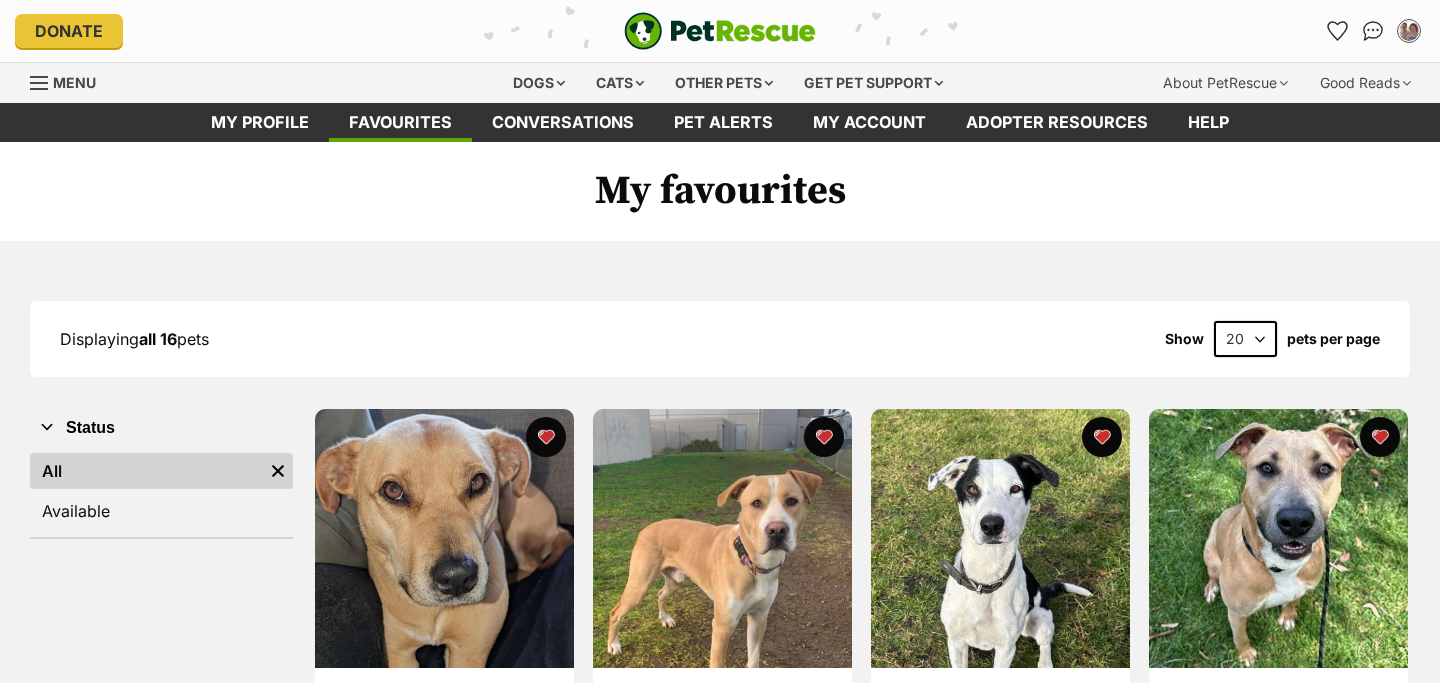 scroll, scrollTop: 0, scrollLeft: 0, axis: both 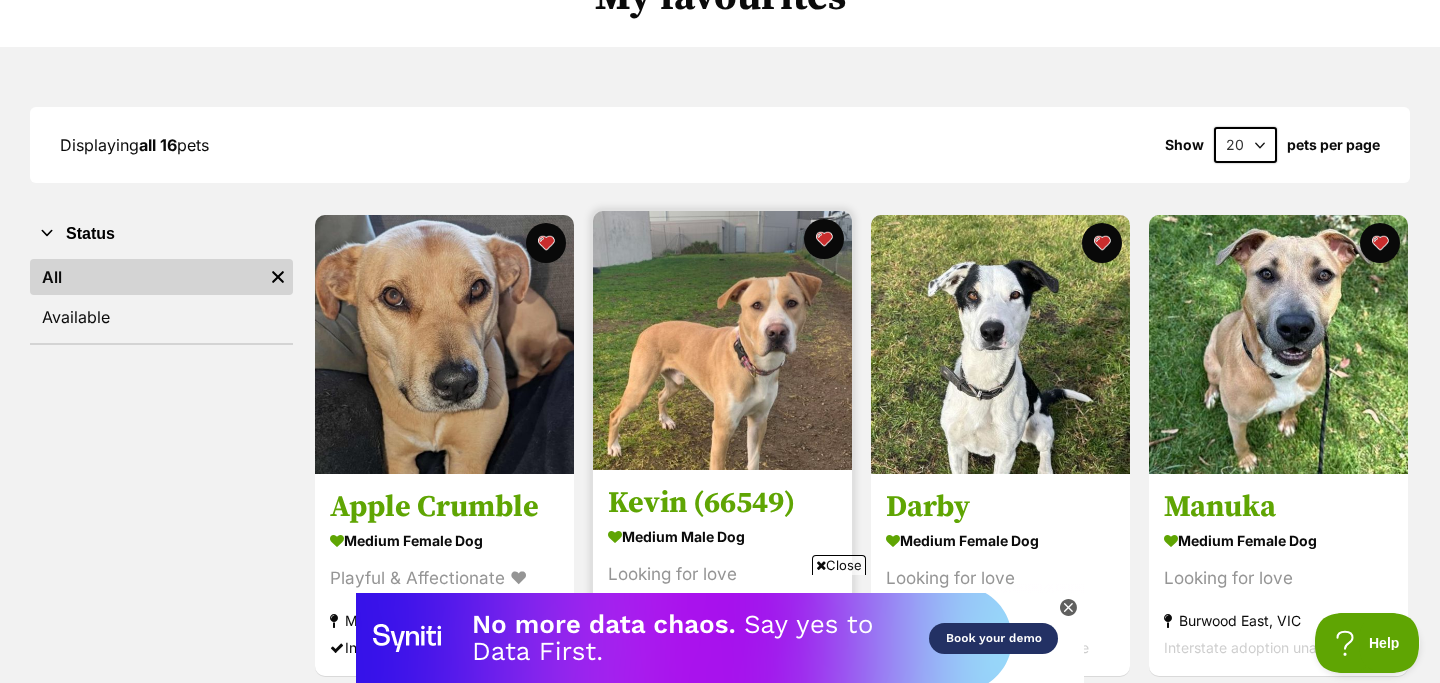 click on "Kevin (66549)" at bounding box center (722, 504) 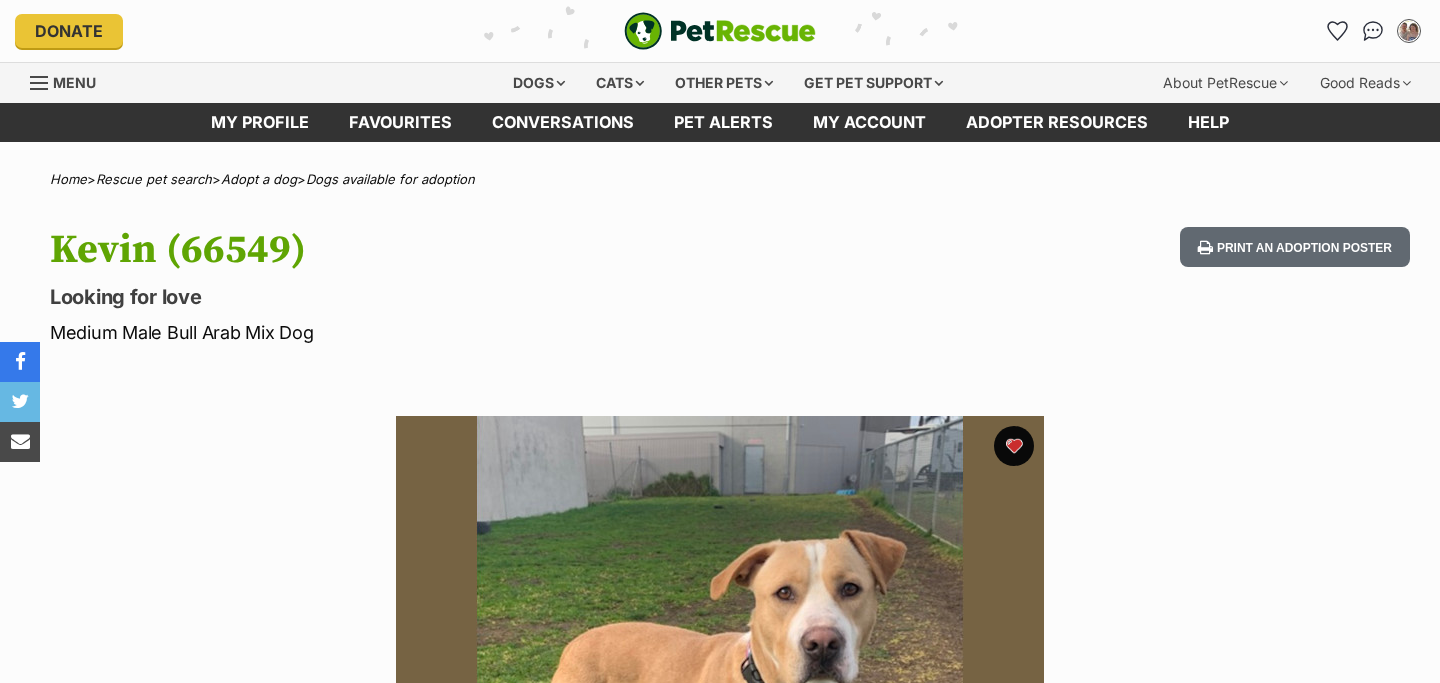 scroll, scrollTop: 0, scrollLeft: 0, axis: both 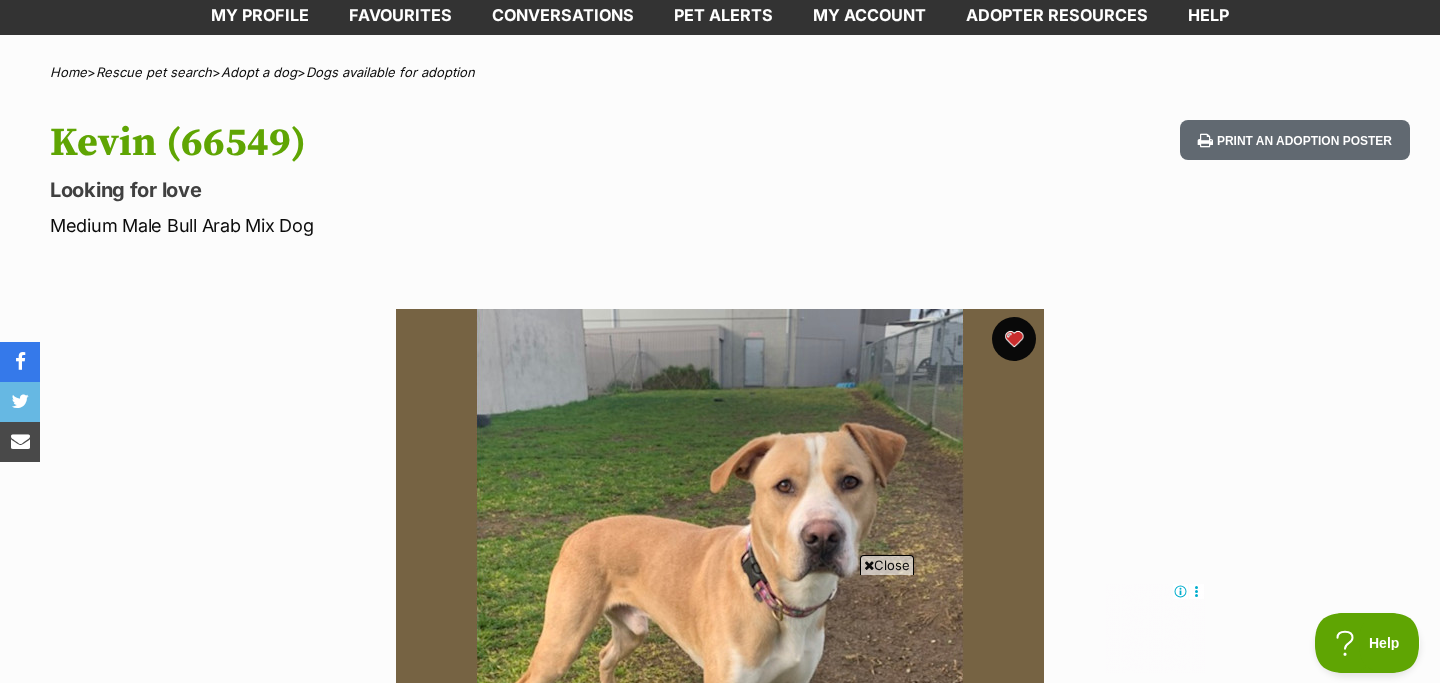 click at bounding box center (1014, 339) 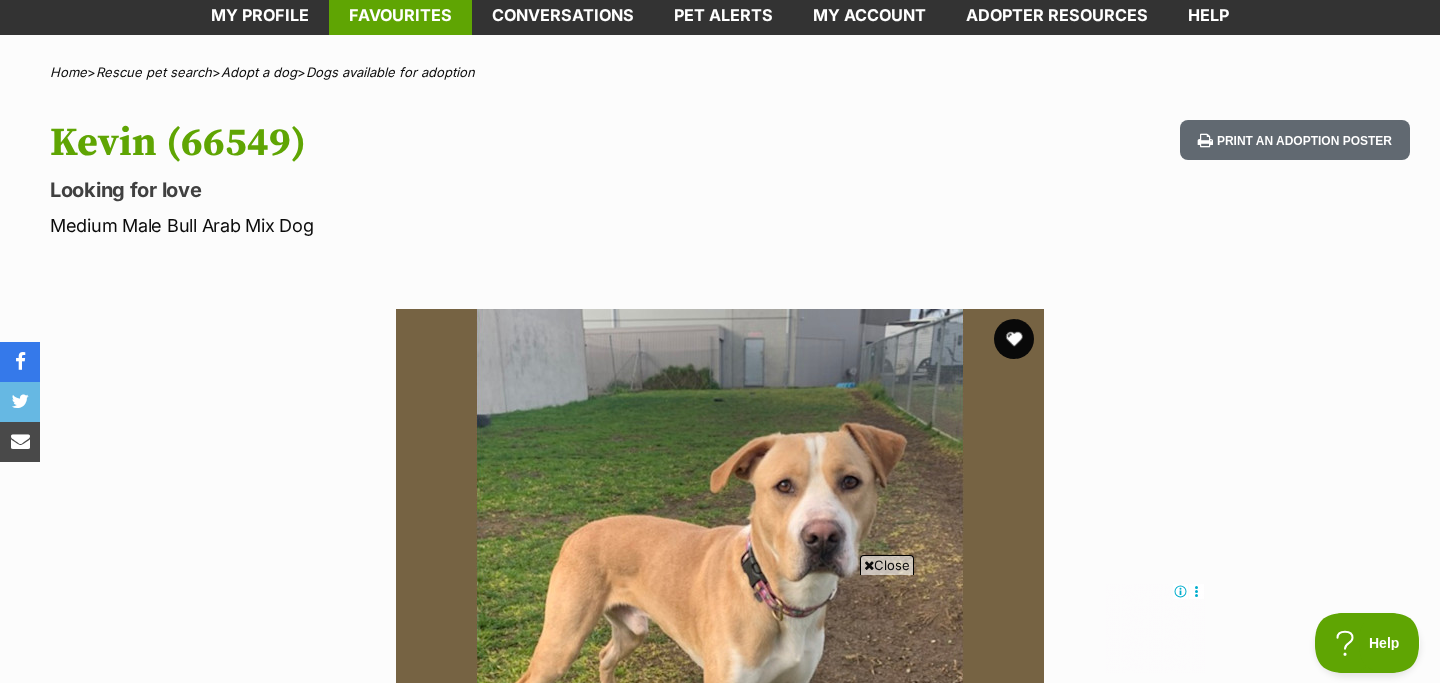 click on "Favourites" at bounding box center [400, 15] 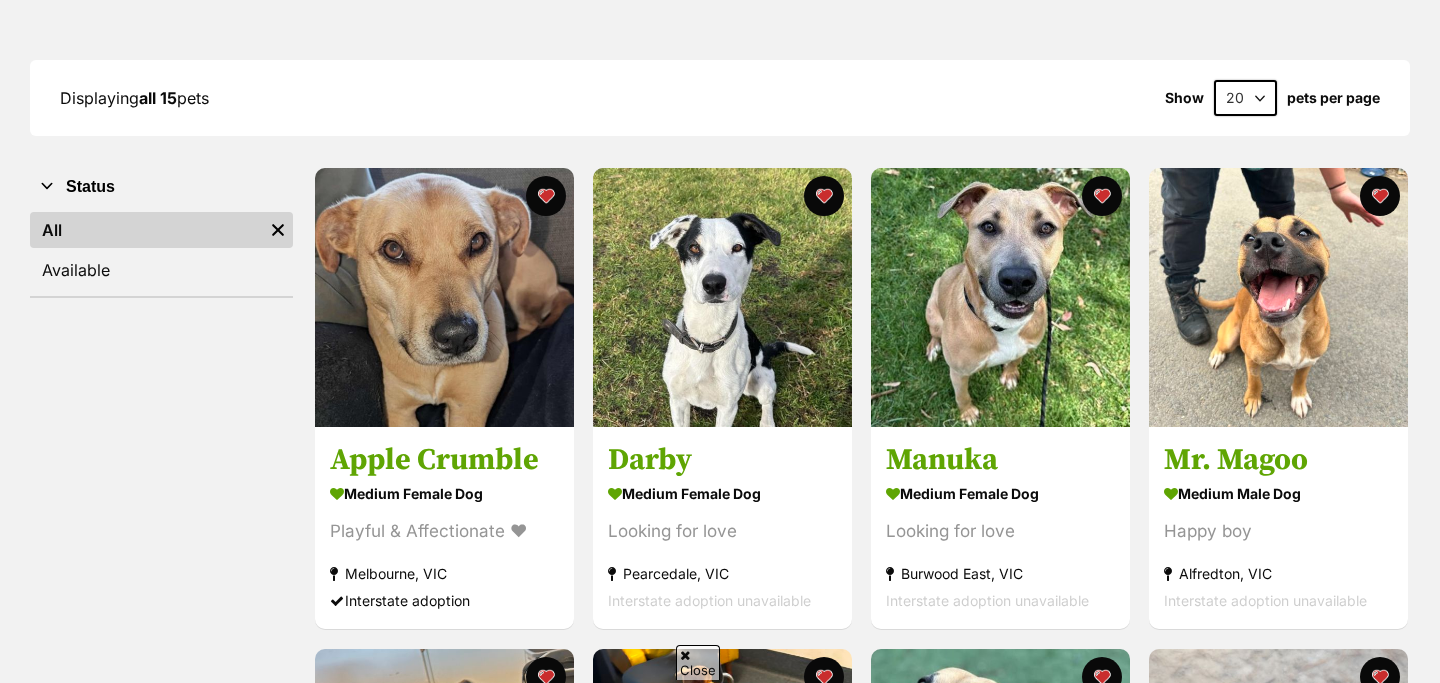scroll, scrollTop: 241, scrollLeft: 0, axis: vertical 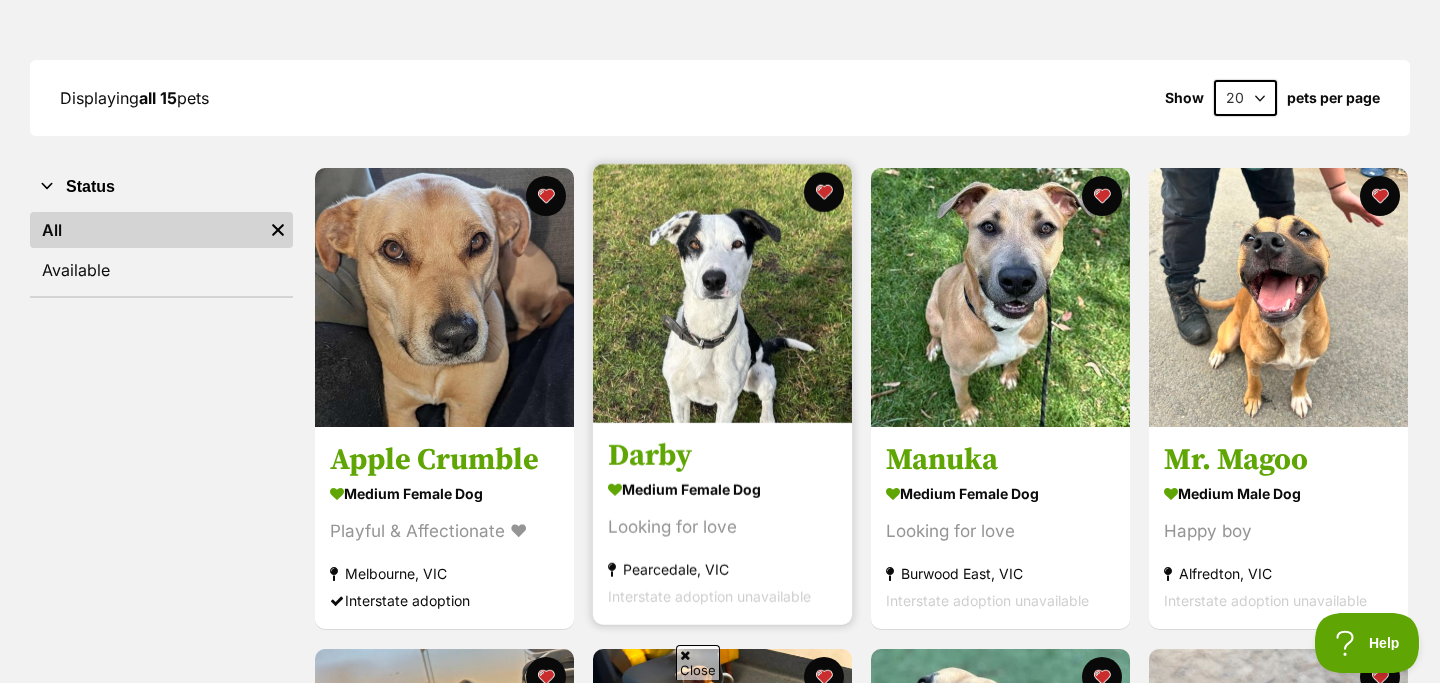 click on "Darby" at bounding box center (722, 457) 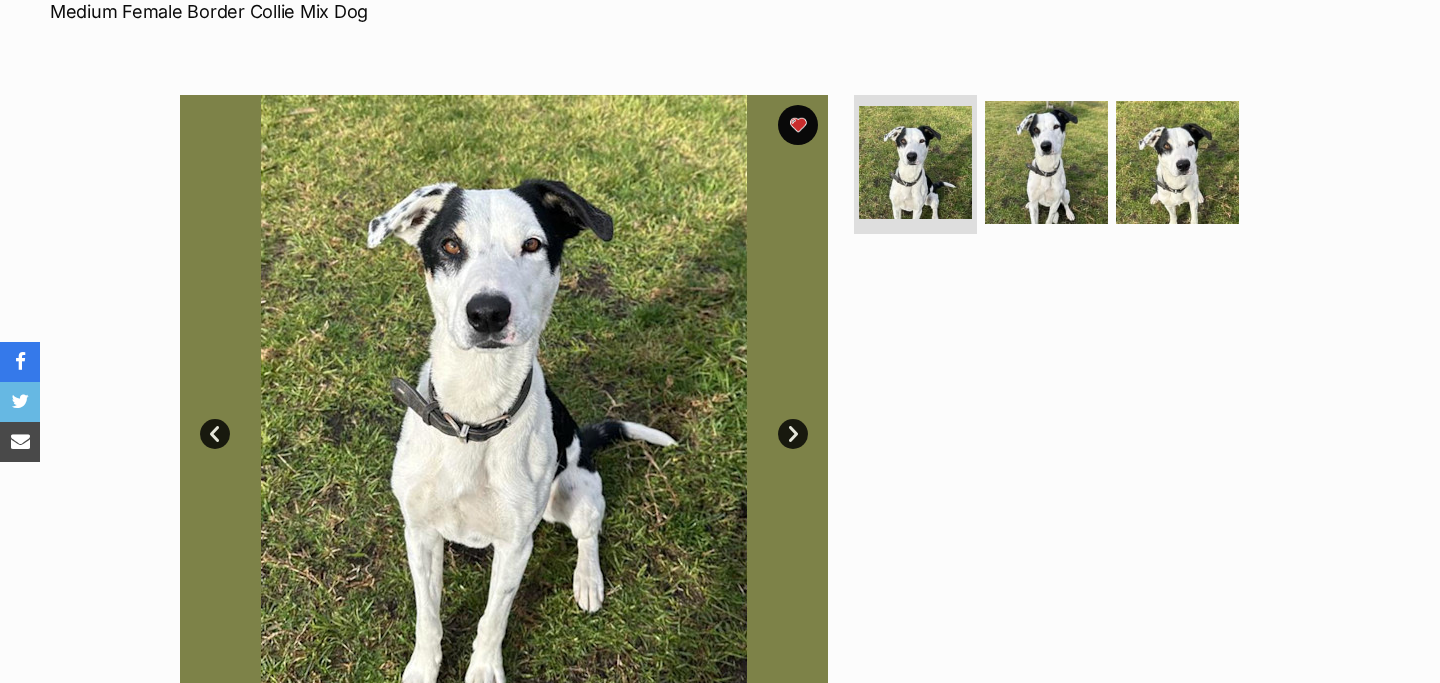 scroll, scrollTop: 0, scrollLeft: 0, axis: both 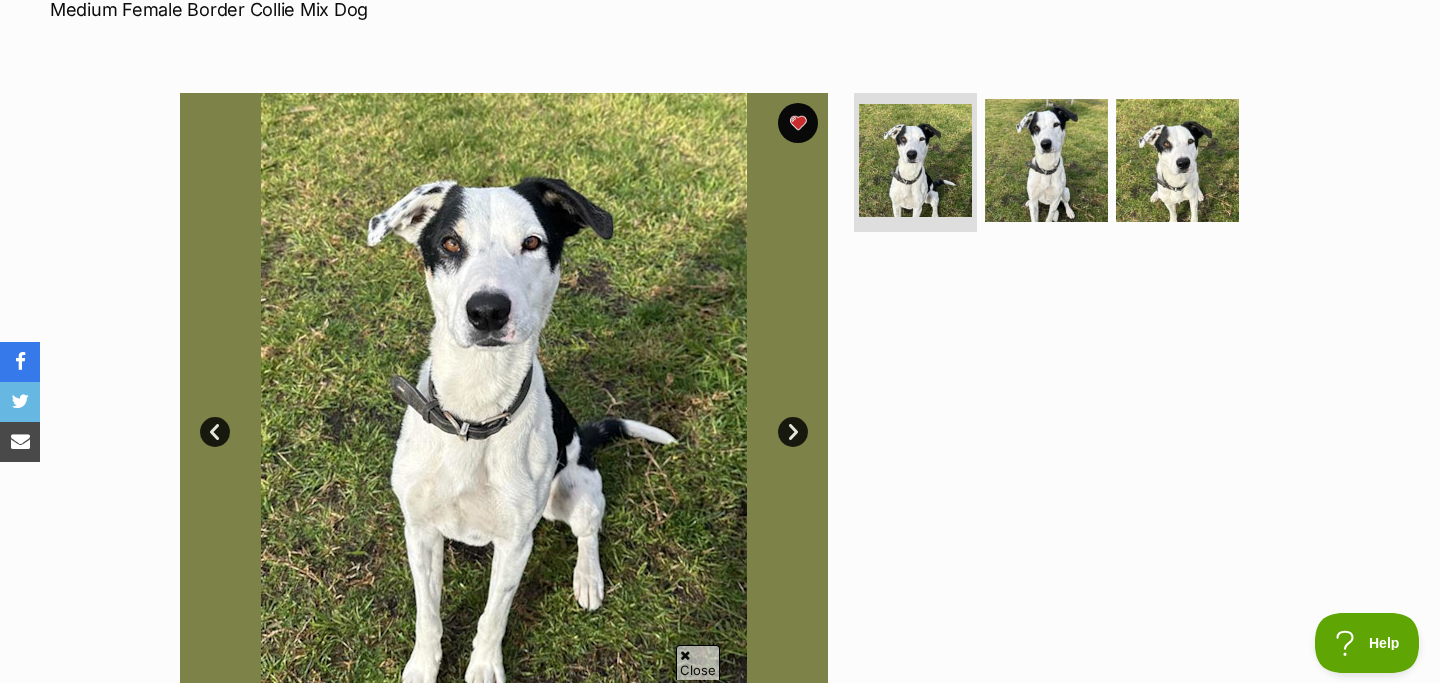 click on "Next" at bounding box center [793, 432] 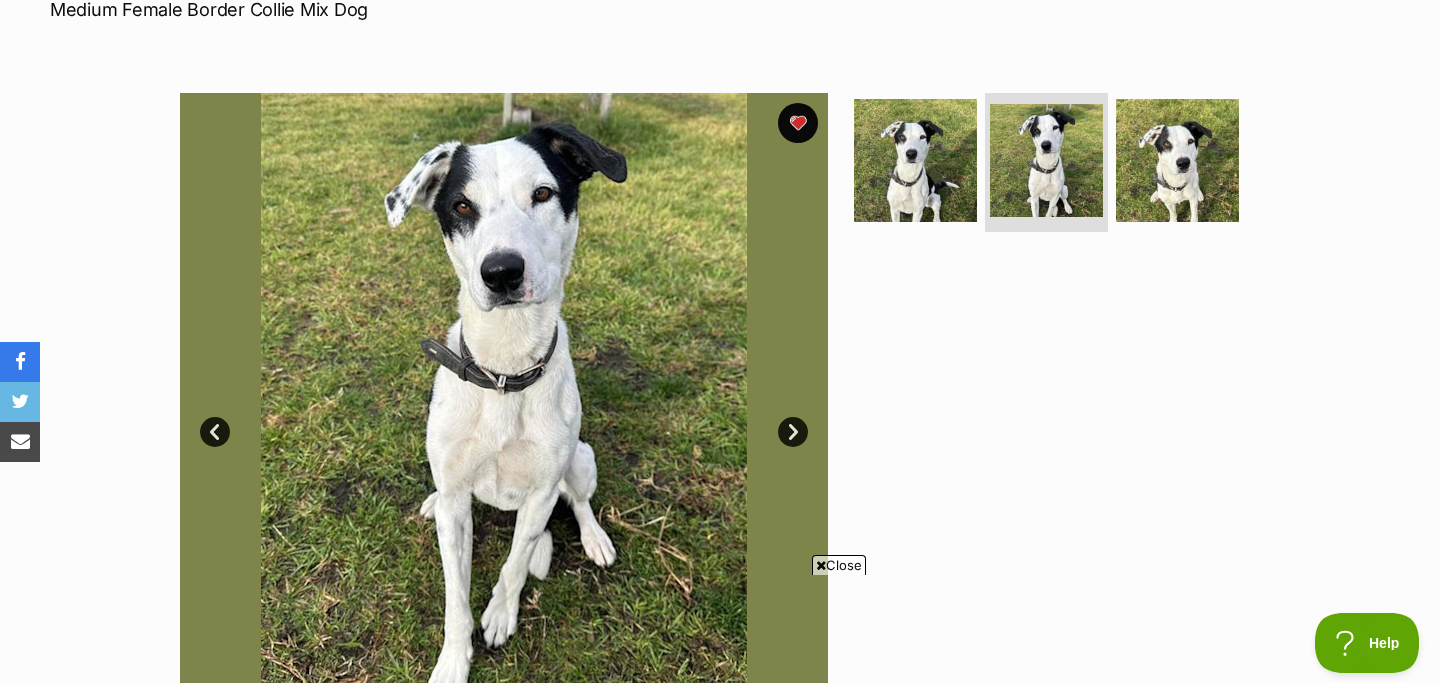 click on "Next" at bounding box center [793, 432] 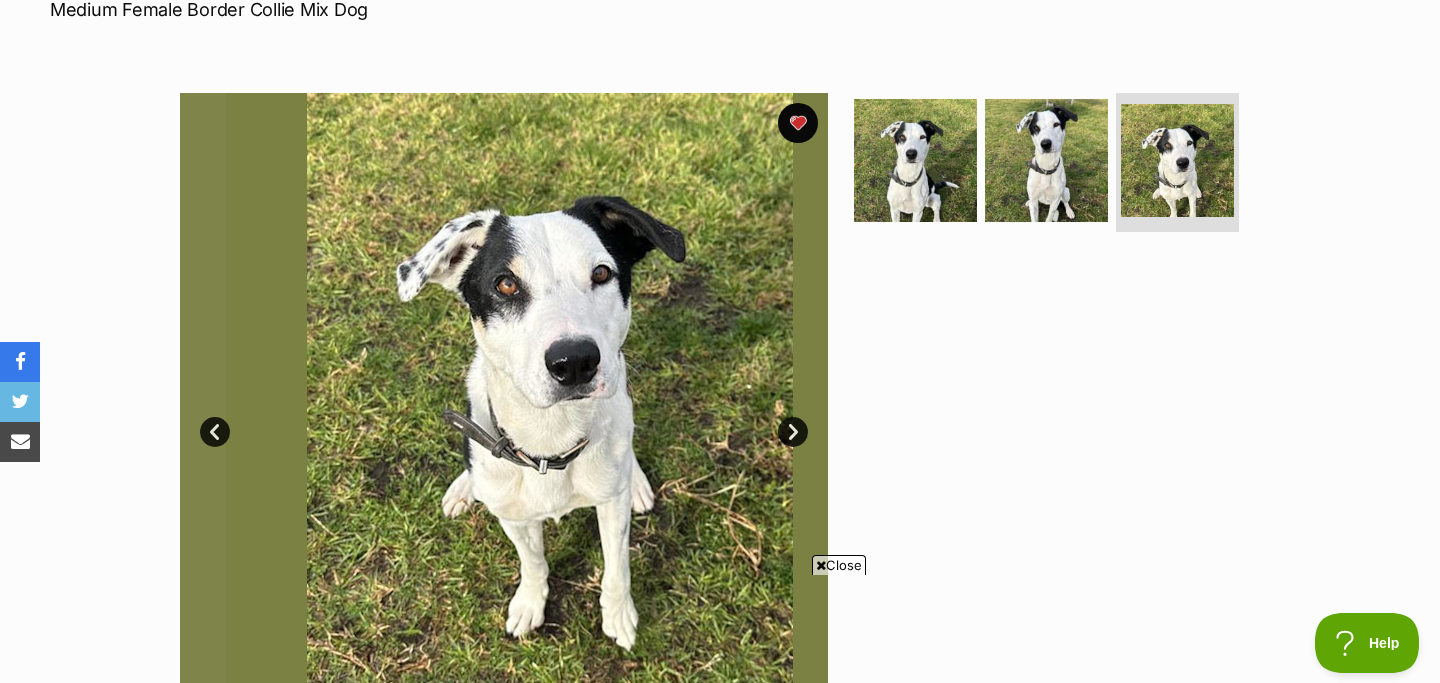 scroll, scrollTop: 0, scrollLeft: 0, axis: both 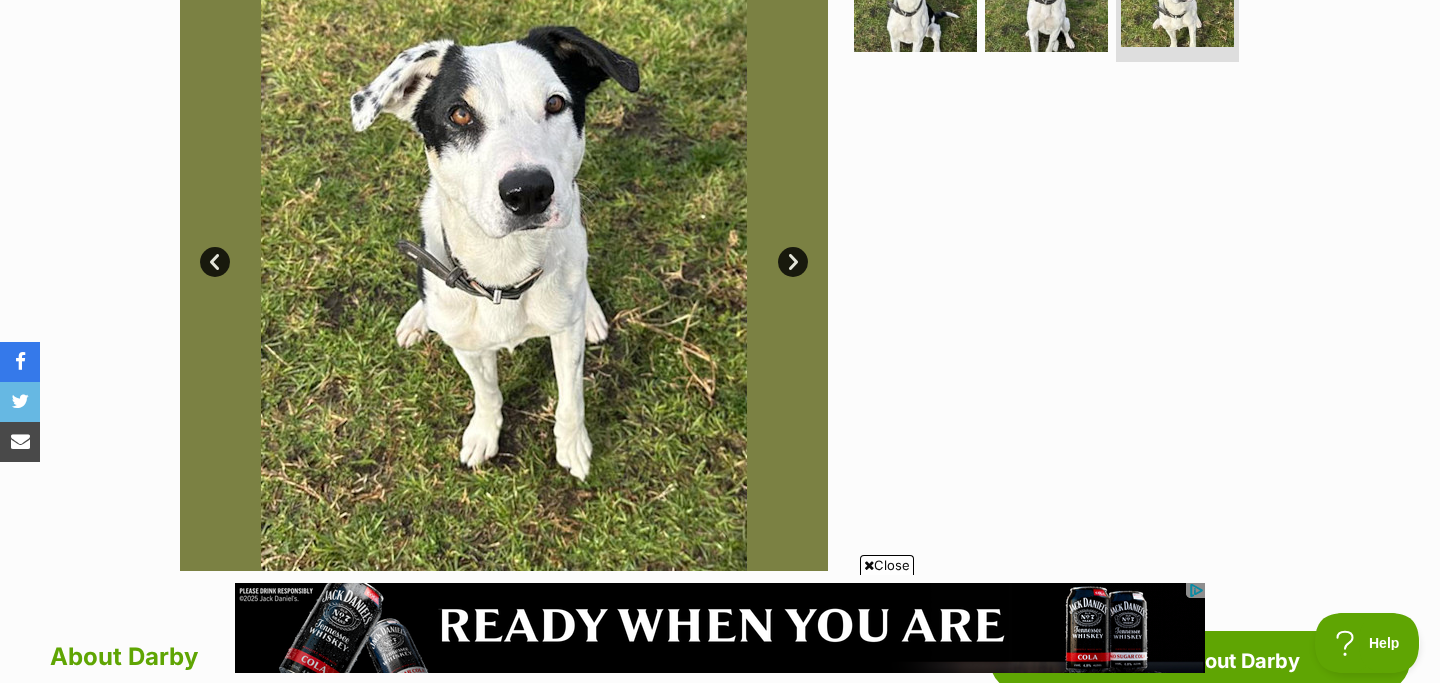 click on "Next" at bounding box center (793, 262) 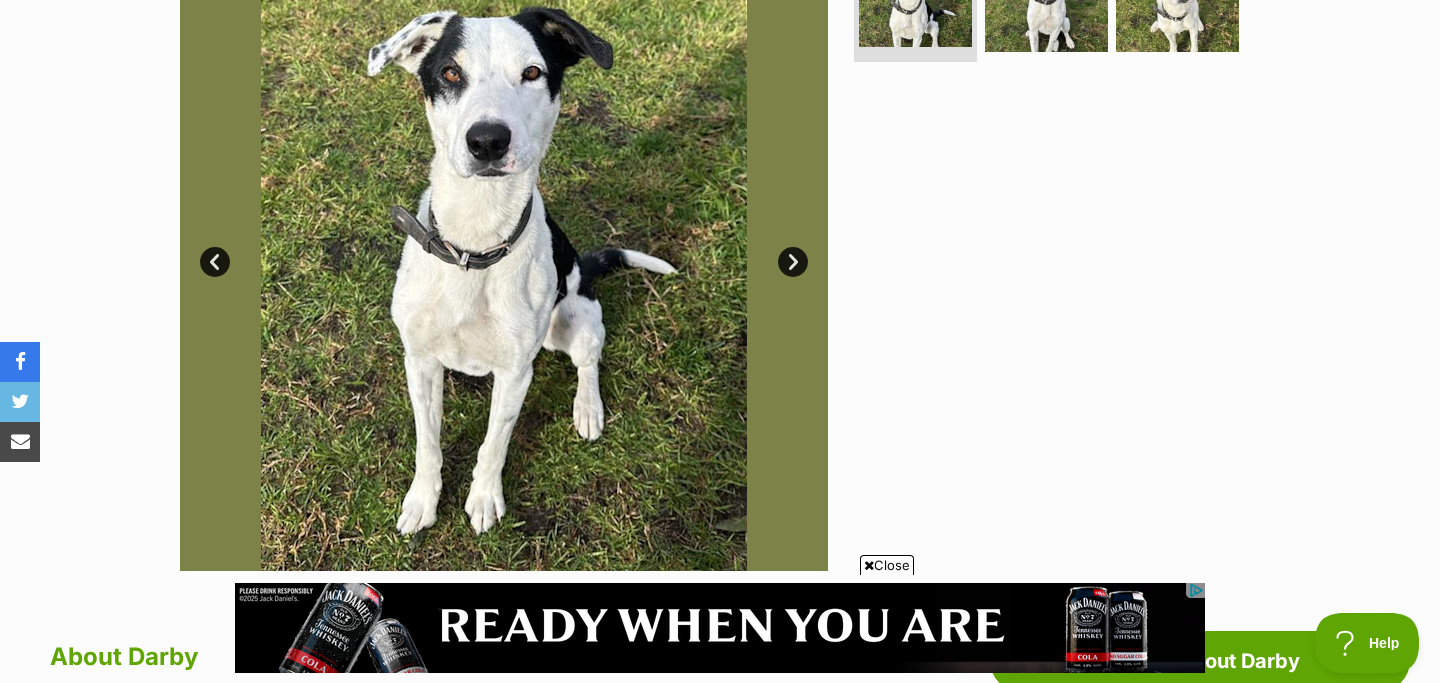 click on "Next" at bounding box center [793, 262] 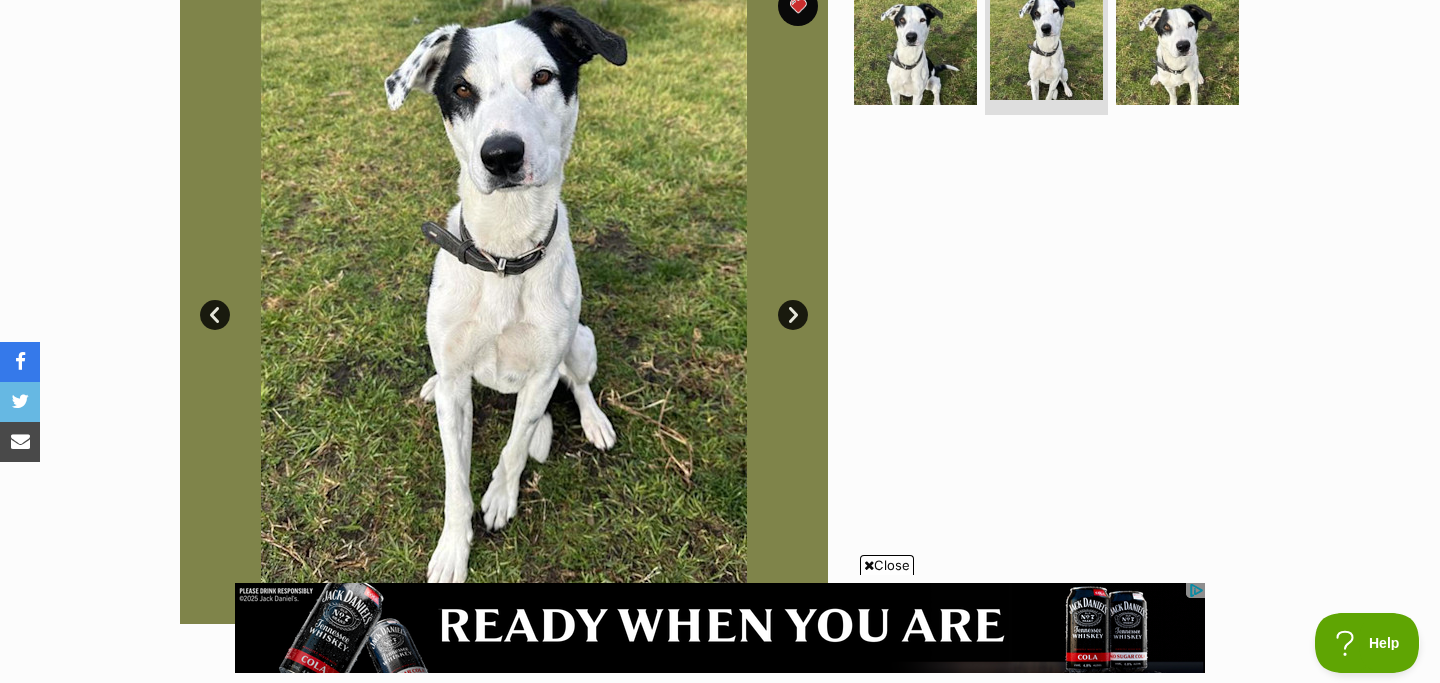 scroll, scrollTop: 416, scrollLeft: 0, axis: vertical 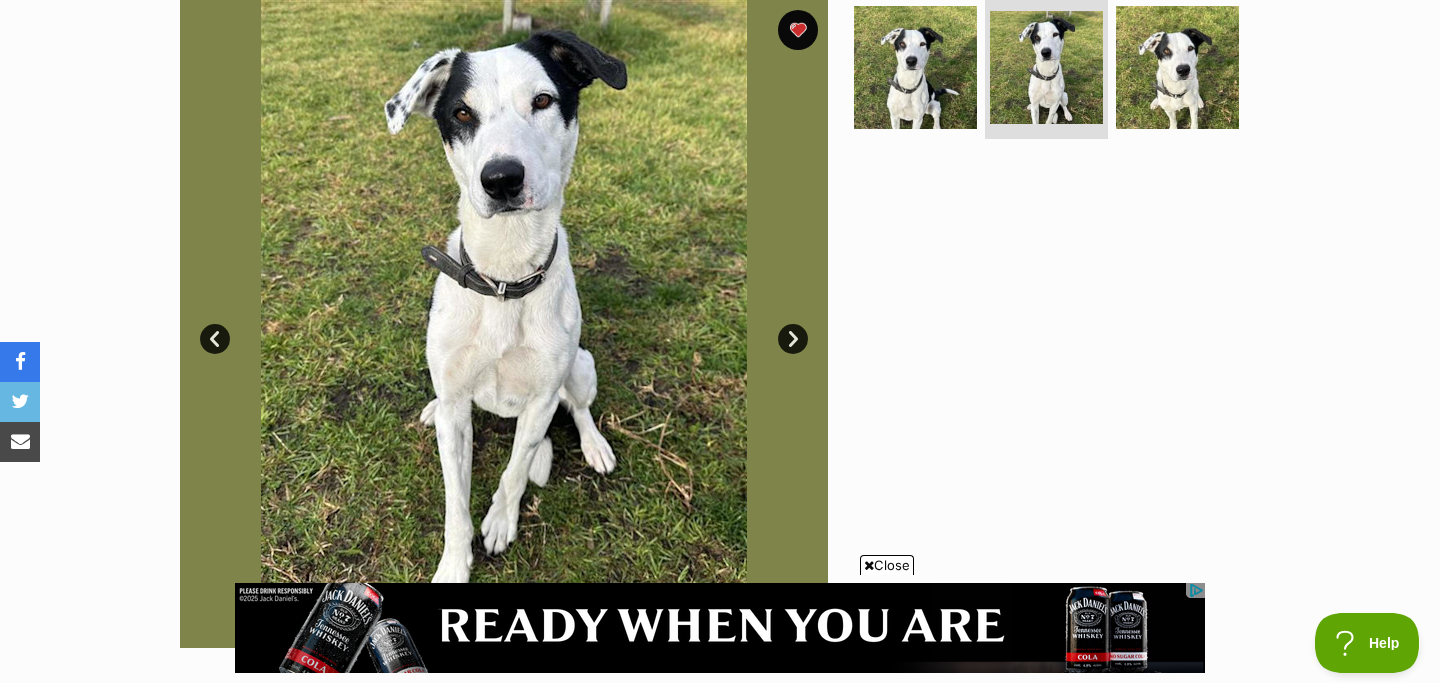click on "Next" at bounding box center [793, 339] 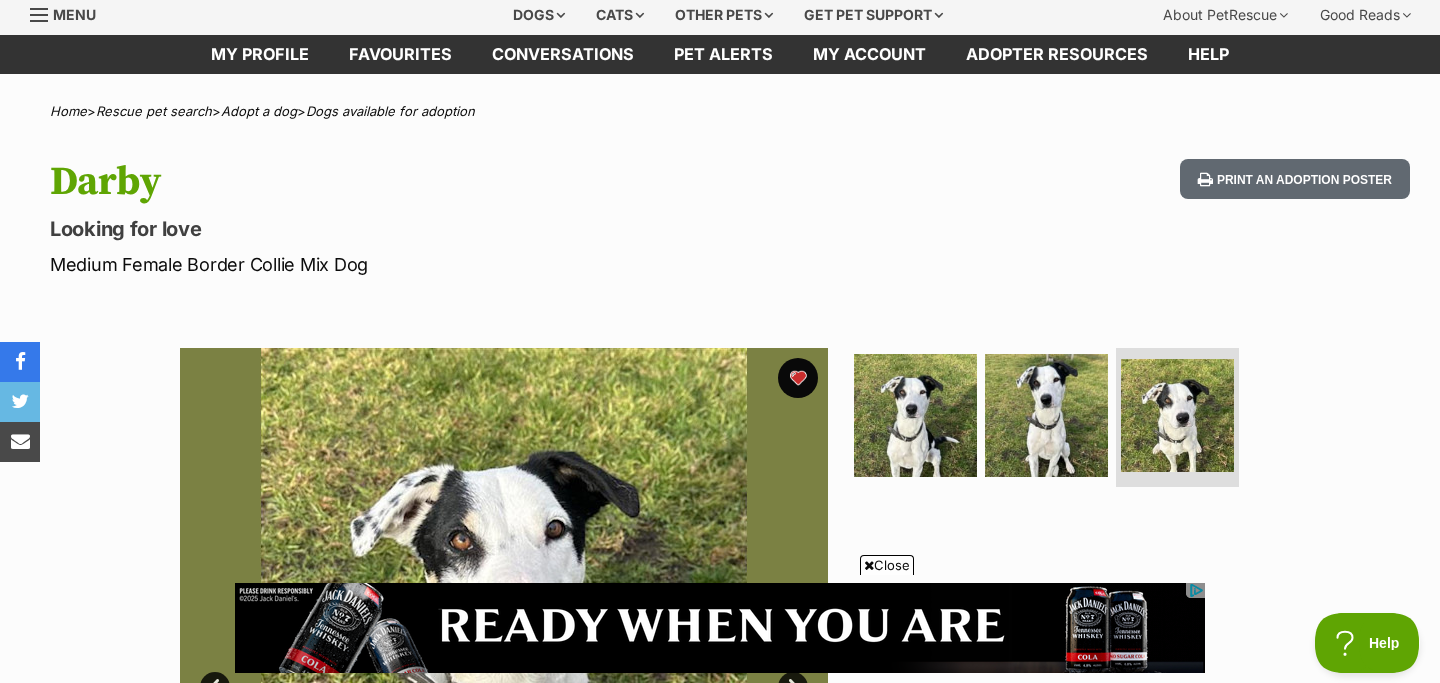 scroll, scrollTop: 67, scrollLeft: 0, axis: vertical 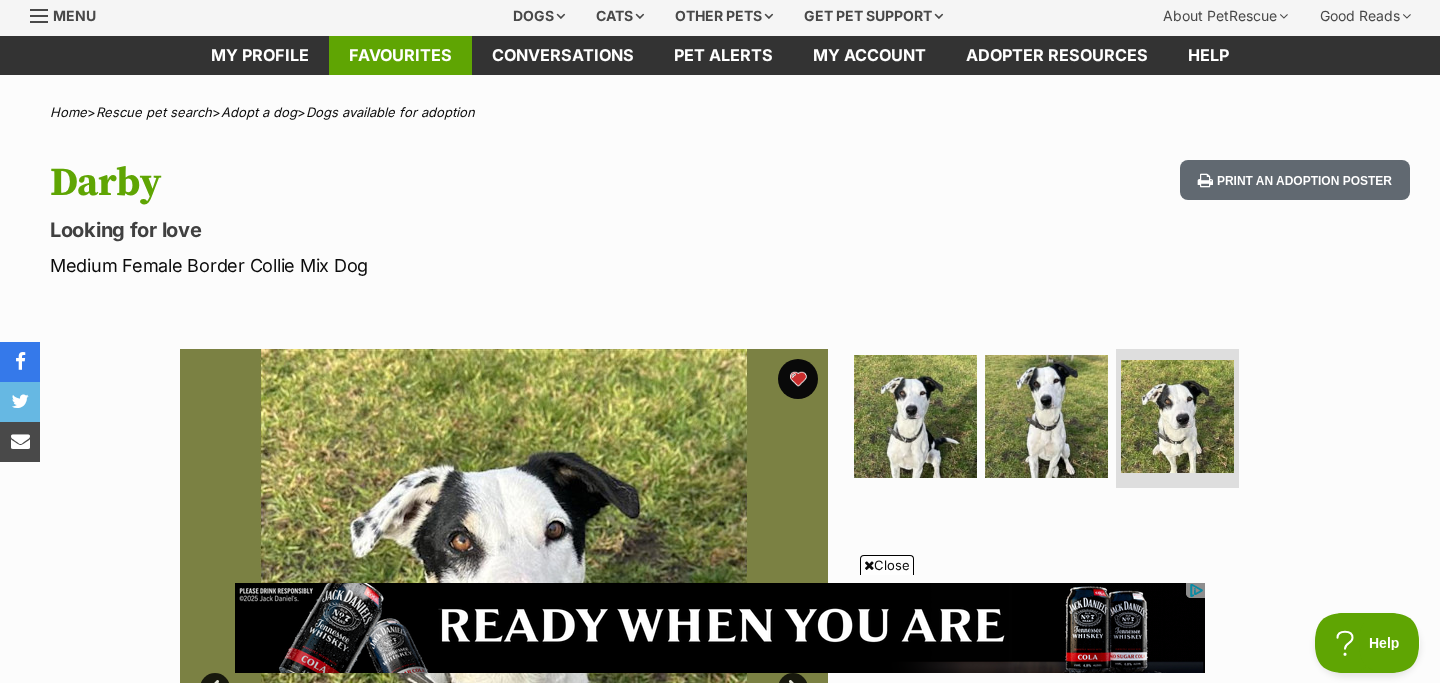 click on "Favourites" at bounding box center (400, 55) 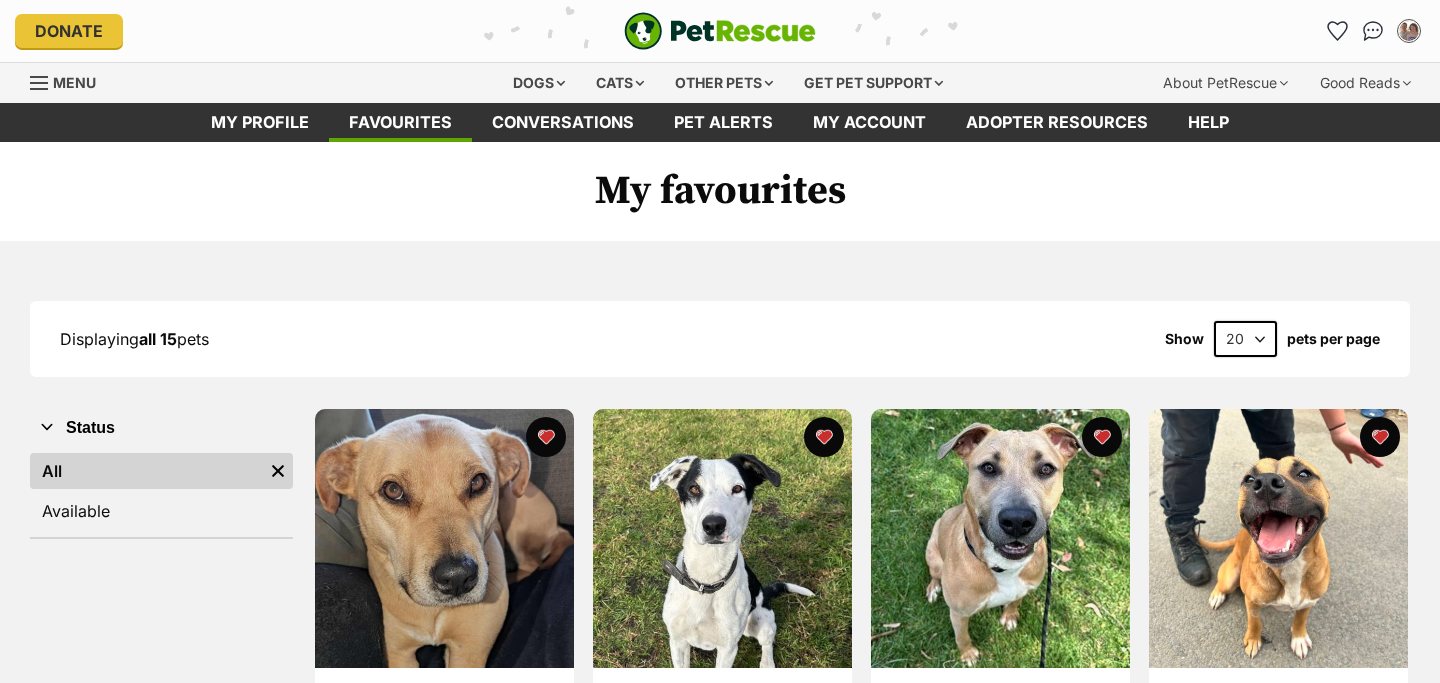 scroll, scrollTop: 0, scrollLeft: 0, axis: both 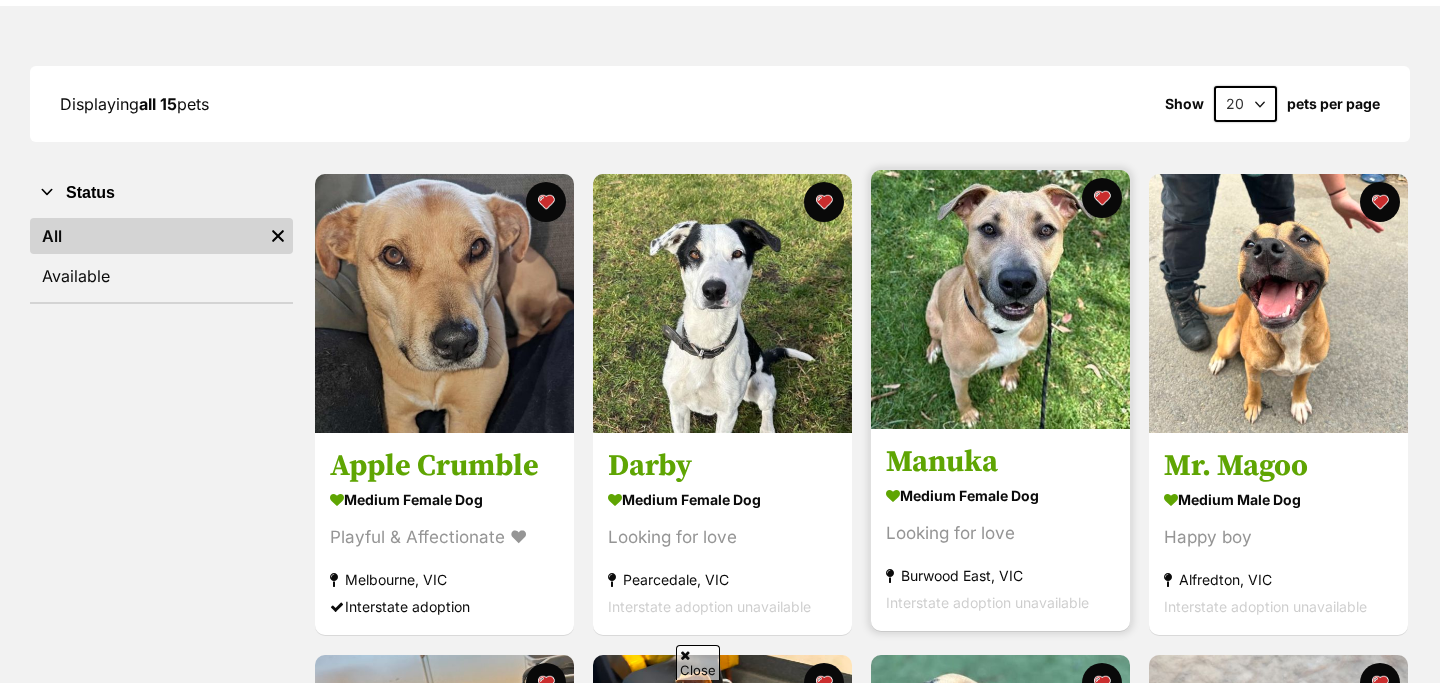click on "Manuka" at bounding box center (1000, 463) 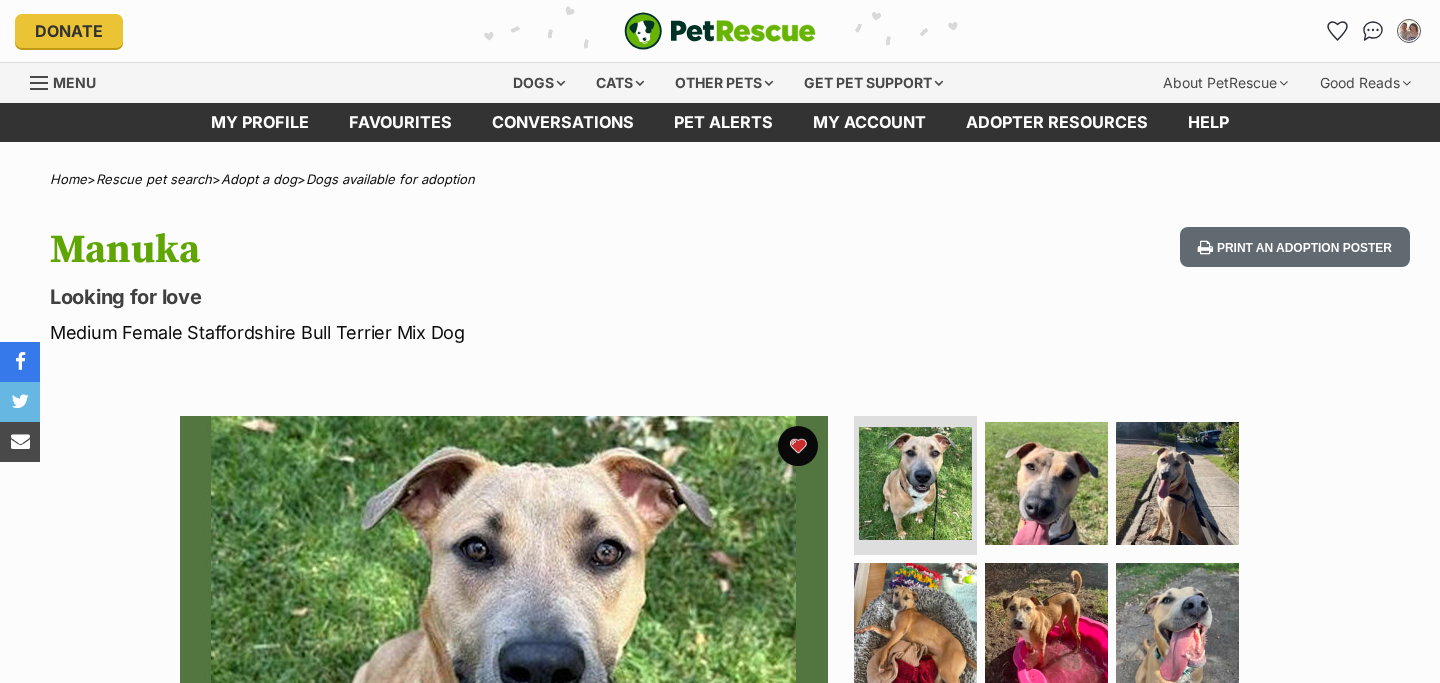 scroll, scrollTop: 0, scrollLeft: 0, axis: both 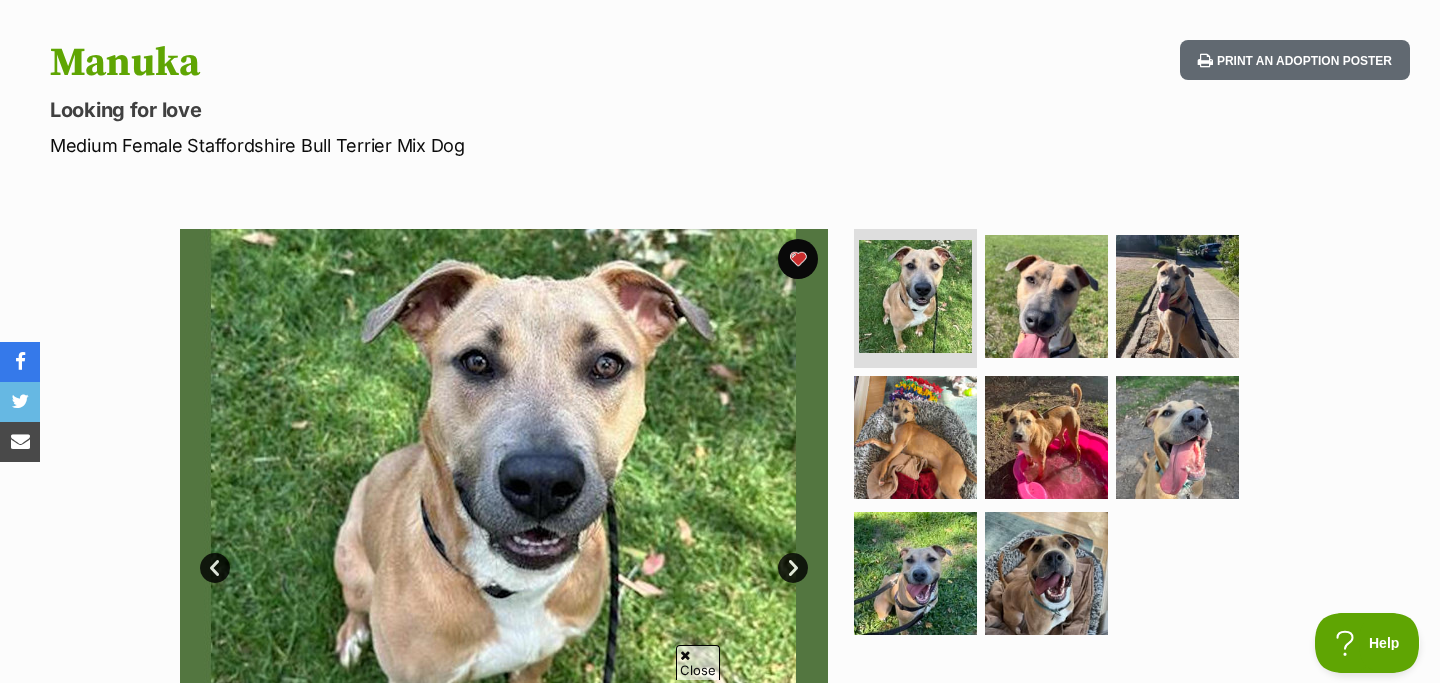click on "Next" at bounding box center (793, 568) 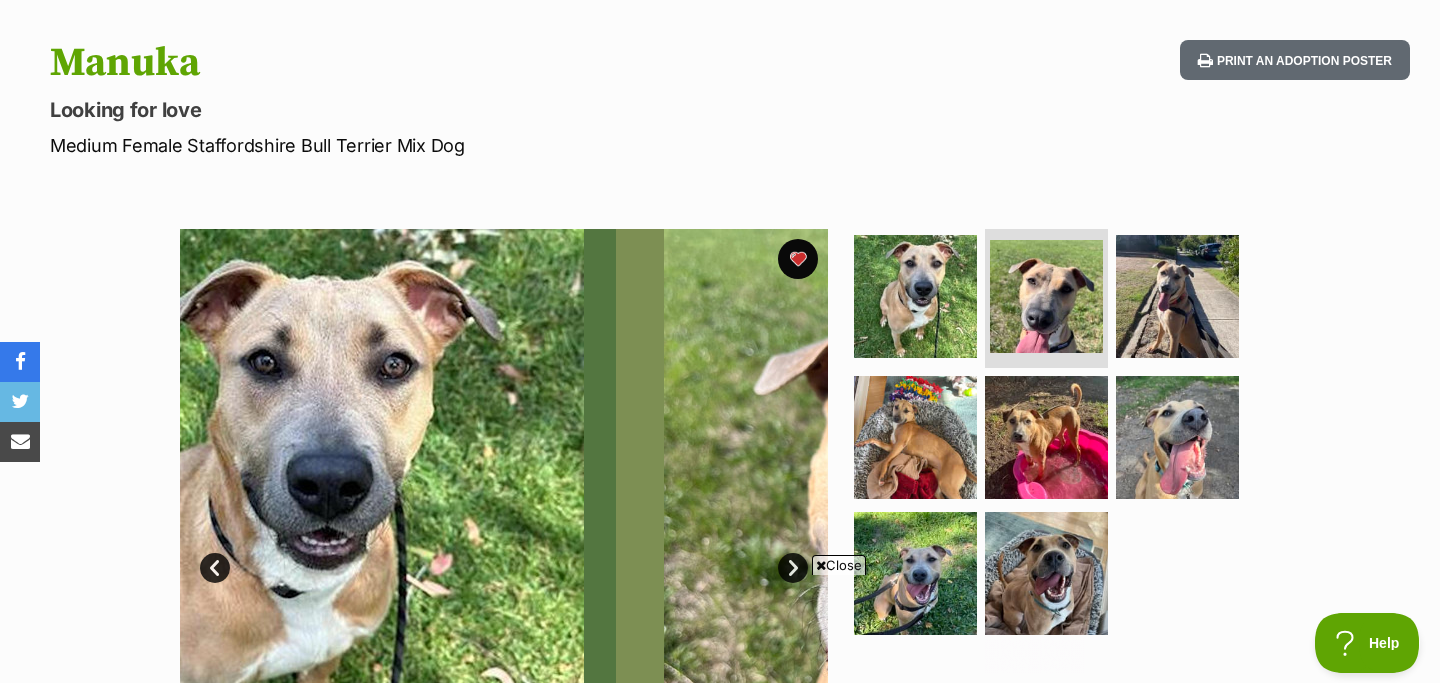 scroll, scrollTop: 0, scrollLeft: 0, axis: both 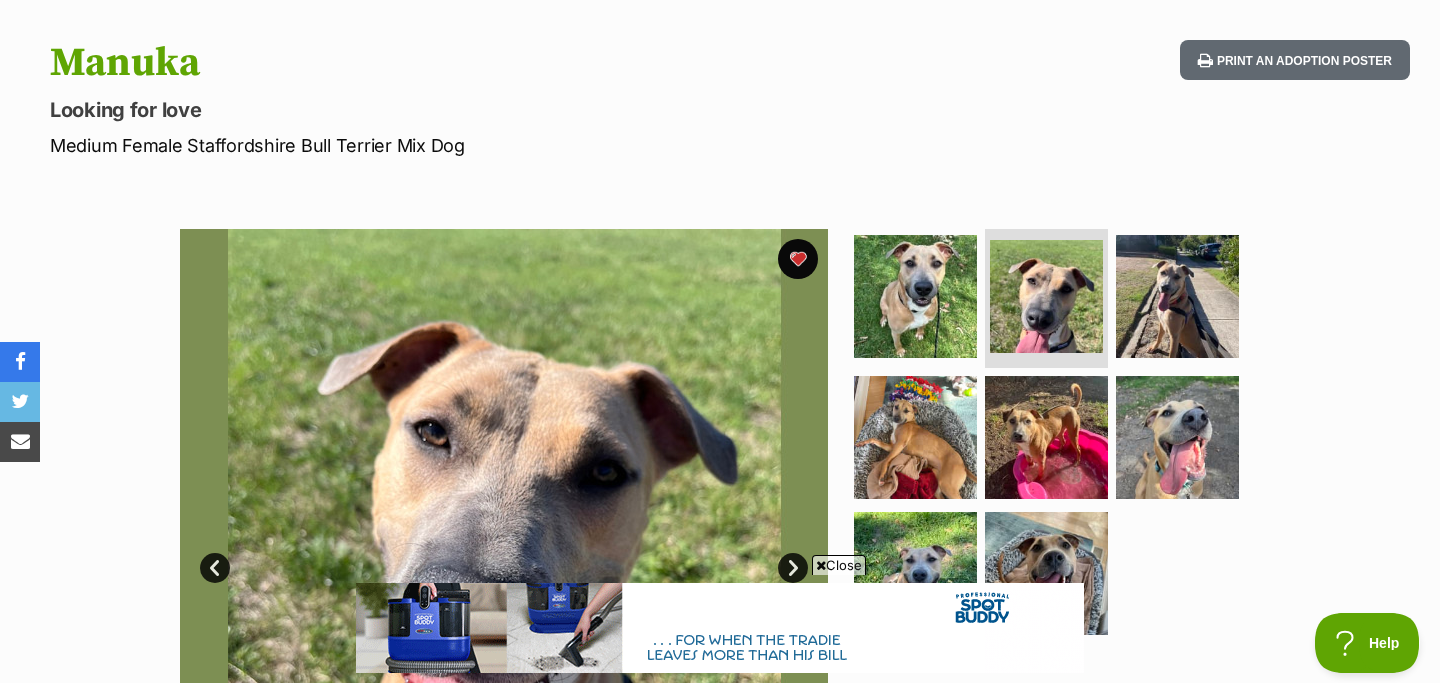 click on "Next" at bounding box center (793, 568) 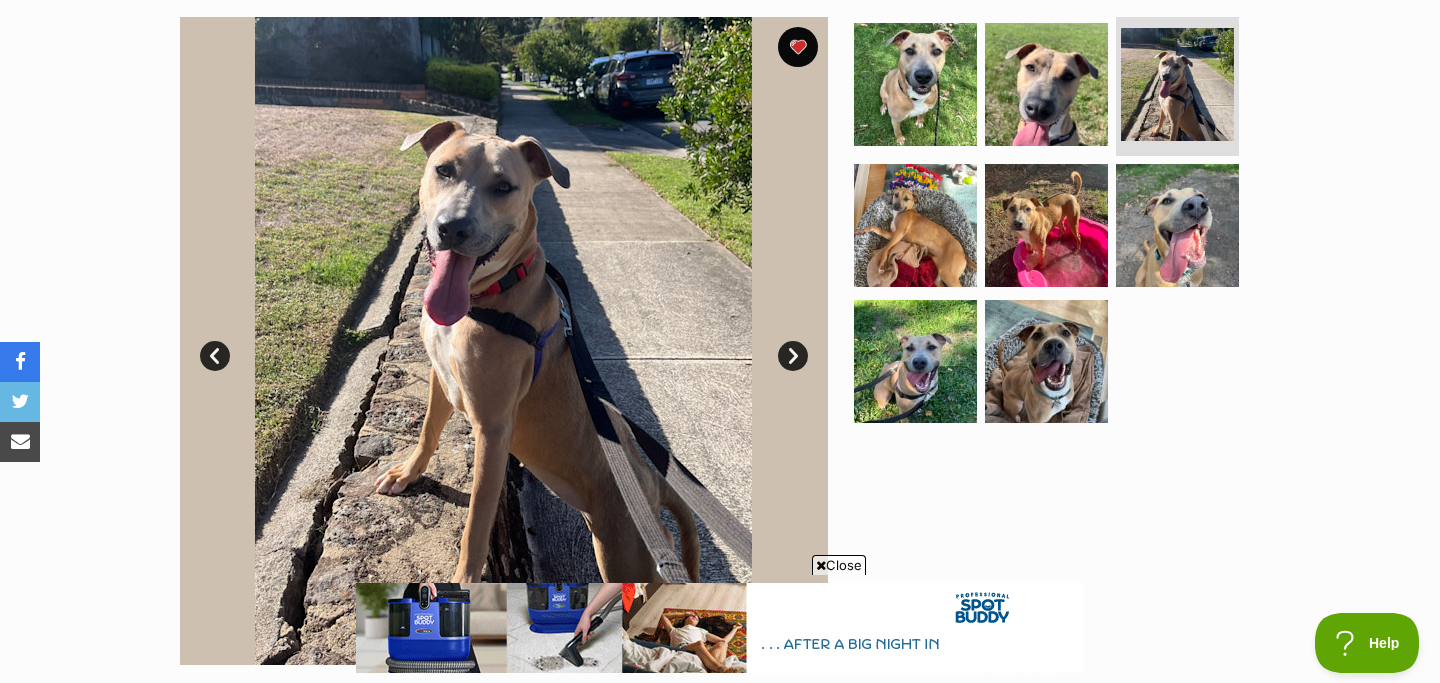 scroll, scrollTop: 424, scrollLeft: 0, axis: vertical 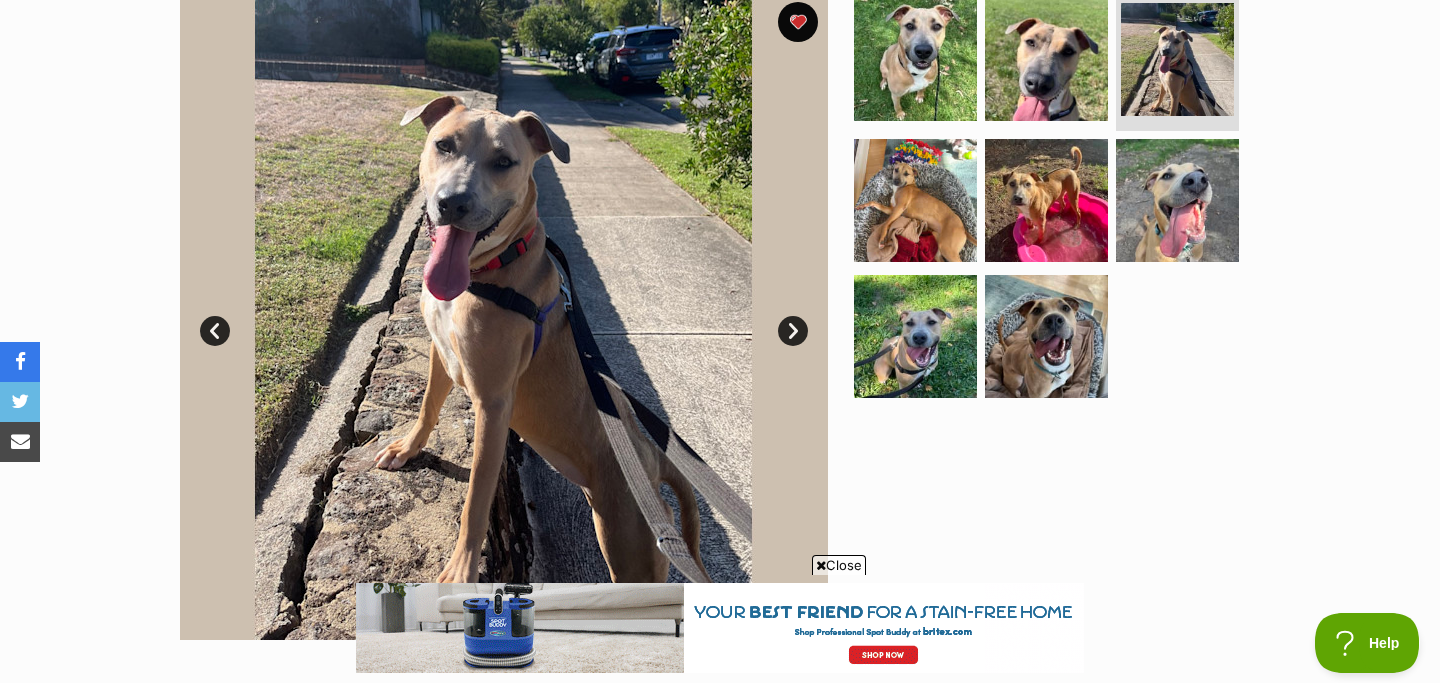 click on "Next" at bounding box center (793, 331) 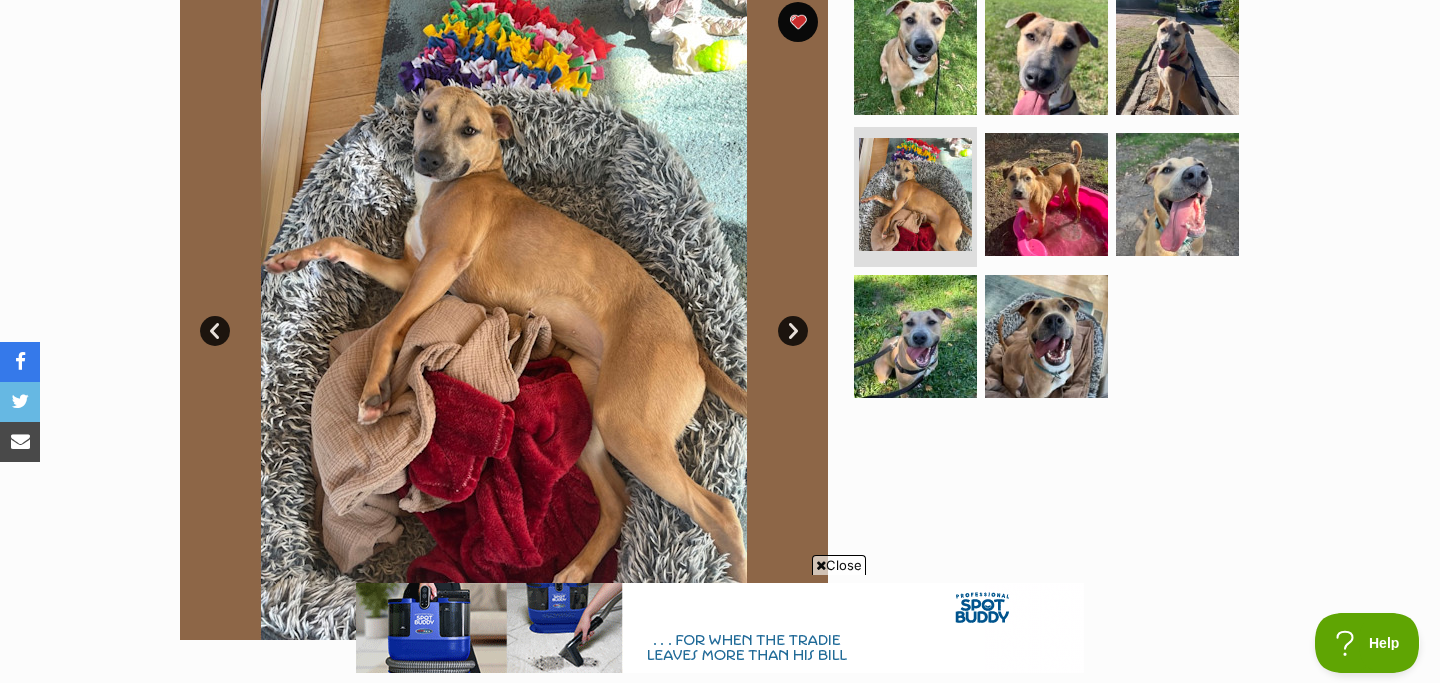 click on "Next" at bounding box center (793, 331) 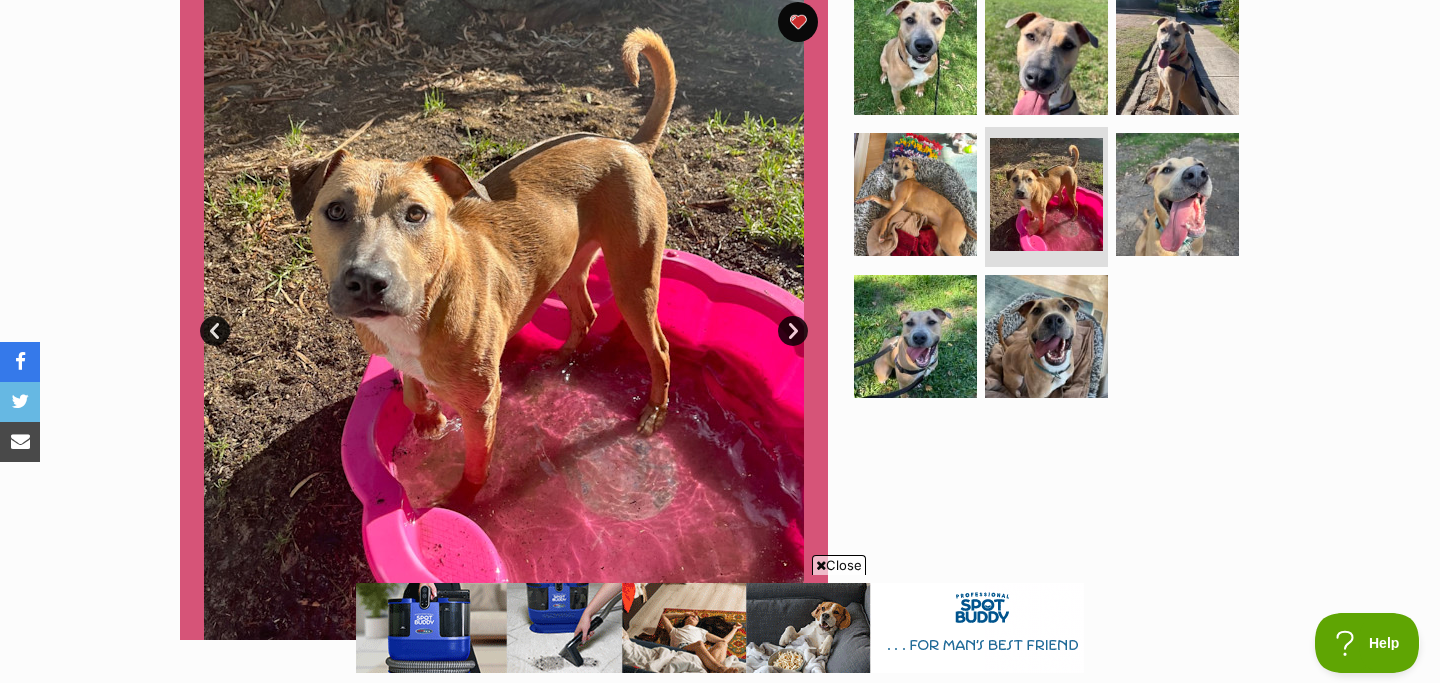click on "Next" at bounding box center (793, 331) 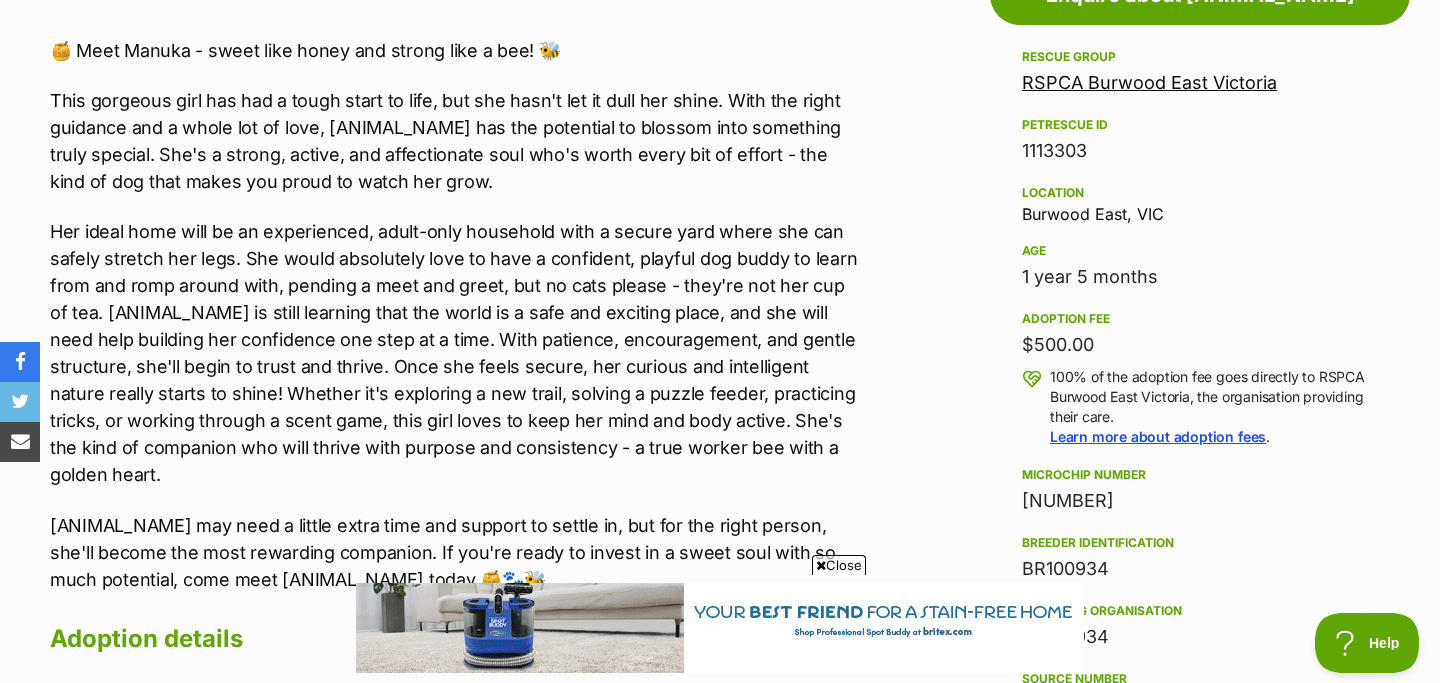 scroll, scrollTop: 1163, scrollLeft: 0, axis: vertical 